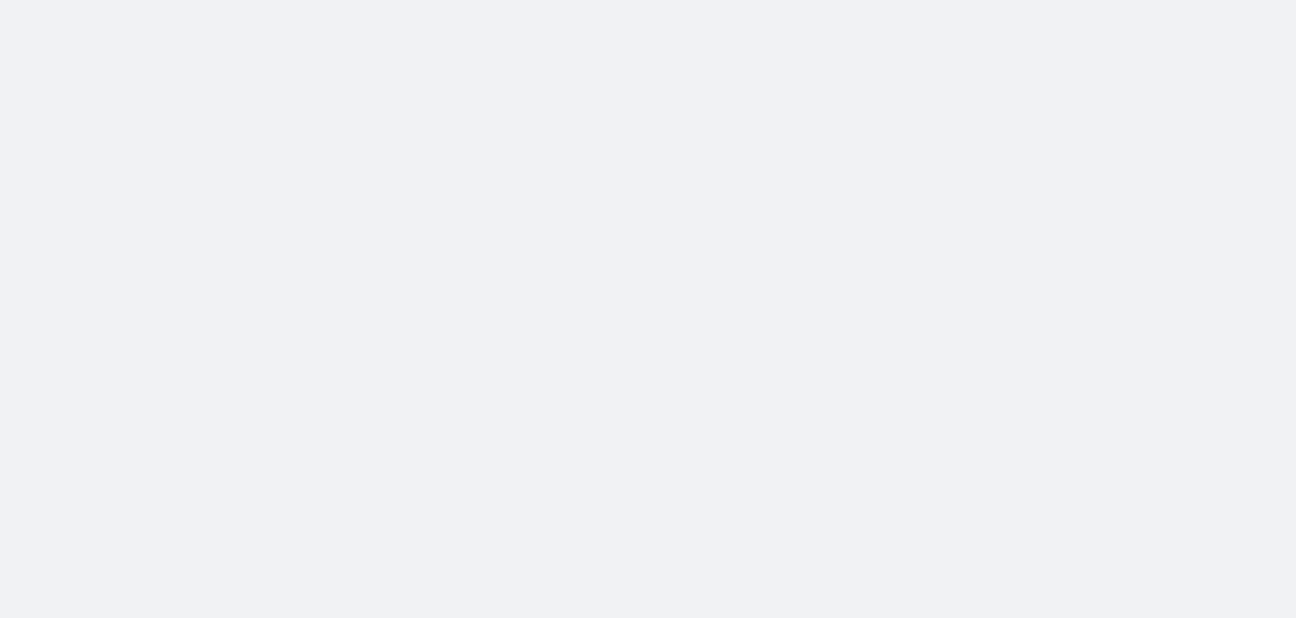 scroll, scrollTop: 0, scrollLeft: 0, axis: both 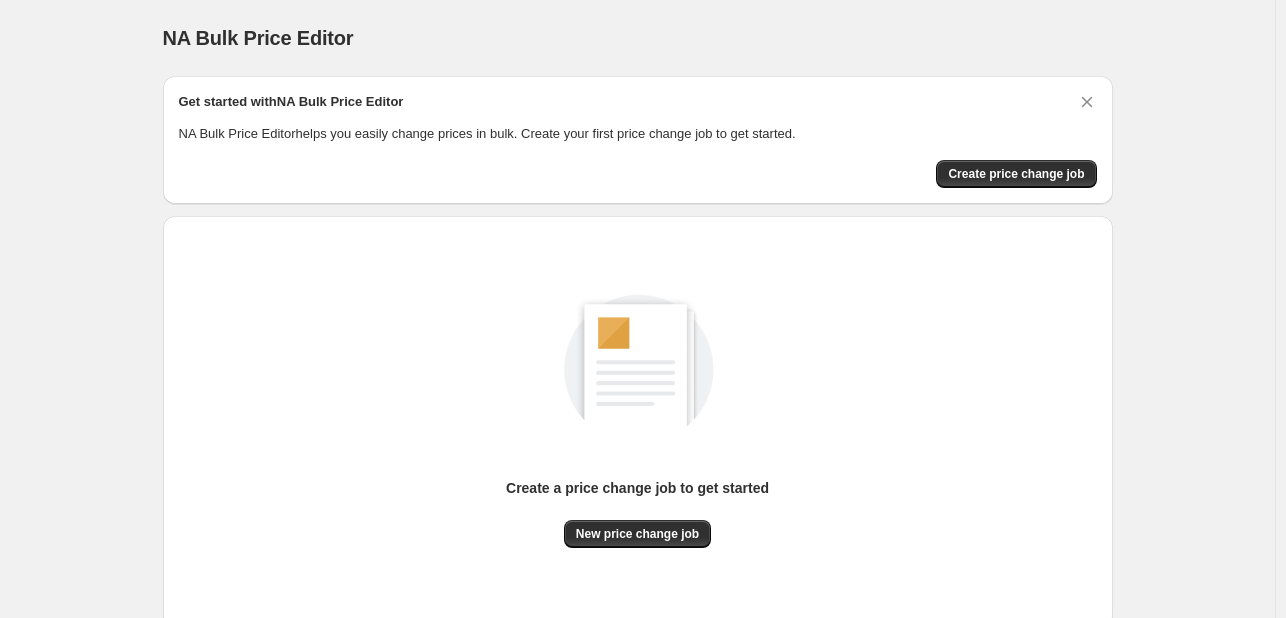 click on "Create a price change job to get started" at bounding box center [637, 499] 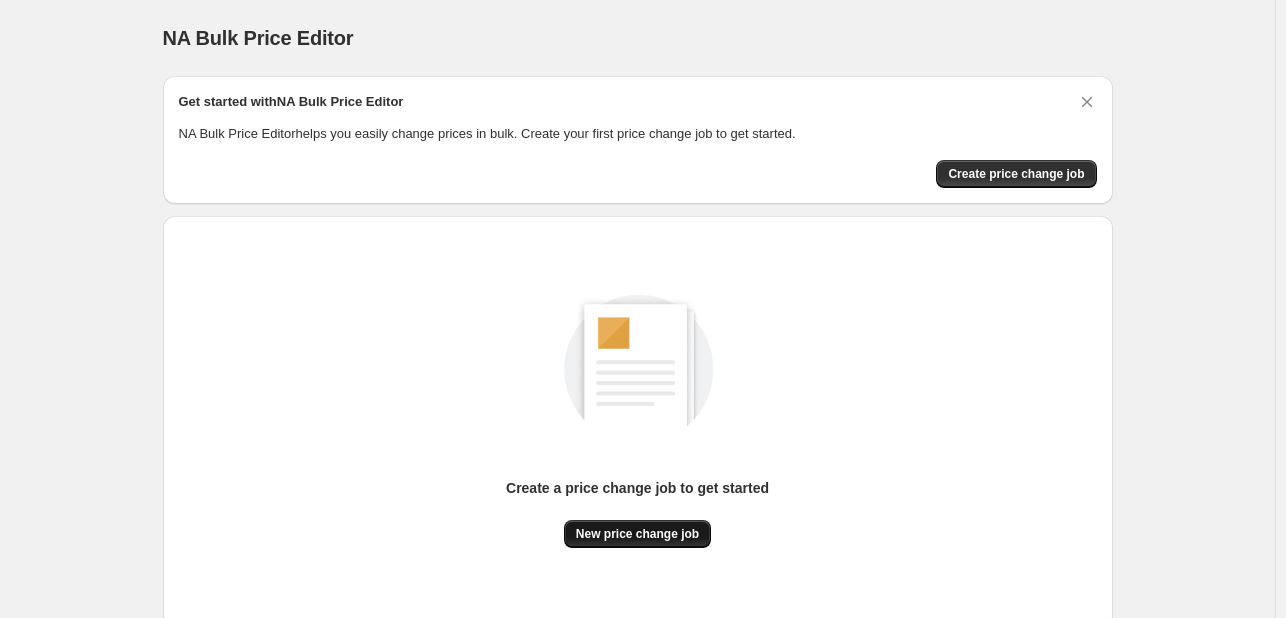 click on "New price change job" at bounding box center (637, 534) 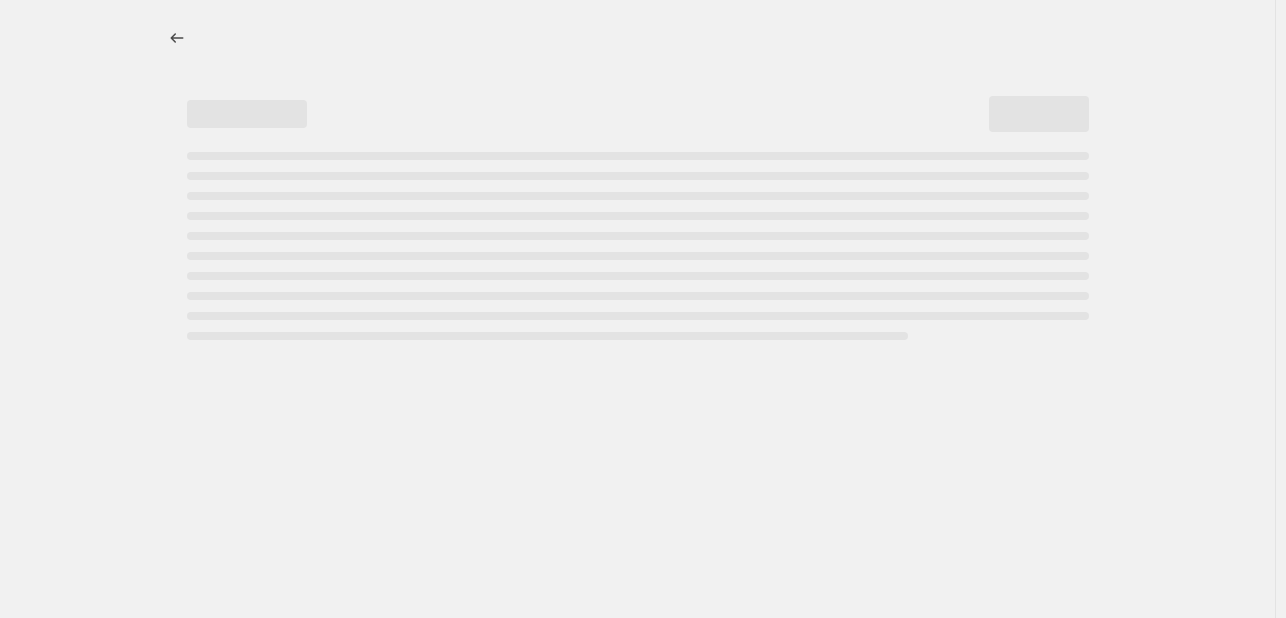 select on "percentage" 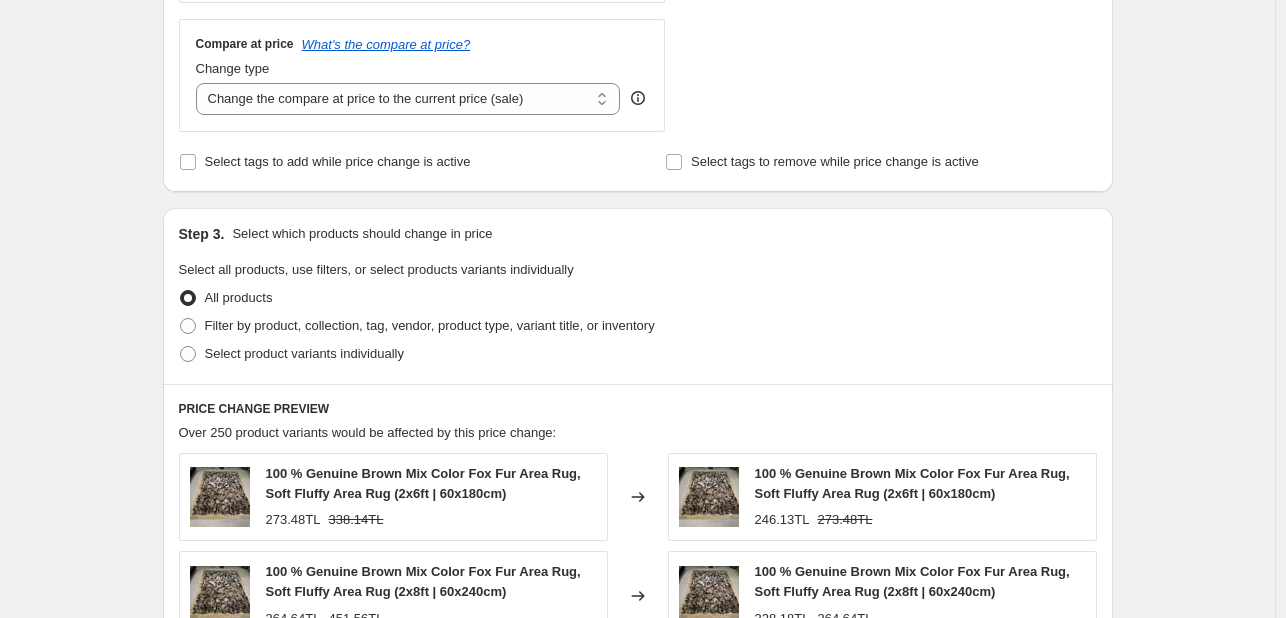 scroll, scrollTop: 800, scrollLeft: 0, axis: vertical 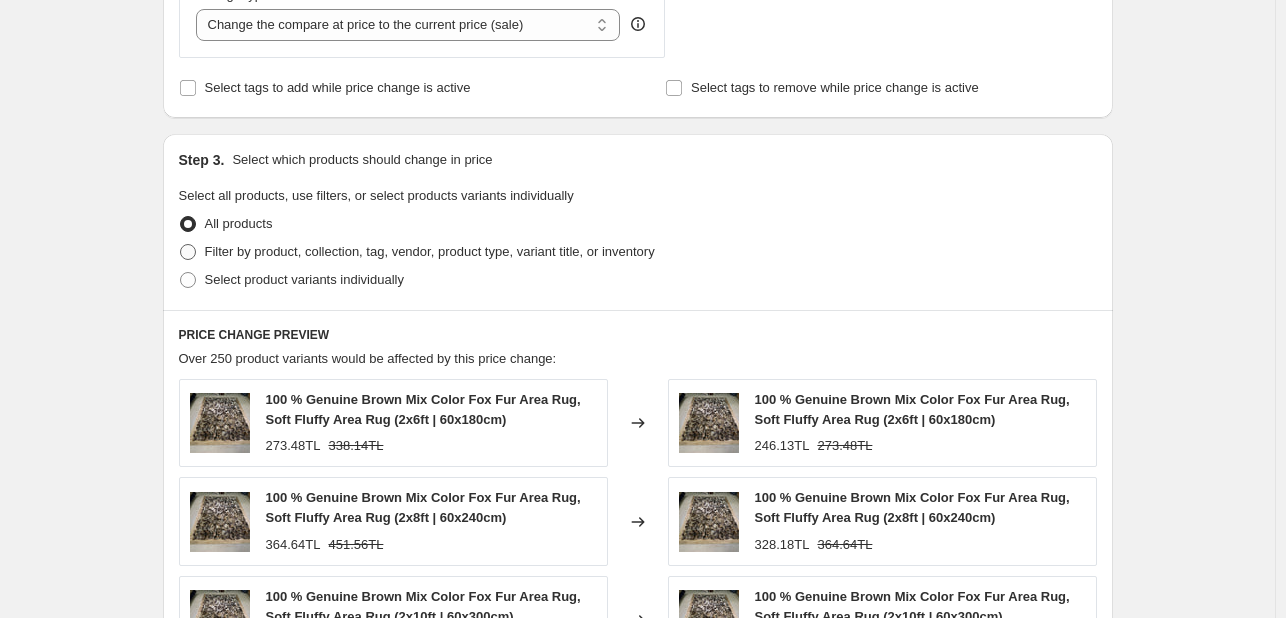 click at bounding box center [188, 252] 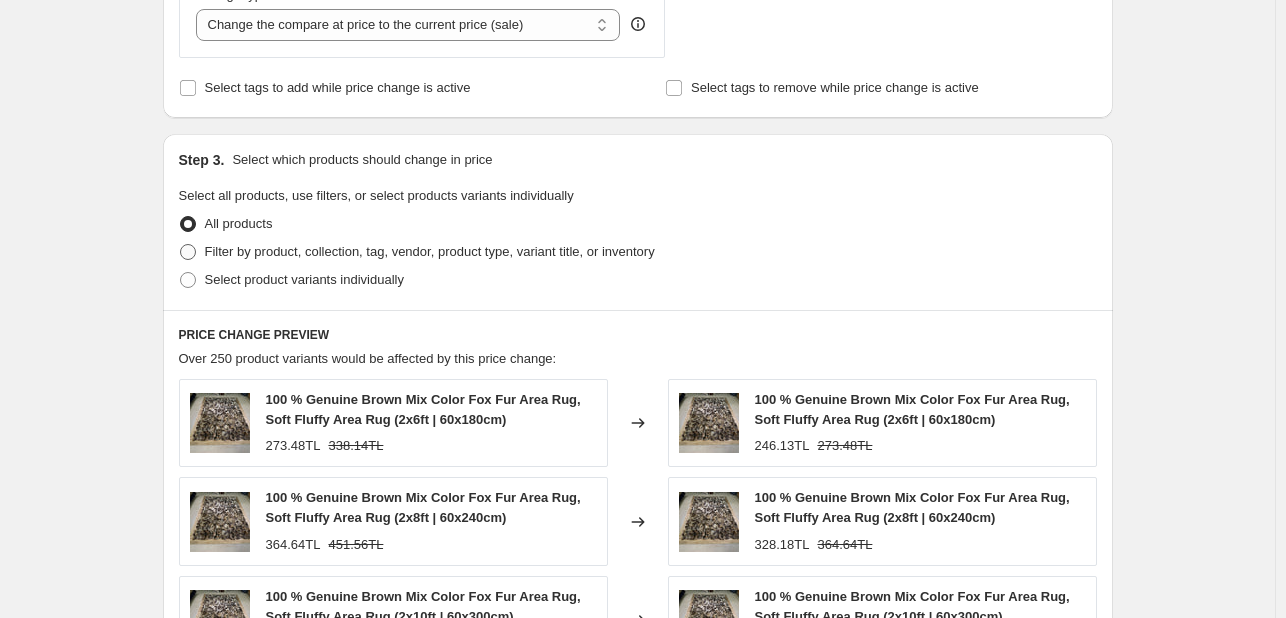 radio on "true" 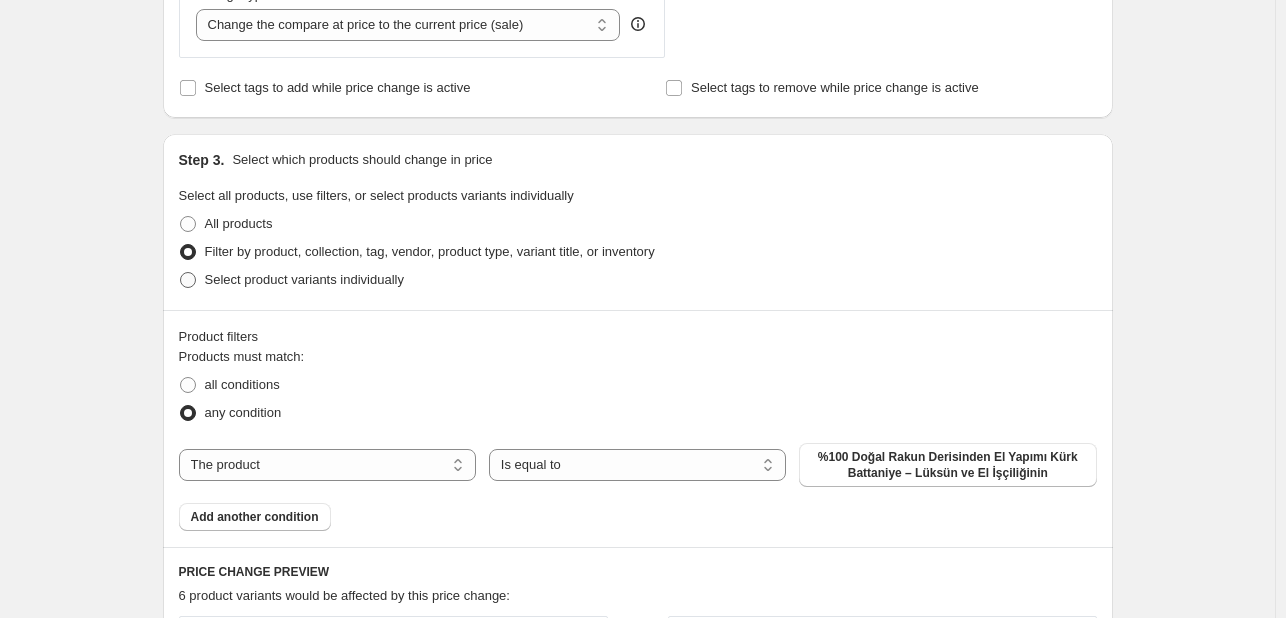 click on "Select product variants individually" at bounding box center [291, 280] 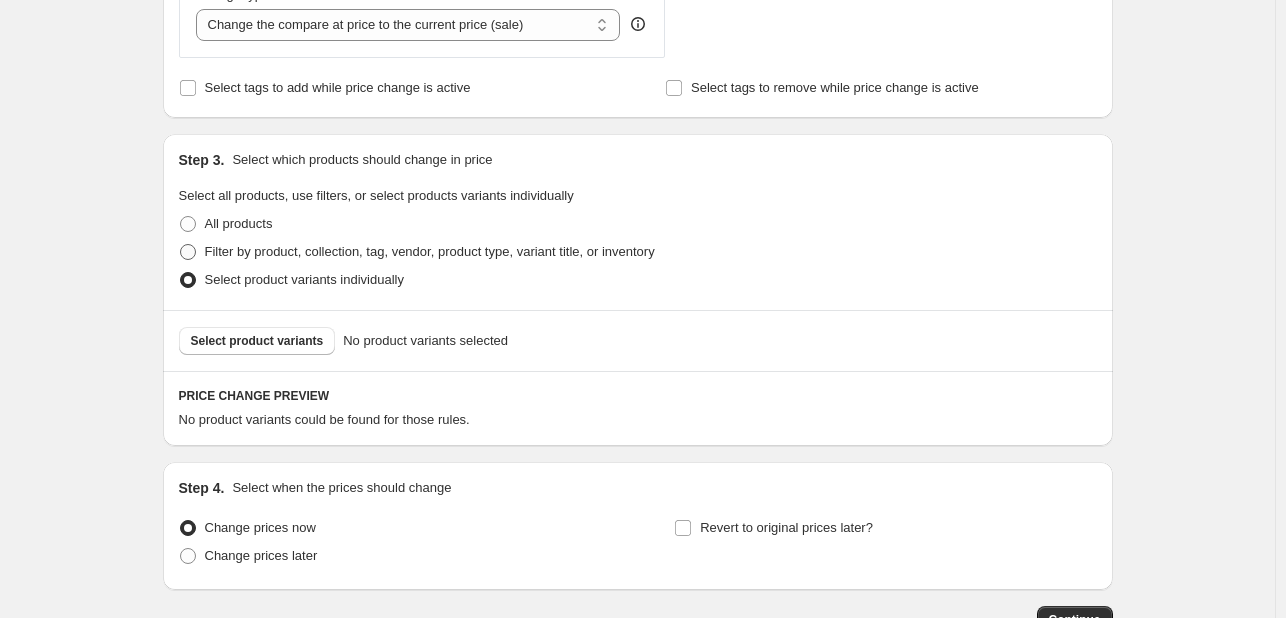 click on "Filter by product, collection, tag, vendor, product type, variant title, or inventory" at bounding box center [417, 252] 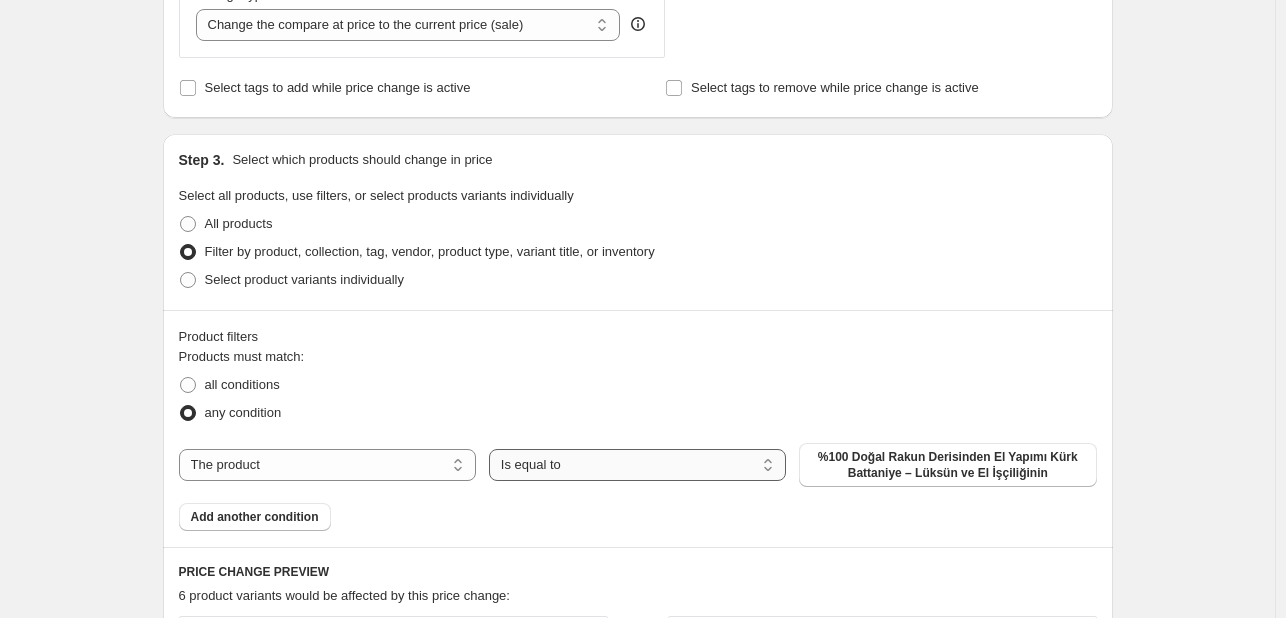 click on "Is equal to Is not equal to" at bounding box center [637, 465] 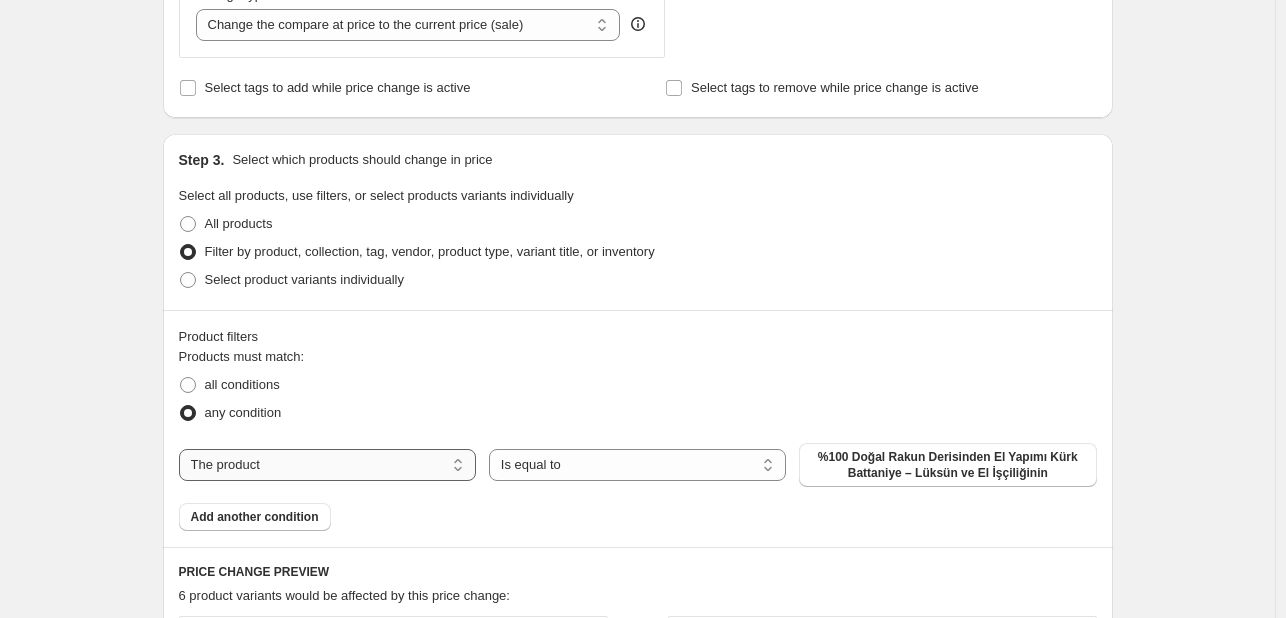click on "The product The product's collection The product's tag The product's vendor The product's type The product's status The variant's title Inventory quantity" at bounding box center (327, 465) 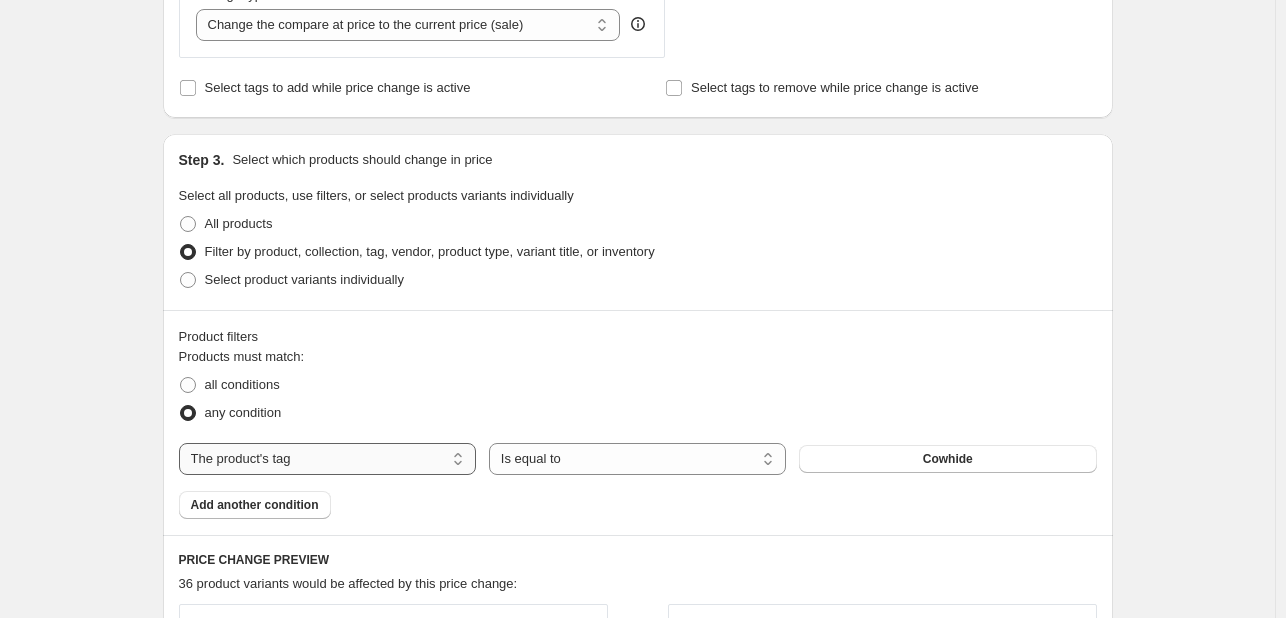 click on "The product The product's collection The product's tag The product's vendor The product's type The product's status The variant's title Inventory quantity" at bounding box center [327, 459] 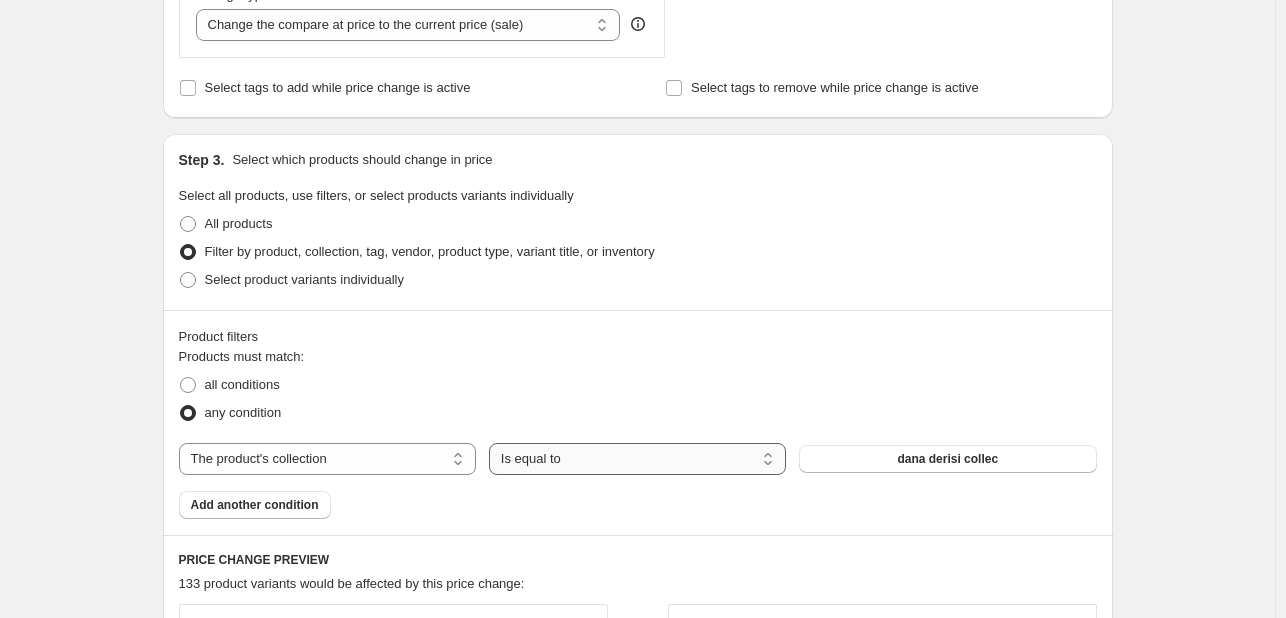 click on "Is equal to Is not equal to" at bounding box center [637, 459] 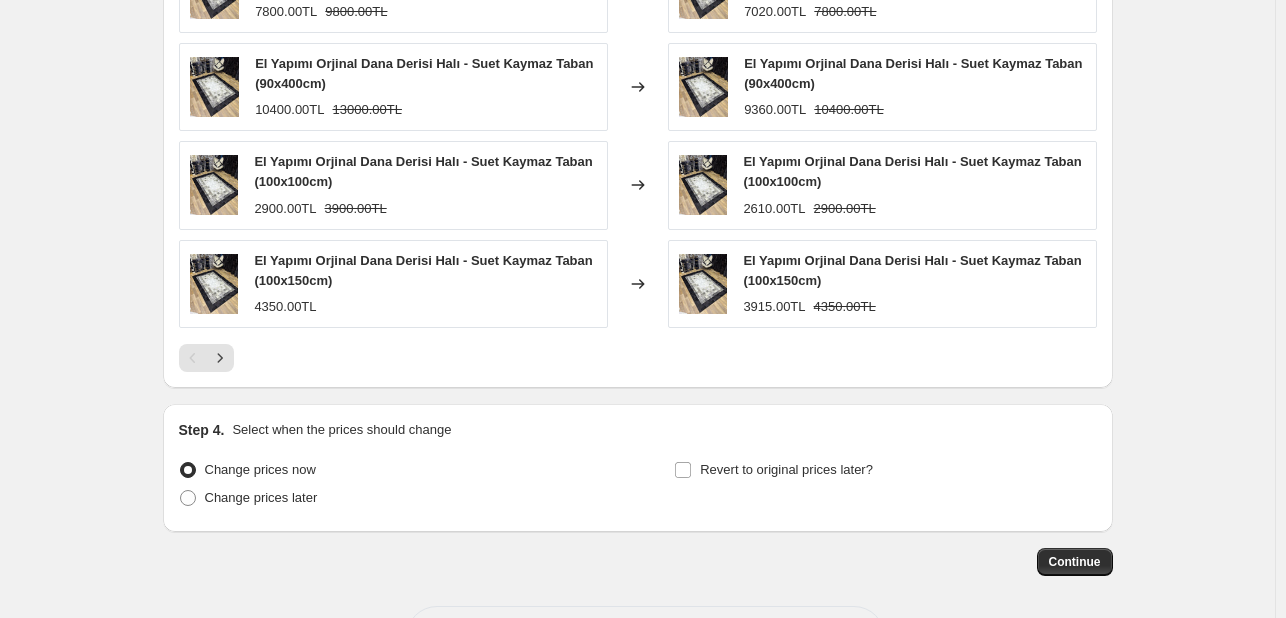 scroll, scrollTop: 1636, scrollLeft: 0, axis: vertical 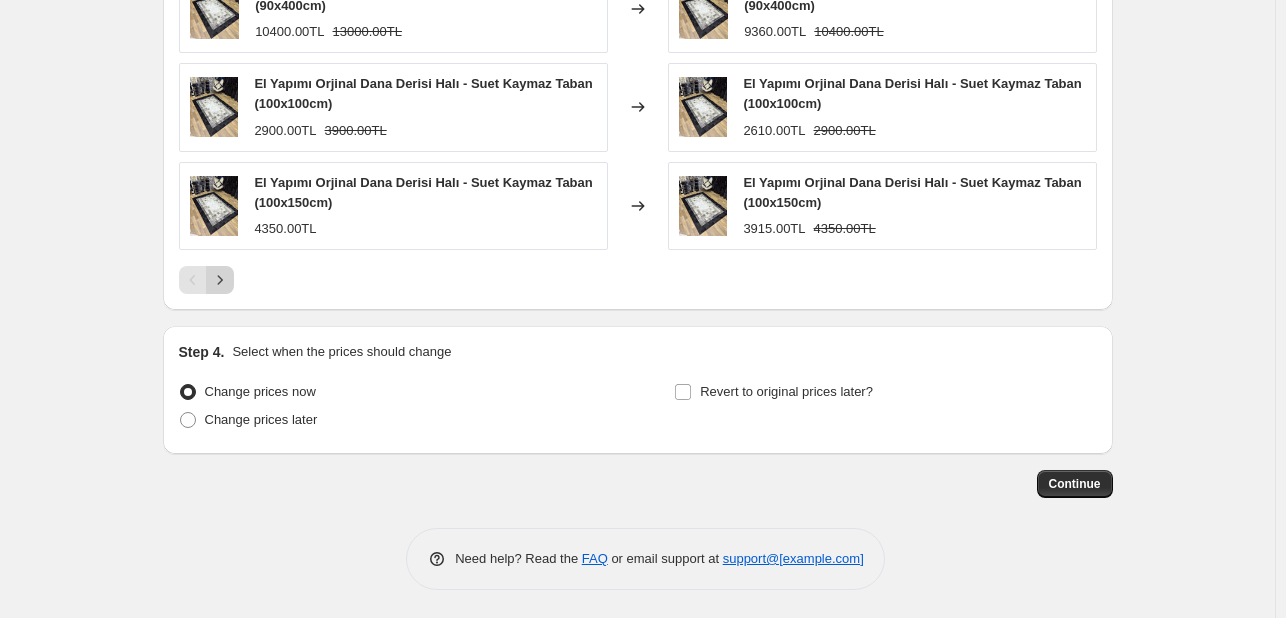 click 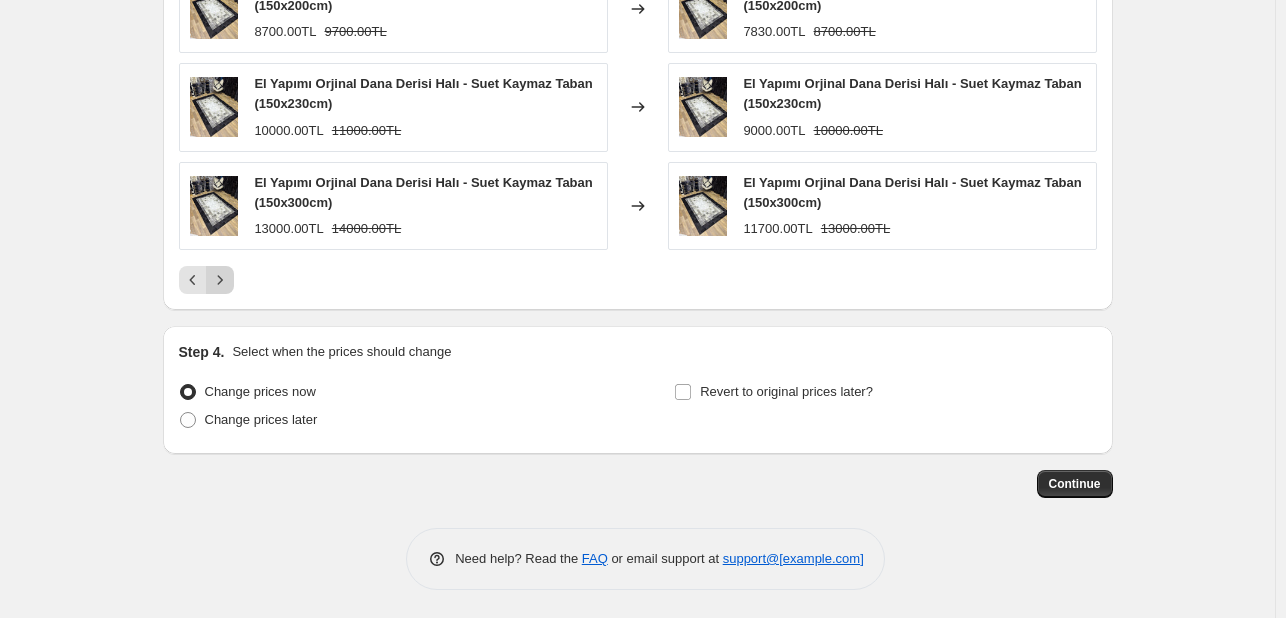 click 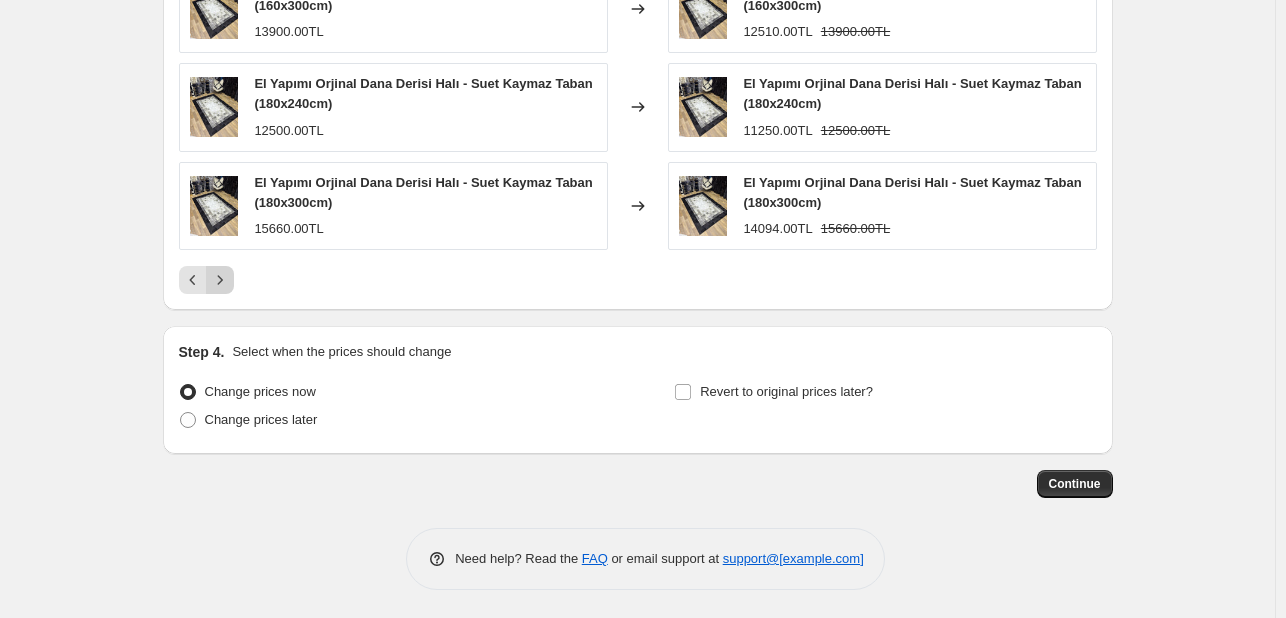 click 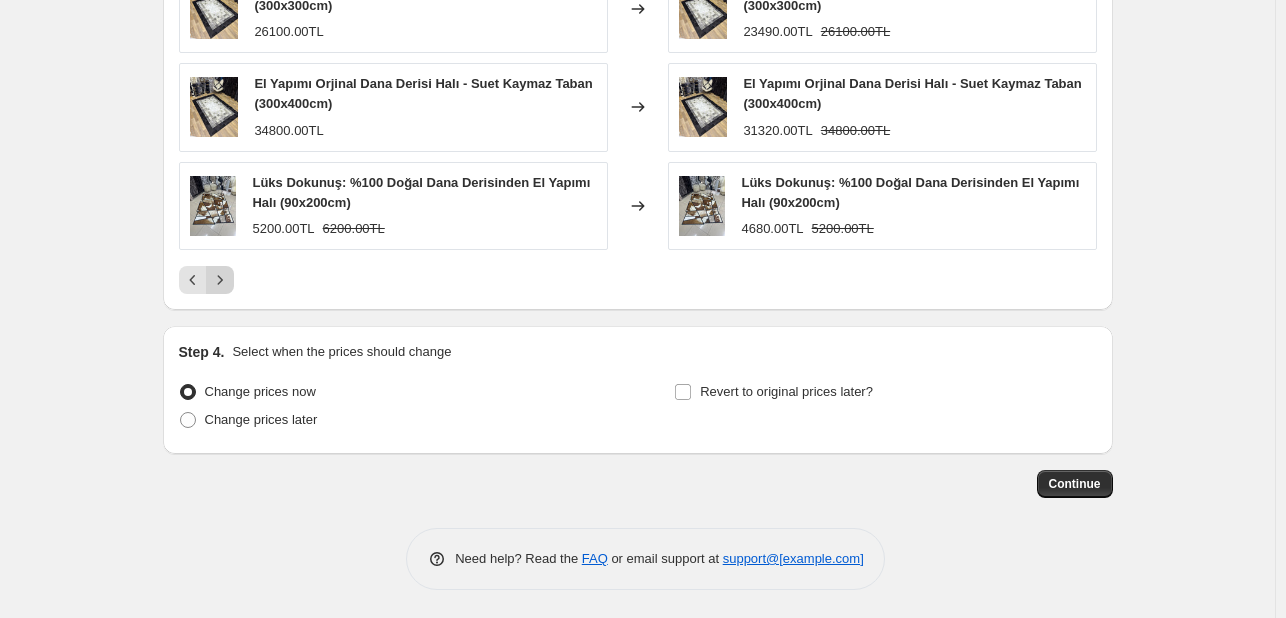 click at bounding box center (220, 280) 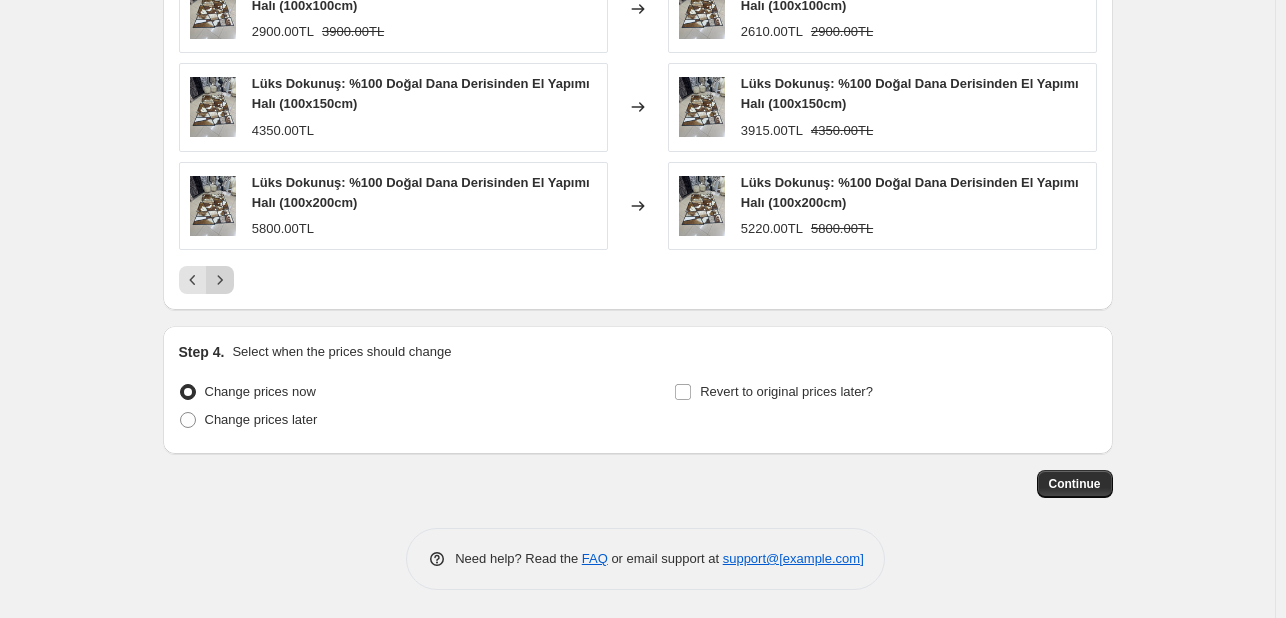 click at bounding box center (220, 280) 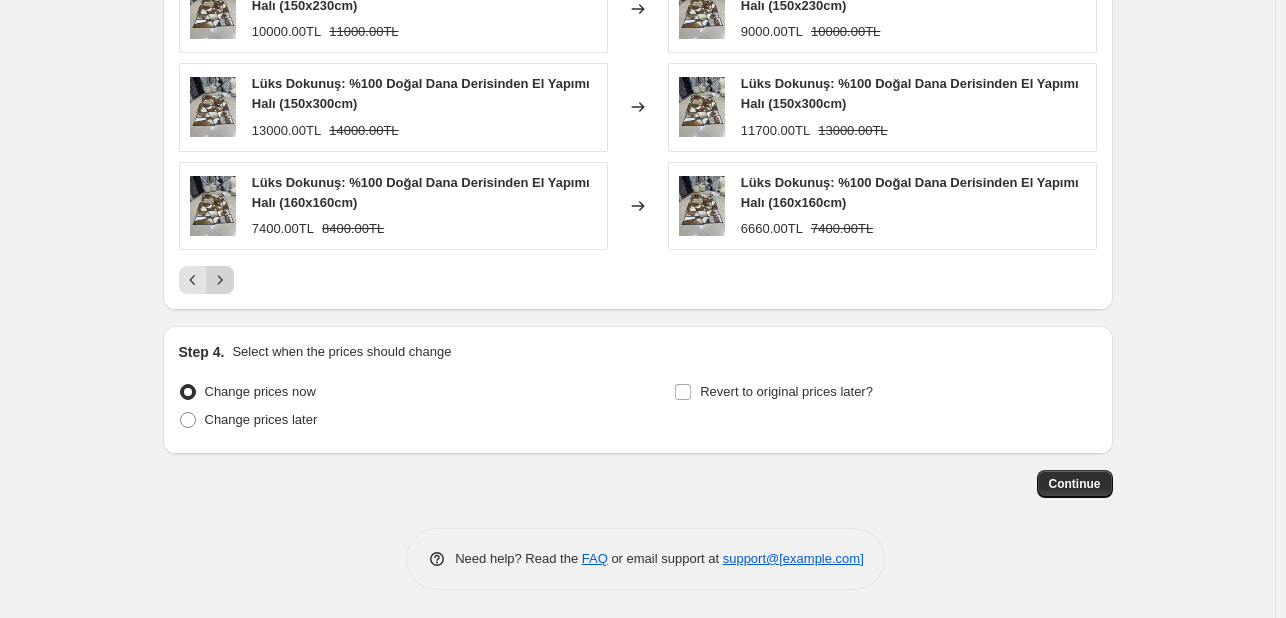 click at bounding box center [220, 280] 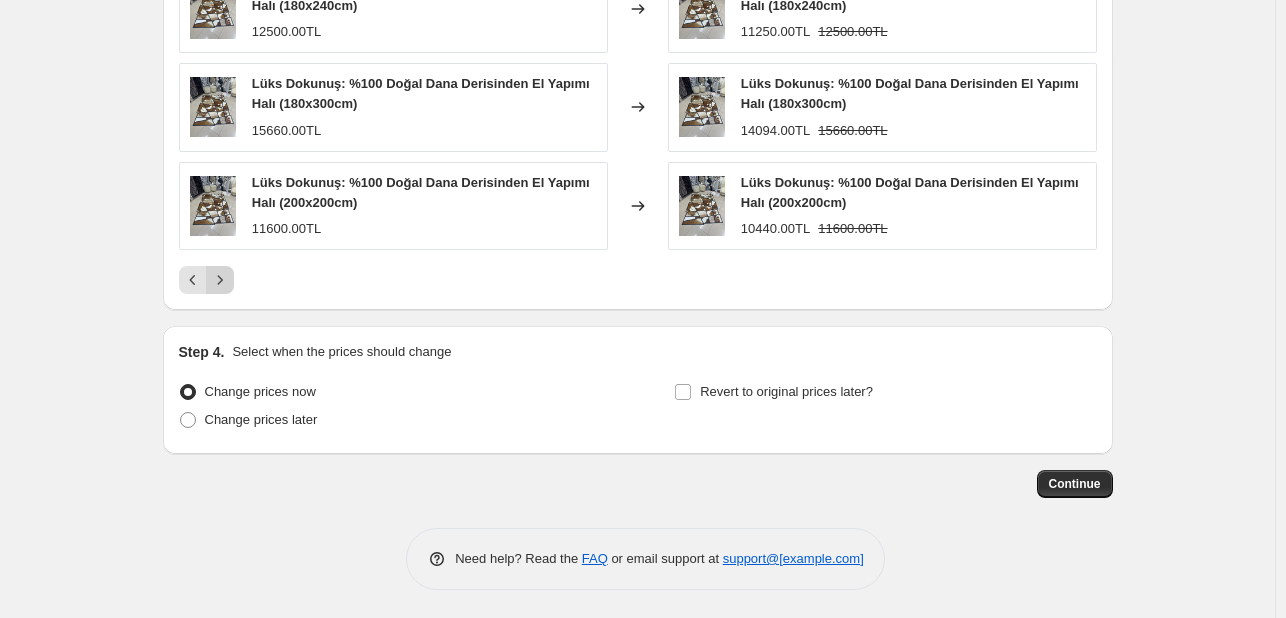 click at bounding box center [220, 280] 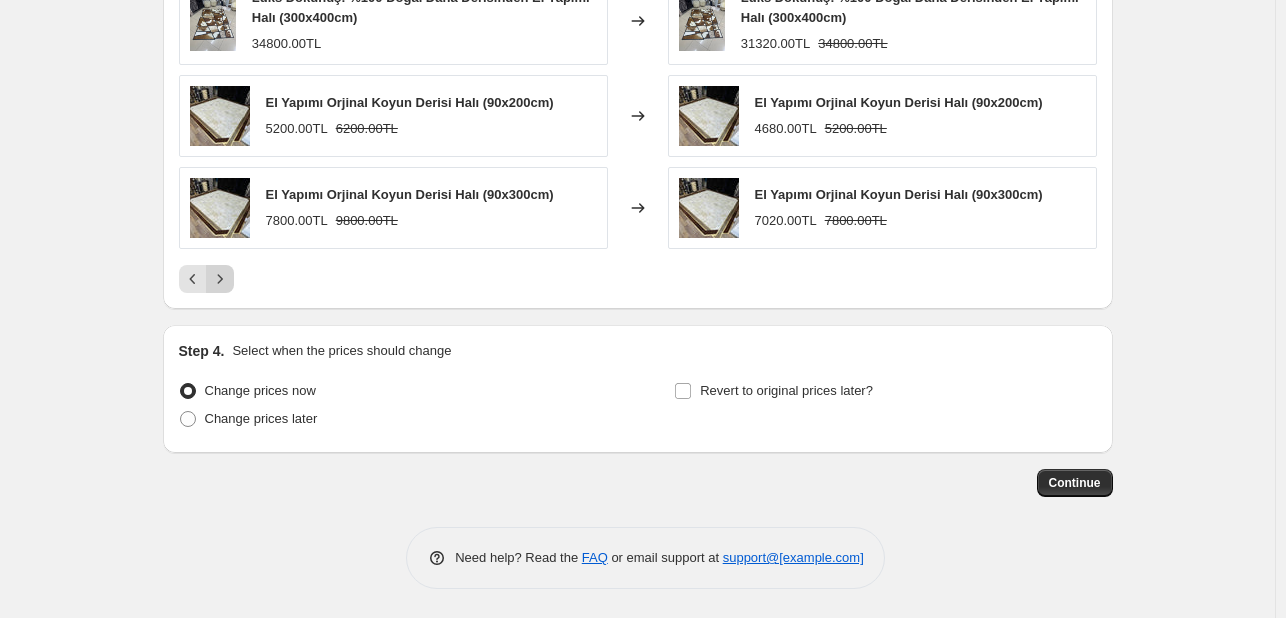 click at bounding box center [220, 279] 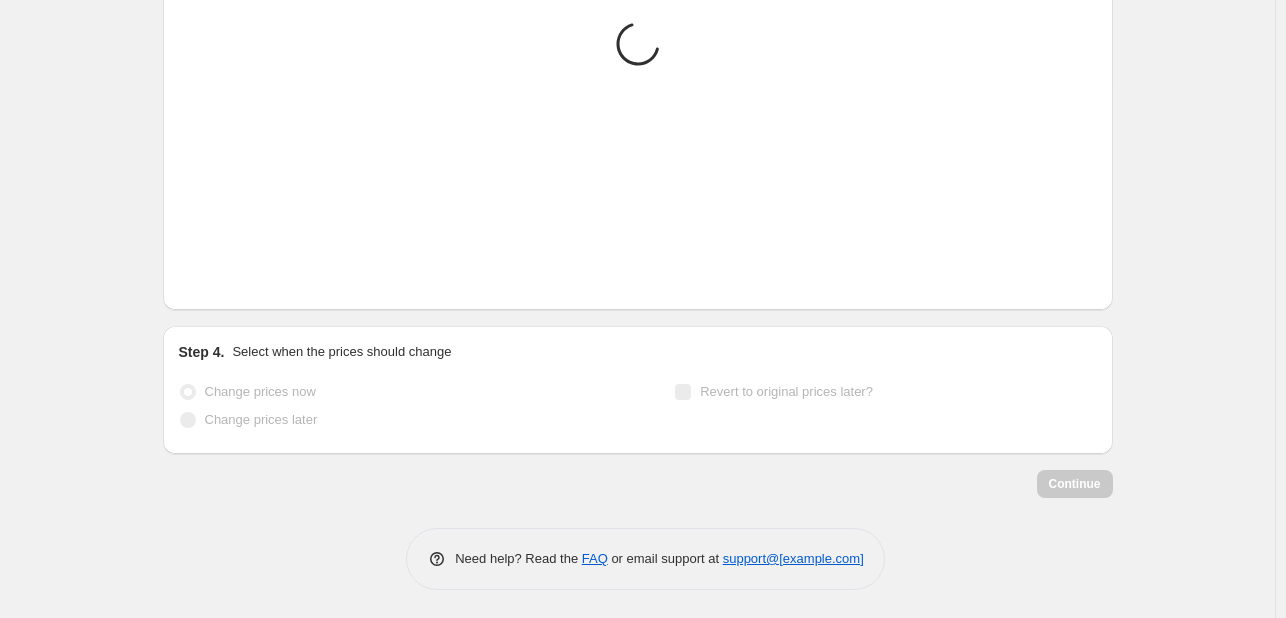 click at bounding box center [220, 280] 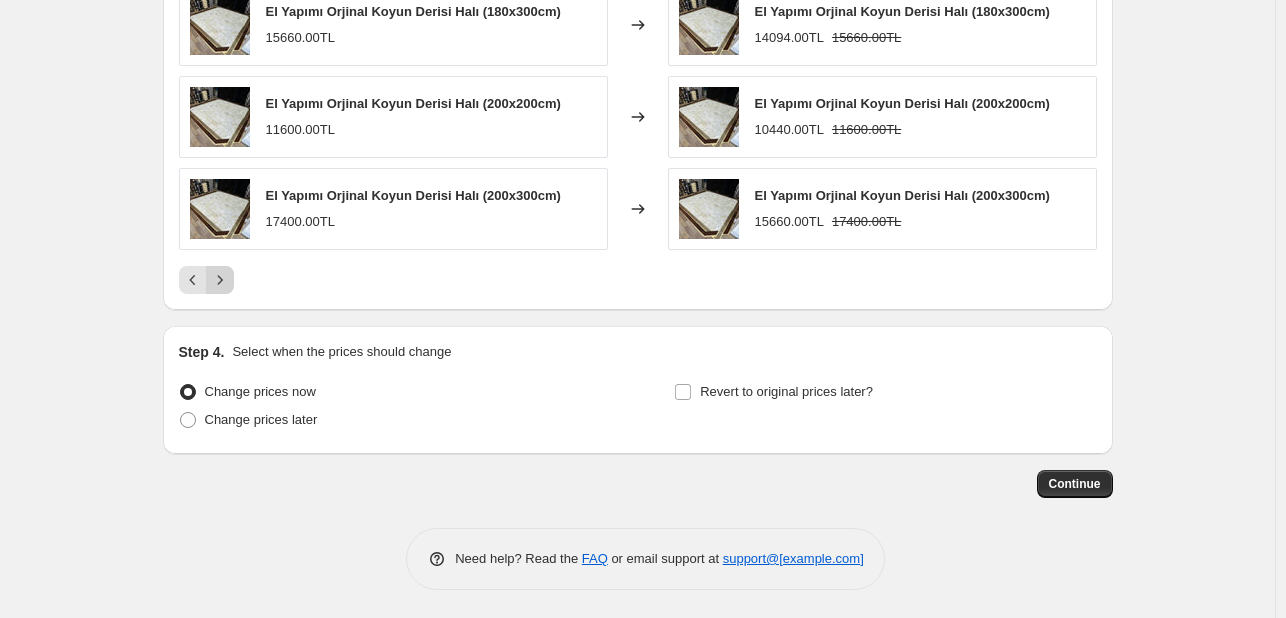 click at bounding box center (220, 280) 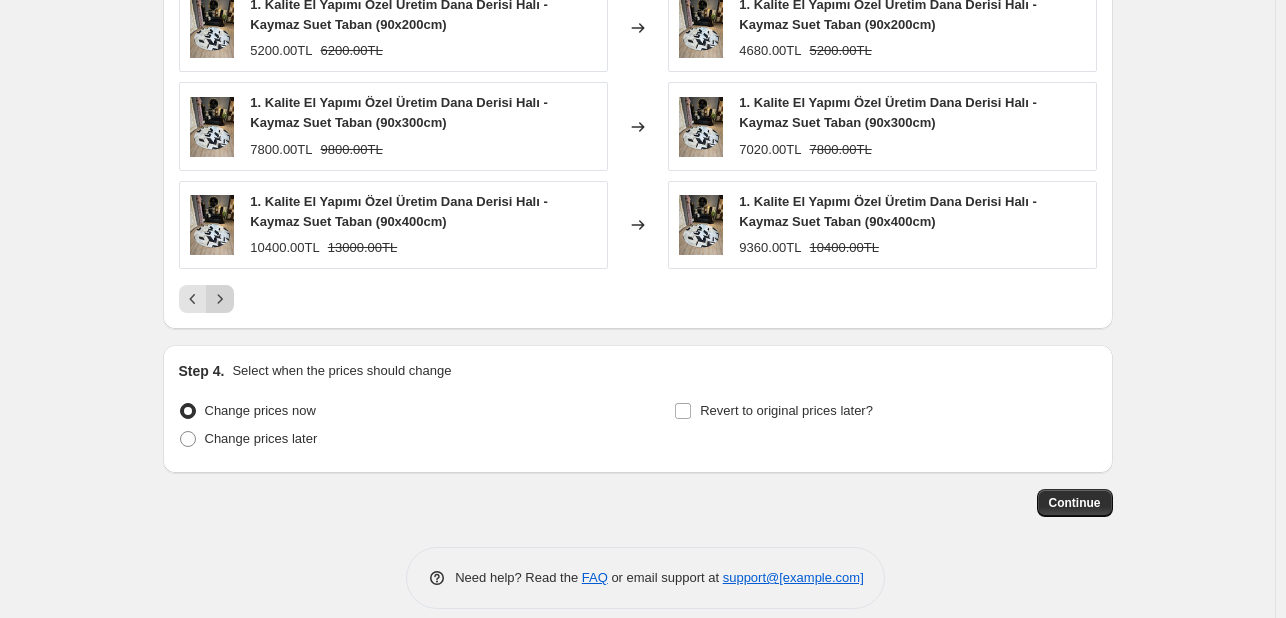 click 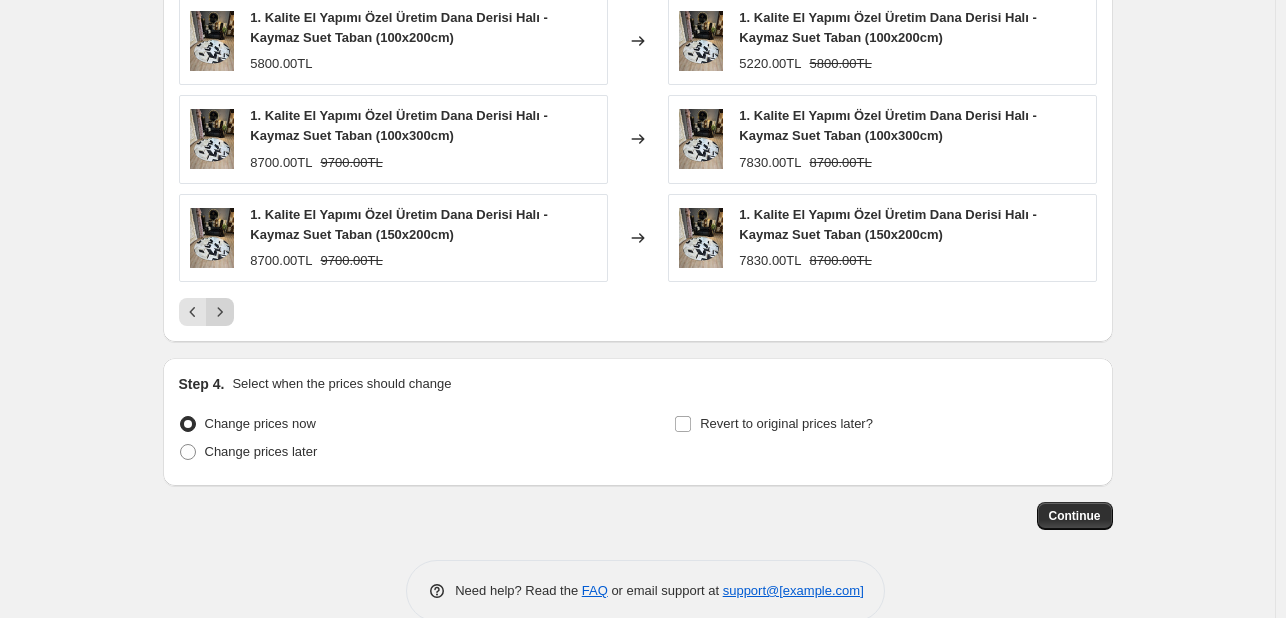 click 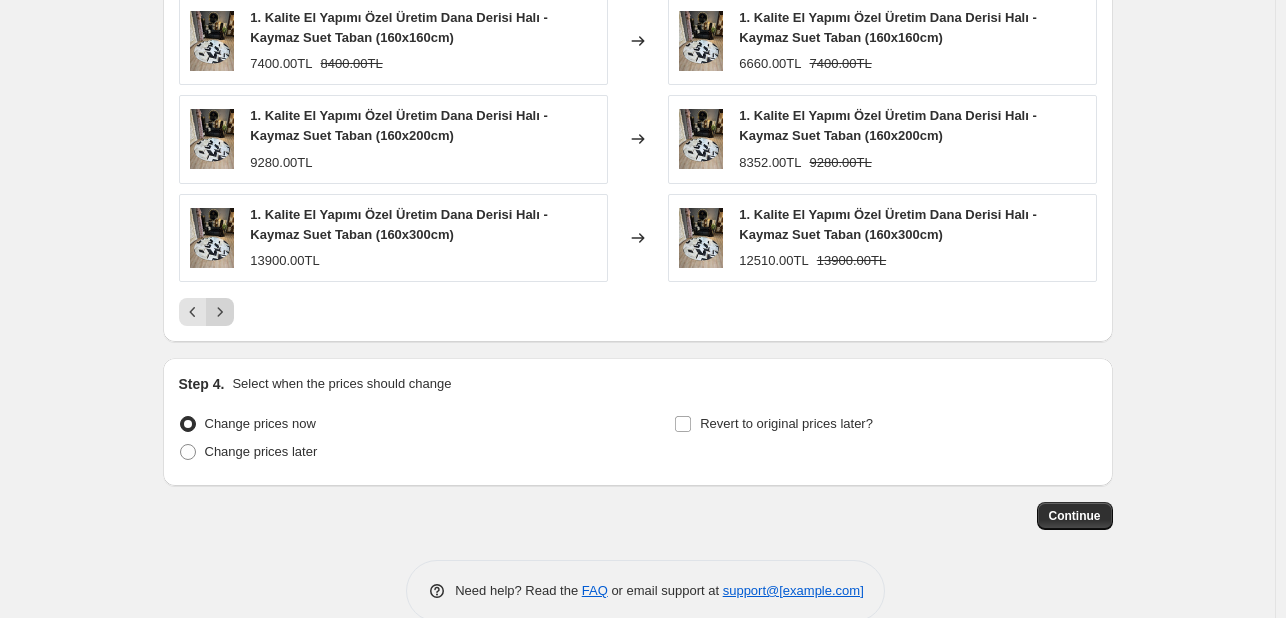 click 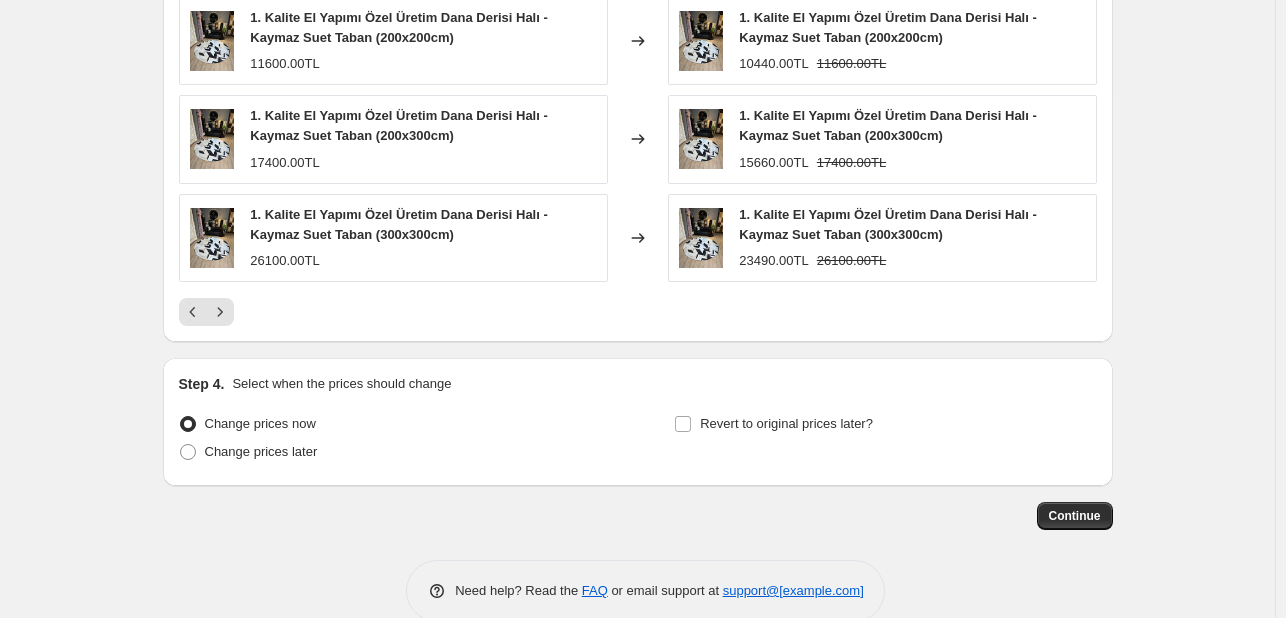 click at bounding box center (638, 312) 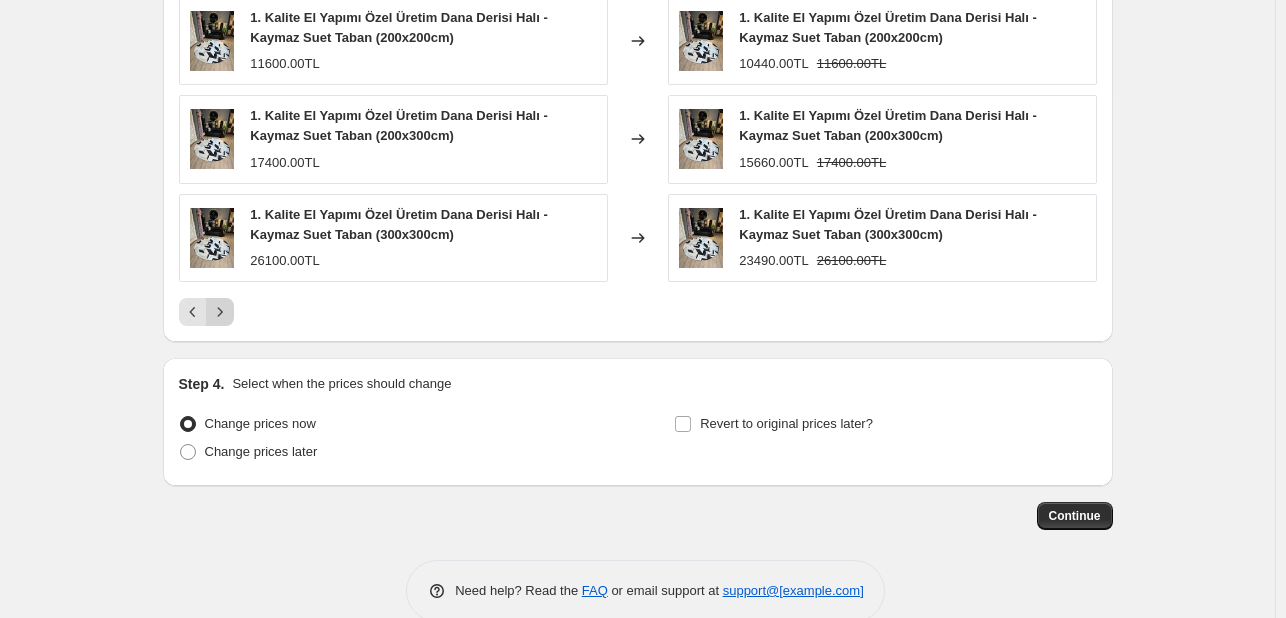 click at bounding box center (220, 312) 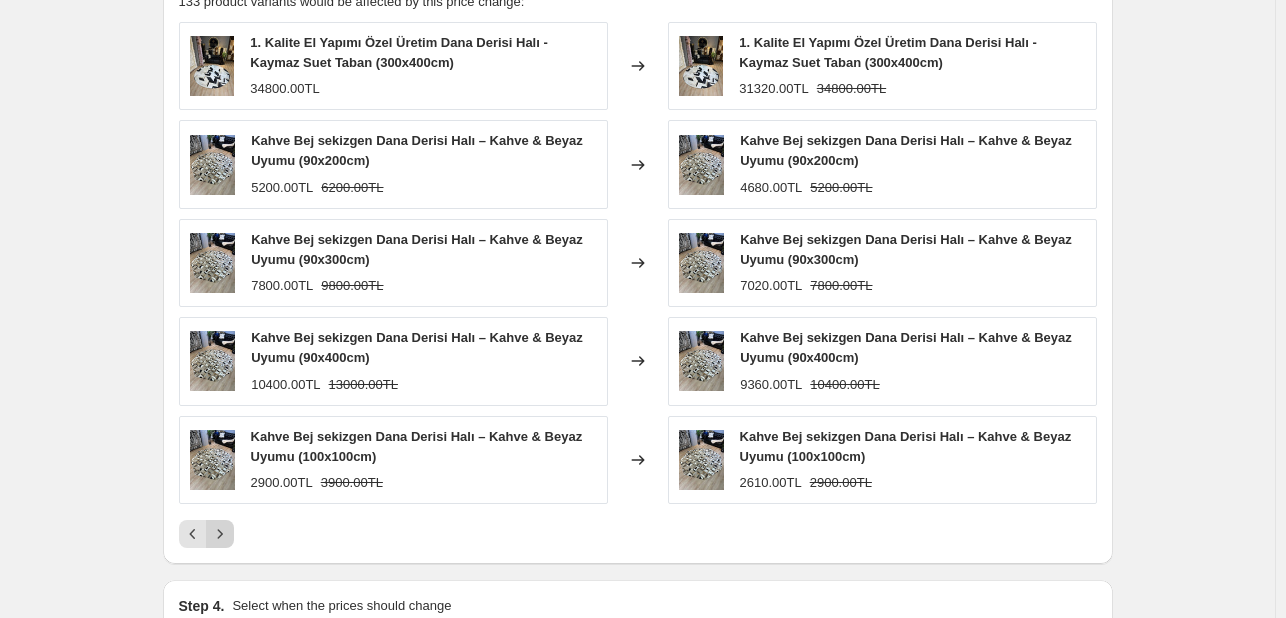 scroll, scrollTop: 1304, scrollLeft: 0, axis: vertical 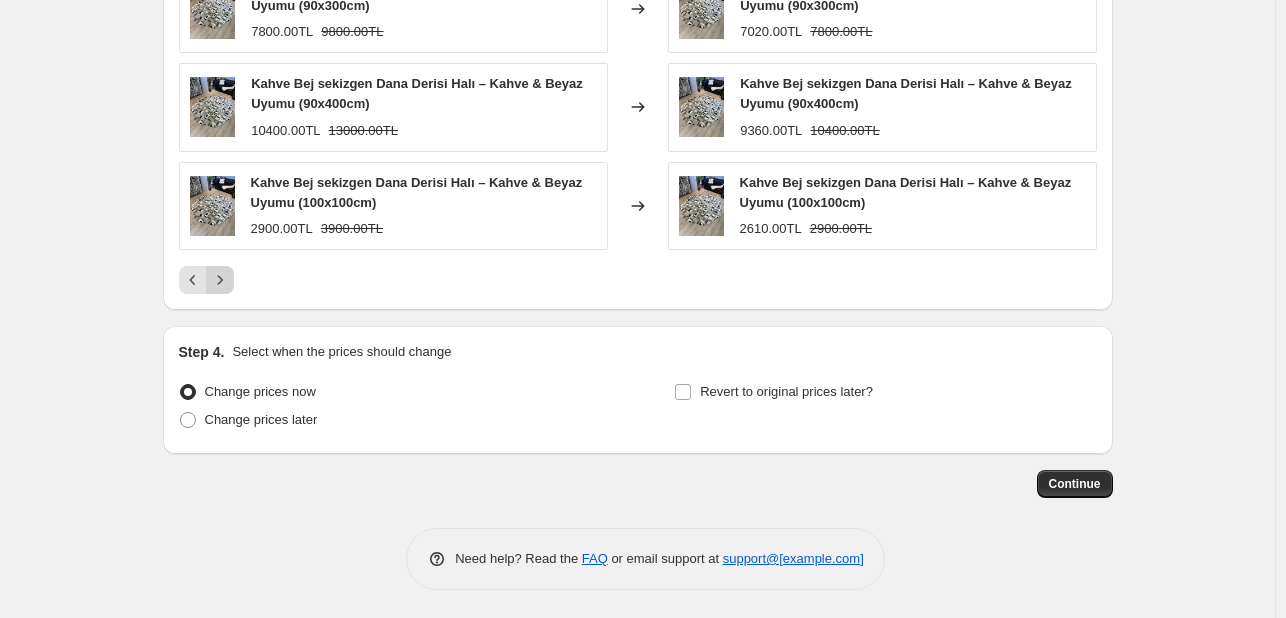 click 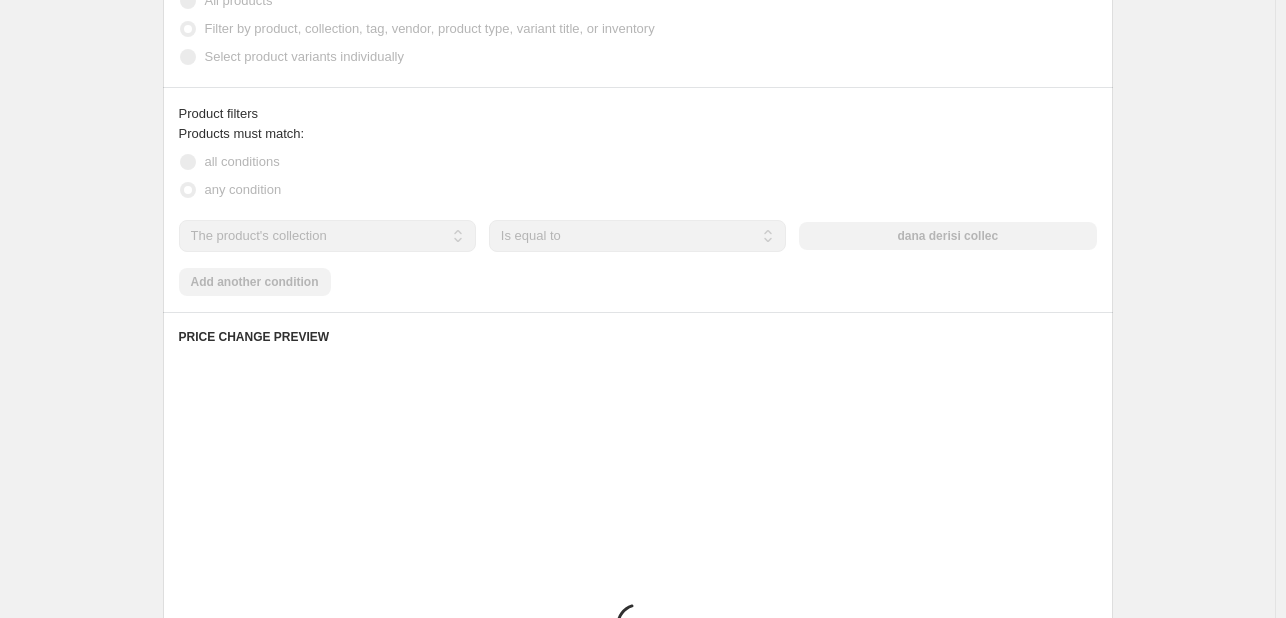 scroll, scrollTop: 804, scrollLeft: 0, axis: vertical 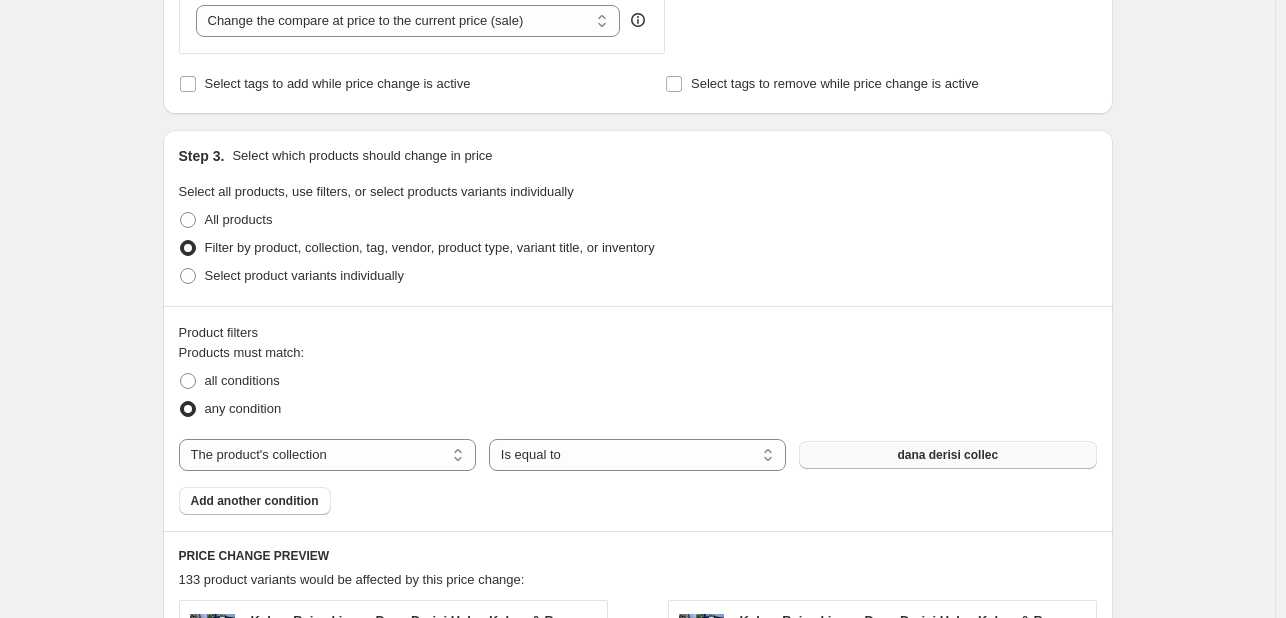 click on "dana derisi collec" at bounding box center [947, 455] 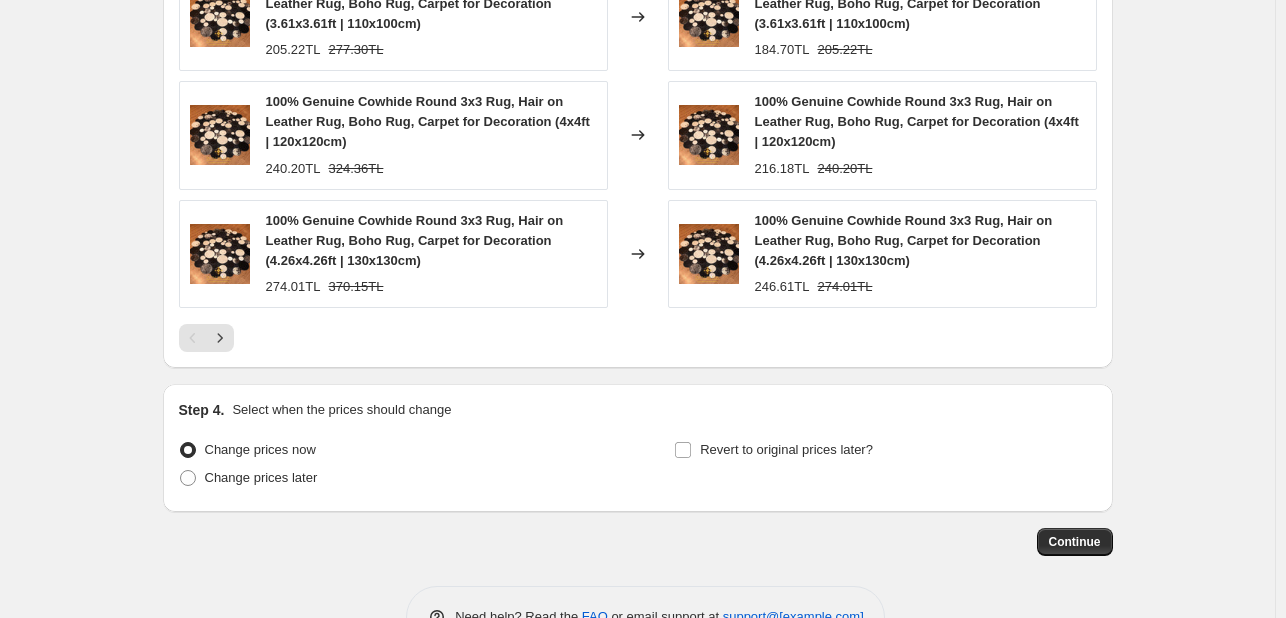 scroll, scrollTop: 1736, scrollLeft: 0, axis: vertical 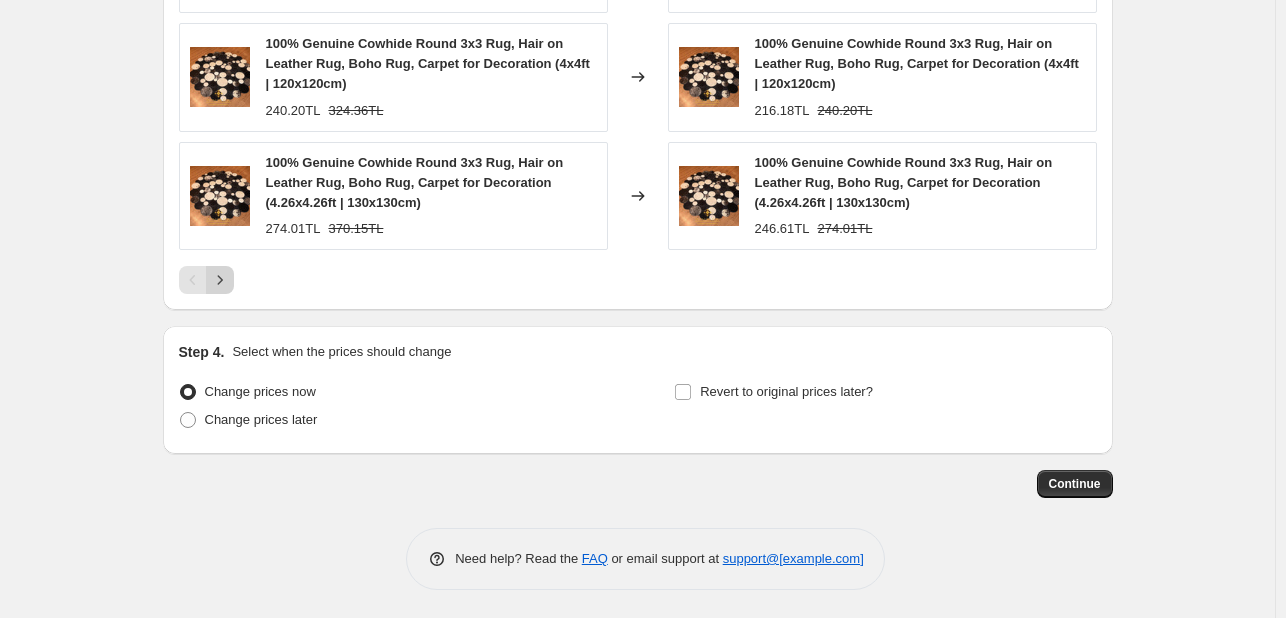 click 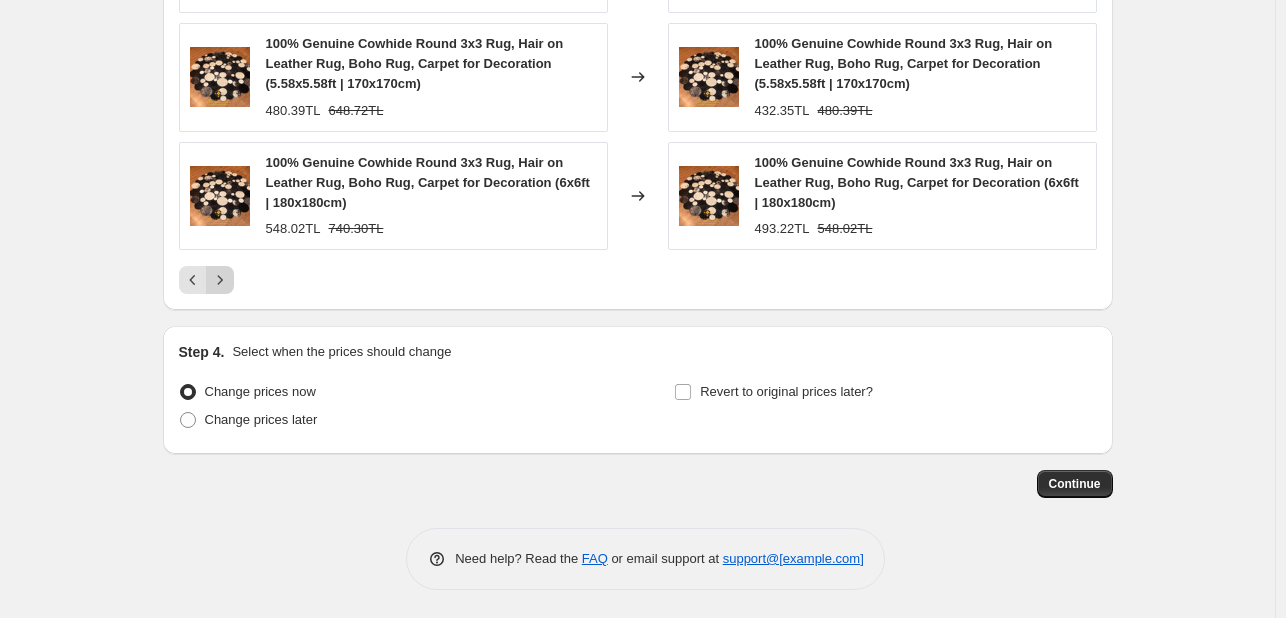 click 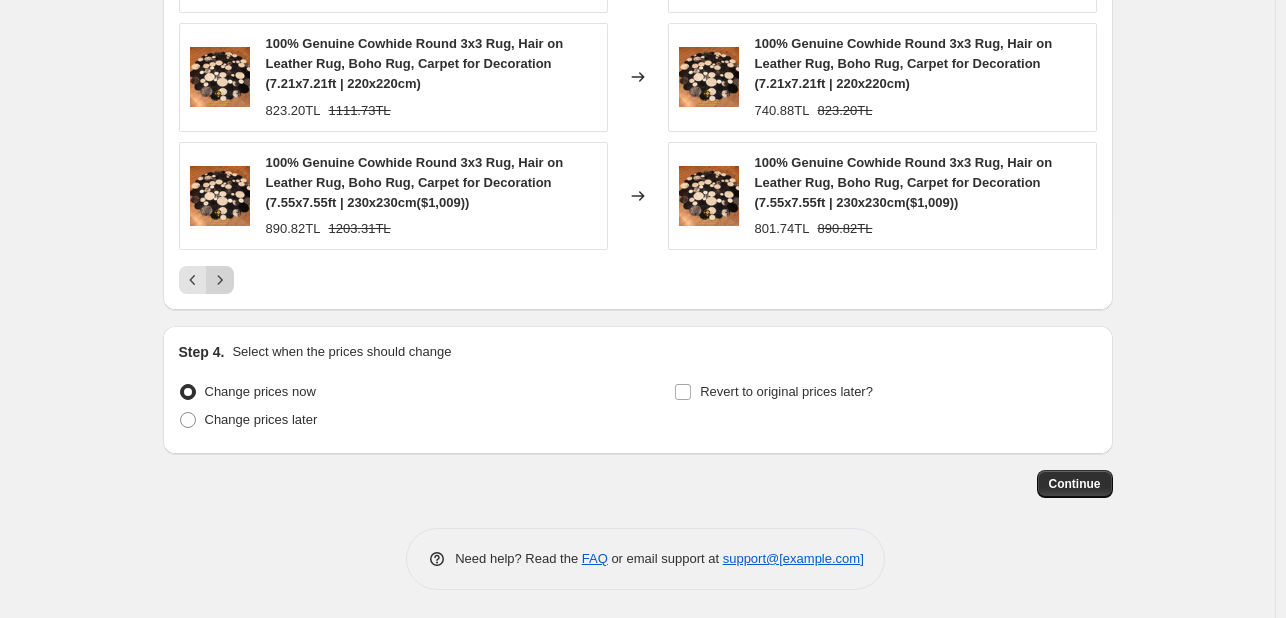 click 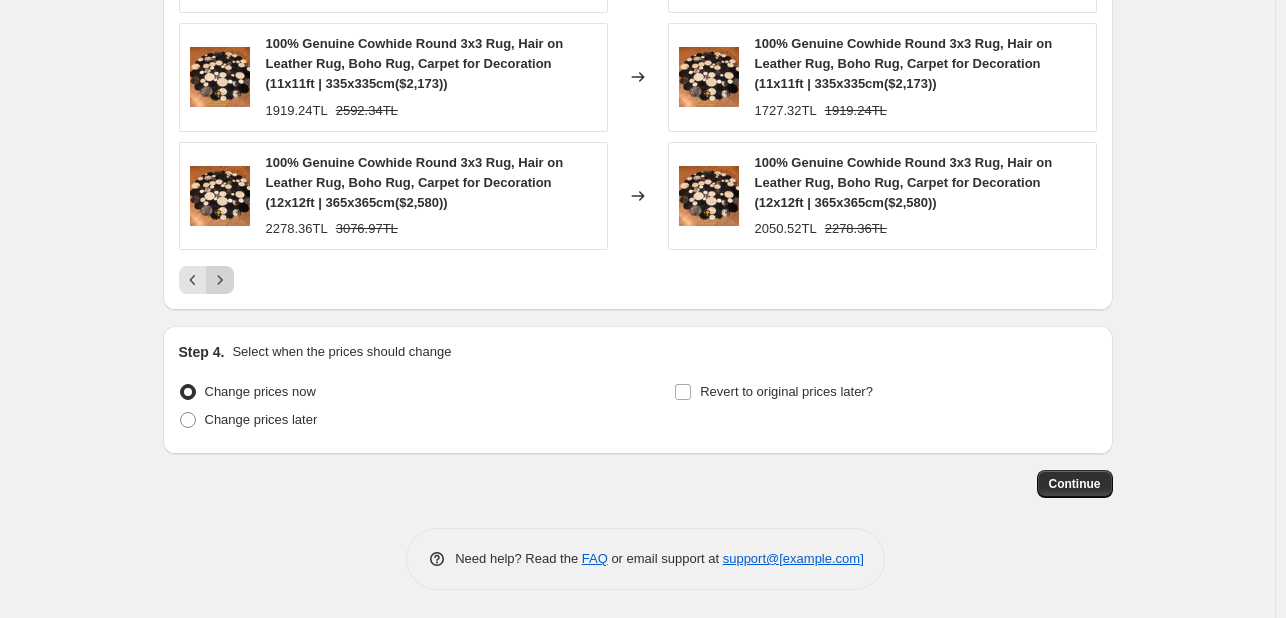 click 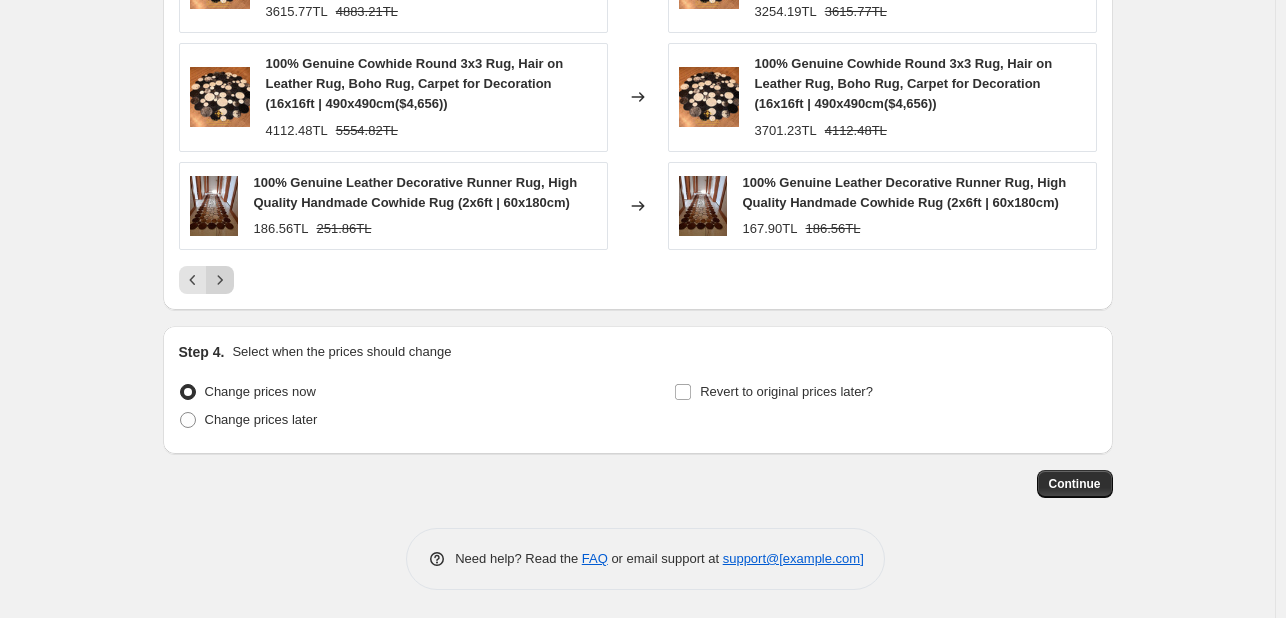 click 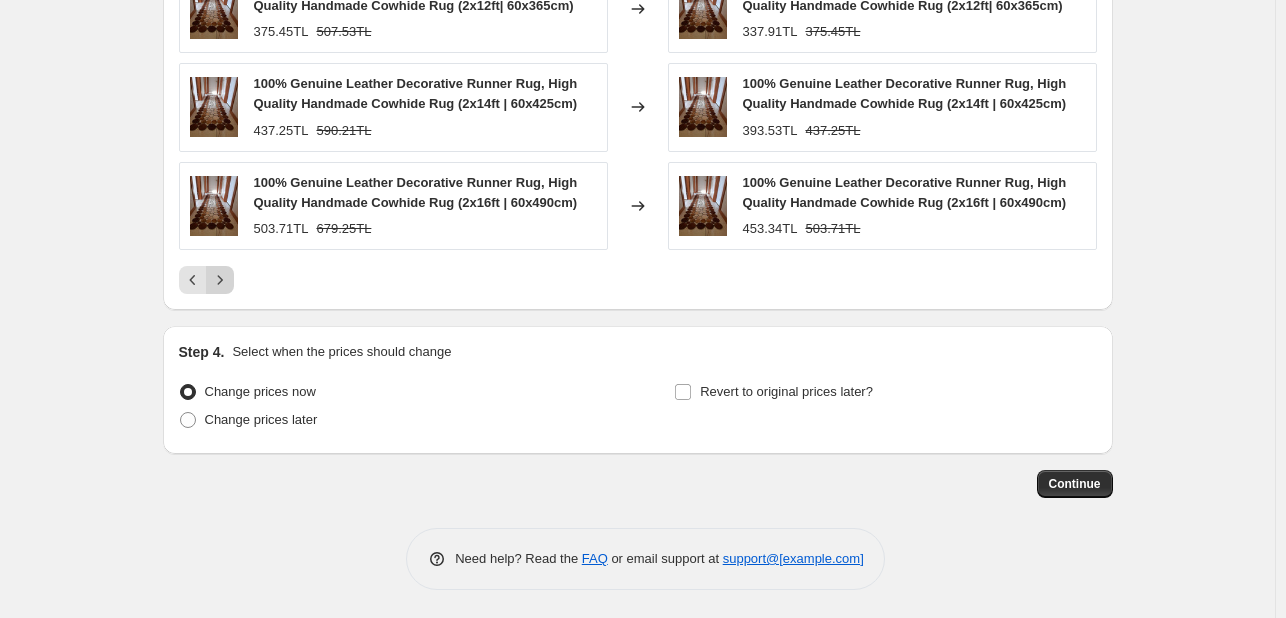 click at bounding box center [220, 280] 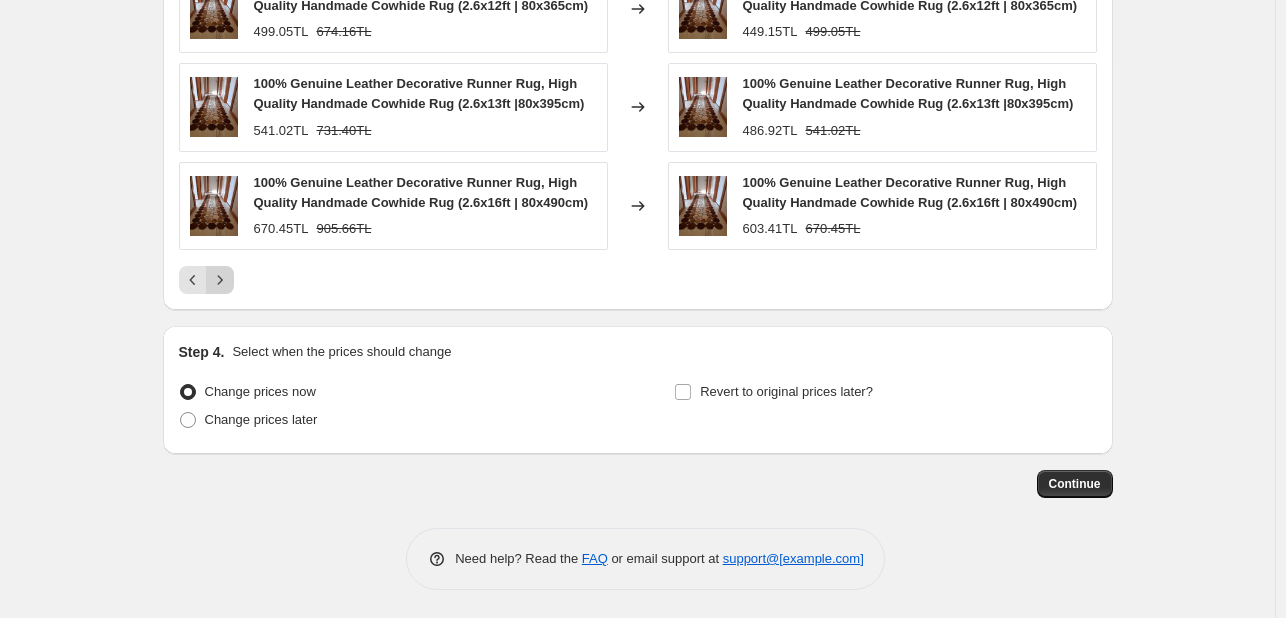 click at bounding box center [220, 280] 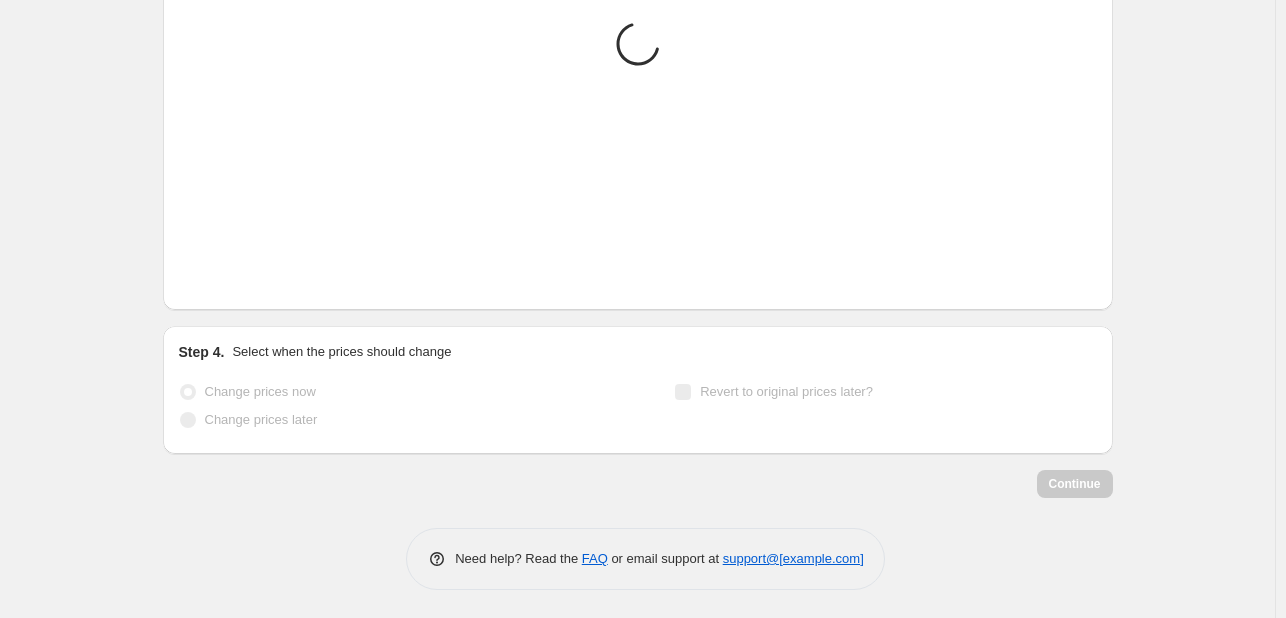 scroll, scrollTop: 1636, scrollLeft: 0, axis: vertical 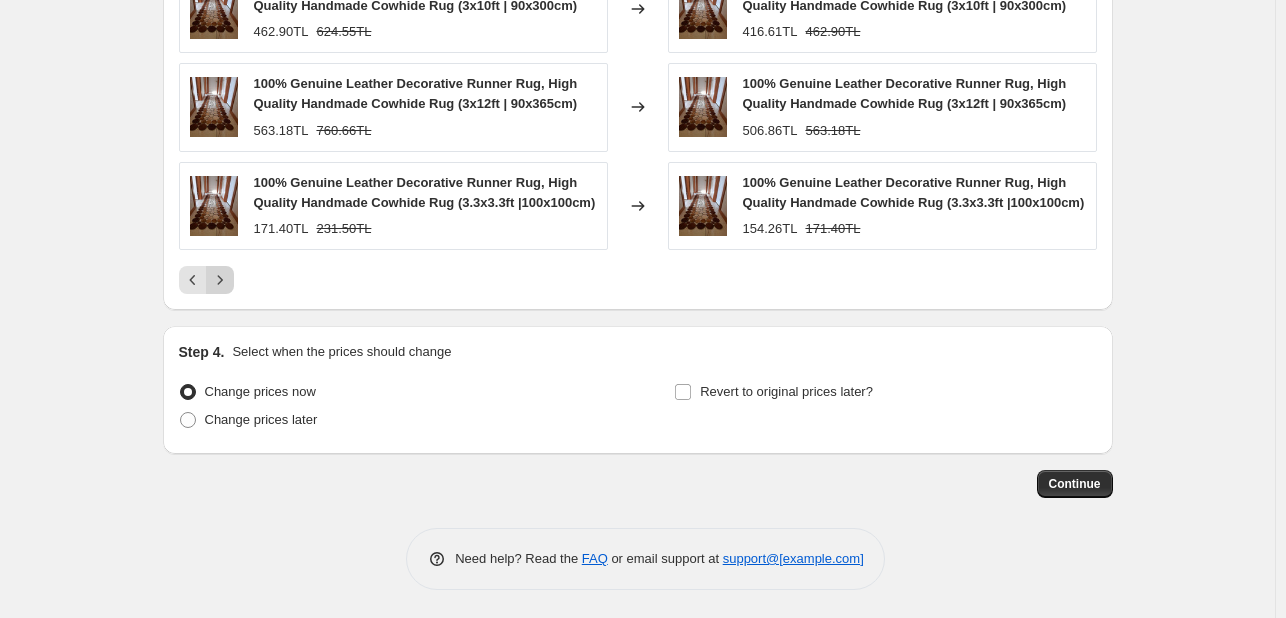 click on "100% Genuine Leather Decorative Runner Rug, High Quality Handmade Cowhide Rug (3x5ft | 90x150cm) 230.87TL 312.91TL Changed to 100% Genuine Leather Decorative Runner Rug, High Quality Handmade Cowhide Rug (3x5ft | 90x150cm) 207.78TL 230.87TL 100% Genuine Leather Decorative Runner Rug, High Quality Handmade Cowhide Rug (3x8ft | 90x240cm) 369.62TL 499.90TL Changed to 100% Genuine Leather Decorative Runner Rug, High Quality Handmade Cowhide Rug (3x8ft | 90x240cm) 332.66TL 369.62TL 100% Genuine Leather Decorative Runner Rug, High Quality Handmade Cowhide Rug (3x10ft | 90x300cm) 462.90TL 624.55TL Changed to 100% Genuine Leather Decorative Runner Rug, High Quality Handmade Cowhide Rug (3x10ft | 90x300cm) 416.61TL 462.90TL 100% Genuine Leather Decorative Runner Rug, High Quality Handmade Cowhide Rug (3x12ft | 90x365cm) 563.18TL 760.66TL Changed to 100% Genuine Leather Decorative Runner Rug, High Quality Handmade Cowhide Rug (3x12ft | 90x365cm) 506.86TL 563.18TL 171.40TL 231.50TL Changed to 154.26TL 171.40TL" at bounding box center [638, 31] 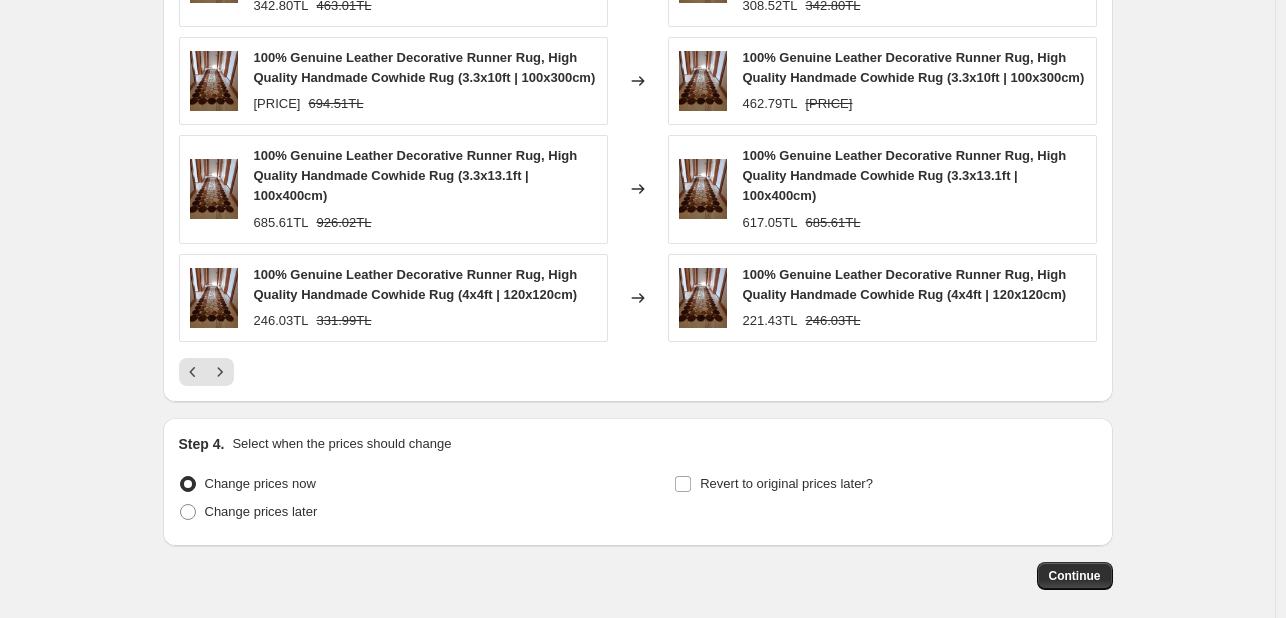 scroll, scrollTop: 1636, scrollLeft: 0, axis: vertical 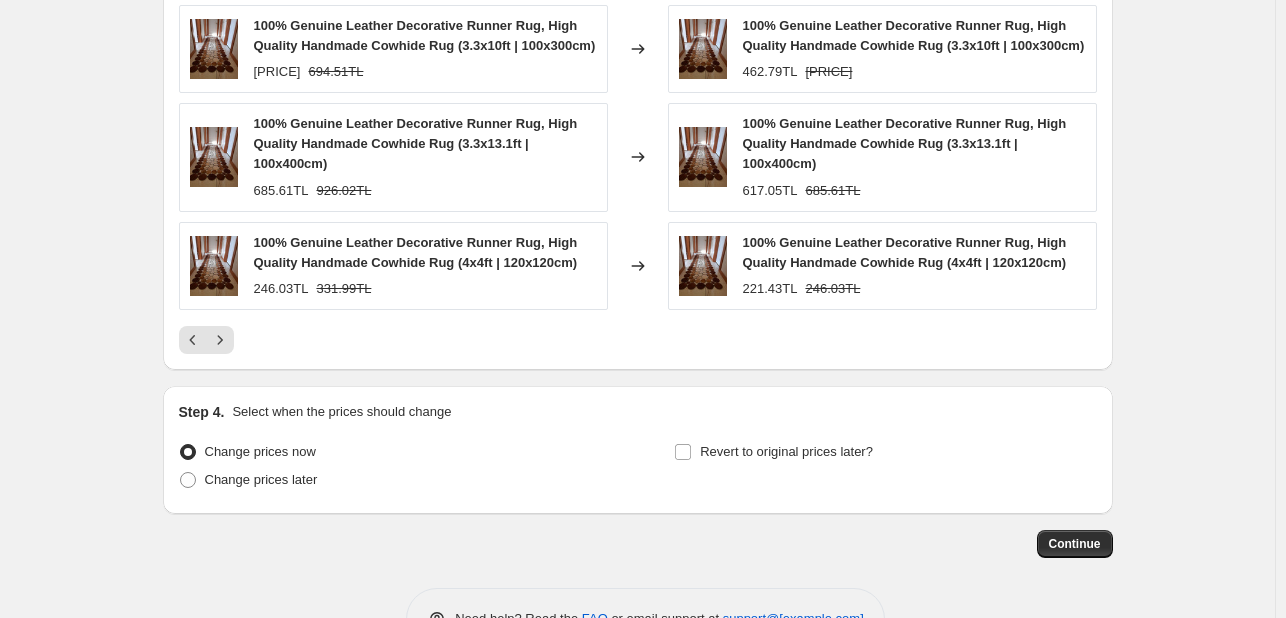click at bounding box center [214, 266] 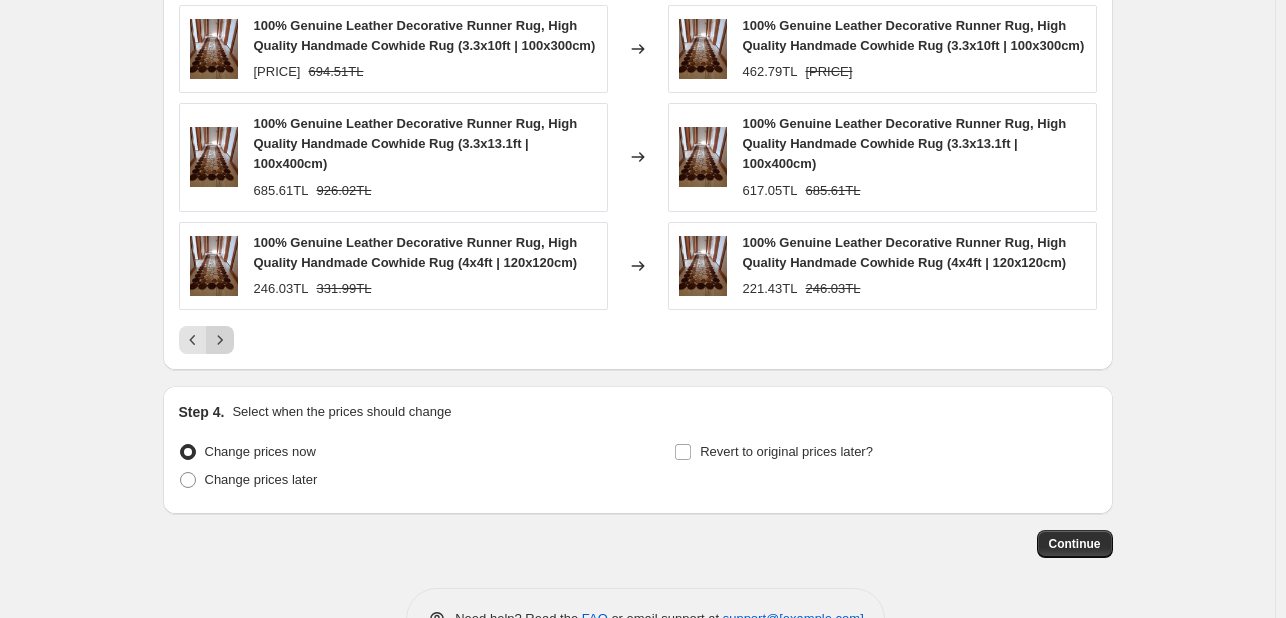 click on "100% Genuine Leather Decorative Runner Rug, High Quality Handmade Cowhide Rug (3.3x4.9ft | 100x150cm) [PRICE]TL [PRICE]TL Changed to 100% Genuine Leather Decorative Runner Rug, High Quality Handmade Cowhide Rug (3.3x4.9ft | 100x150cm) [PRICE]TL [PRICE]TL 100% Genuine Leather Decorative Runner Rug, High Quality Handmade Cowhide Rug (3.3x6.5ft | 100x200cm) [PRICE]TL [PRICE]TL Changed to 100% Genuine Leather Decorative Runner Rug, High Quality Handmade Cowhide Rug (3.3x6.5ft | 100x200cm) [PRICE]TL [PRICE]TL 100% Genuine Leather Decorative Runner Rug, High Quality Handmade Cowhide Rug (3.3x10ft | 100x300cm) [PRICE]TL [PRICE]TL Changed to 100% Genuine Leather Decorative Runner Rug, High Quality Handmade Cowhide Rug (3.3x10ft | 100x300cm) [PRICE]TL [PRICE]TL 100% Genuine Leather Decorative Runner Rug, High Quality Handmade Cowhide Rug (3.3x13.1ft | 100x400cm) [PRICE]TL [PRICE]TL Changed to 100% Genuine Leather Decorative Runner Rug, High Quality Handmade Cowhide Rug (3.3x13.1ft | 100x400cm) [PRICE]TL [PRICE]TL [PRICE]TL [PRICE]TL" at bounding box center [638, 61] 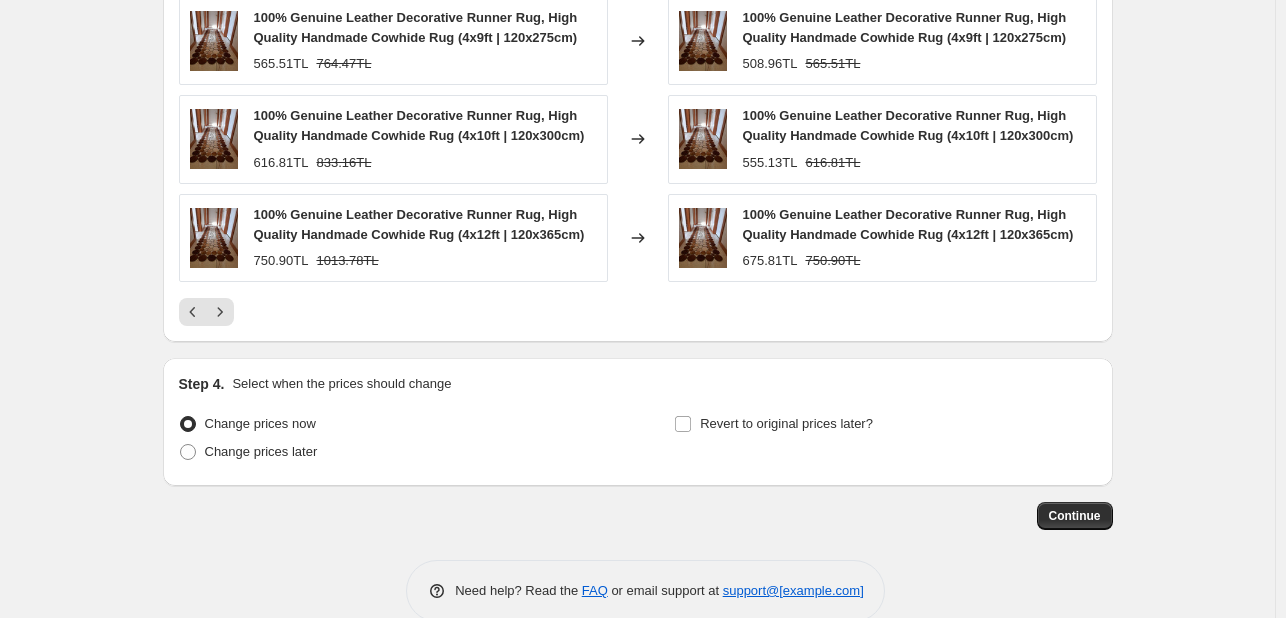 scroll, scrollTop: 1636, scrollLeft: 0, axis: vertical 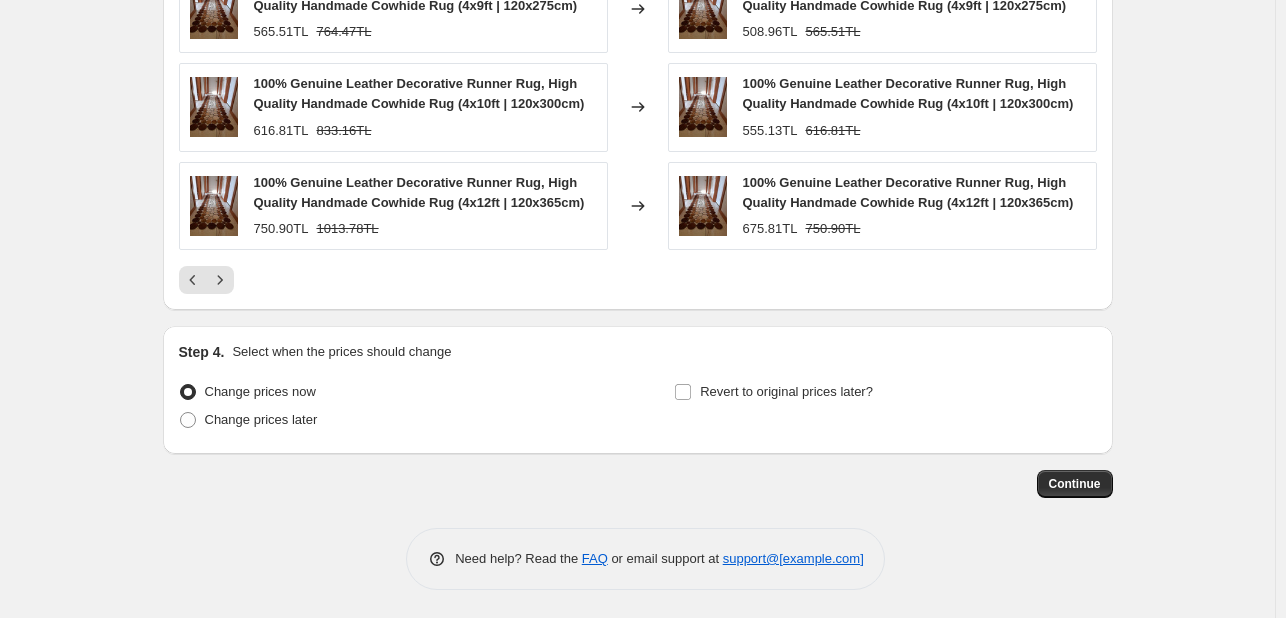 click on "Step 4." at bounding box center (202, 352) 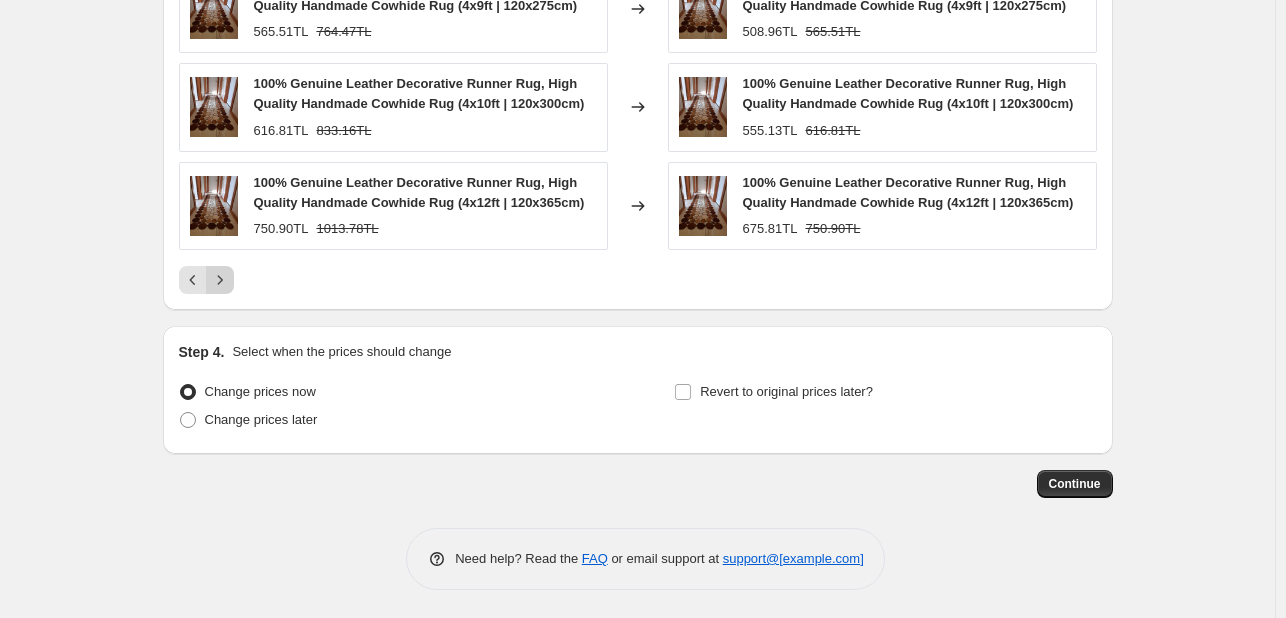 click 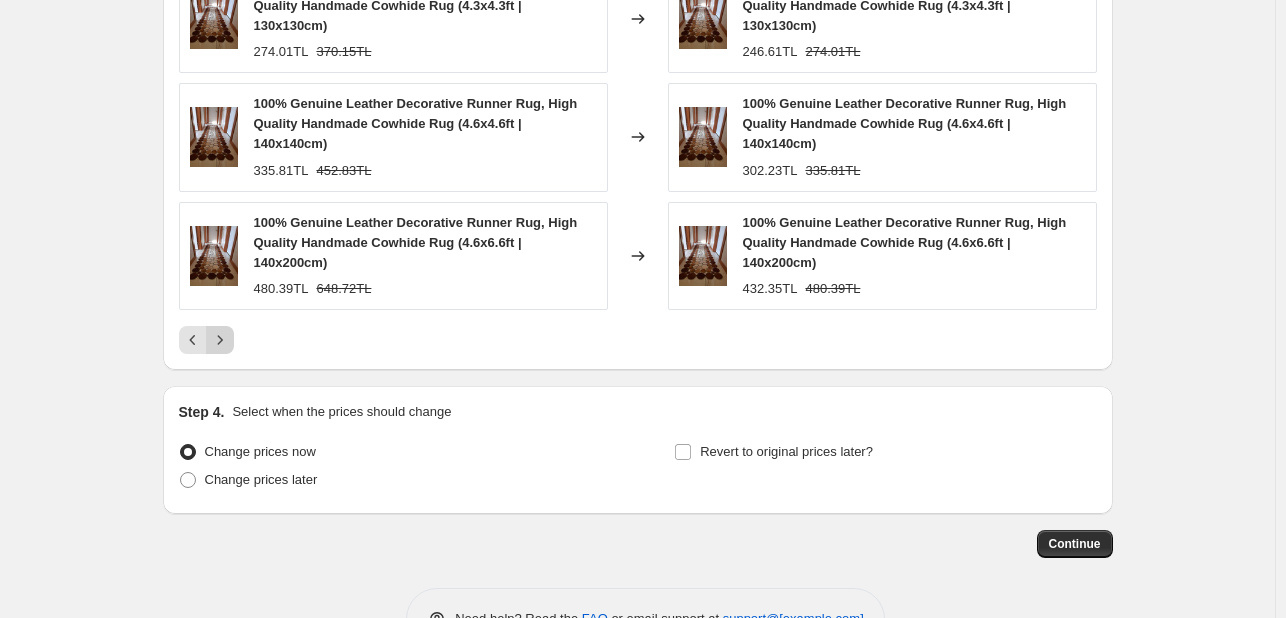click on "100% Genuine Leather Decorative Runner Rug, High Quality Handmade Cowhide Rug (4.6x6.6ft | 140x200cm) [PRICE]TL [PRICE]TL" at bounding box center [393, 256] 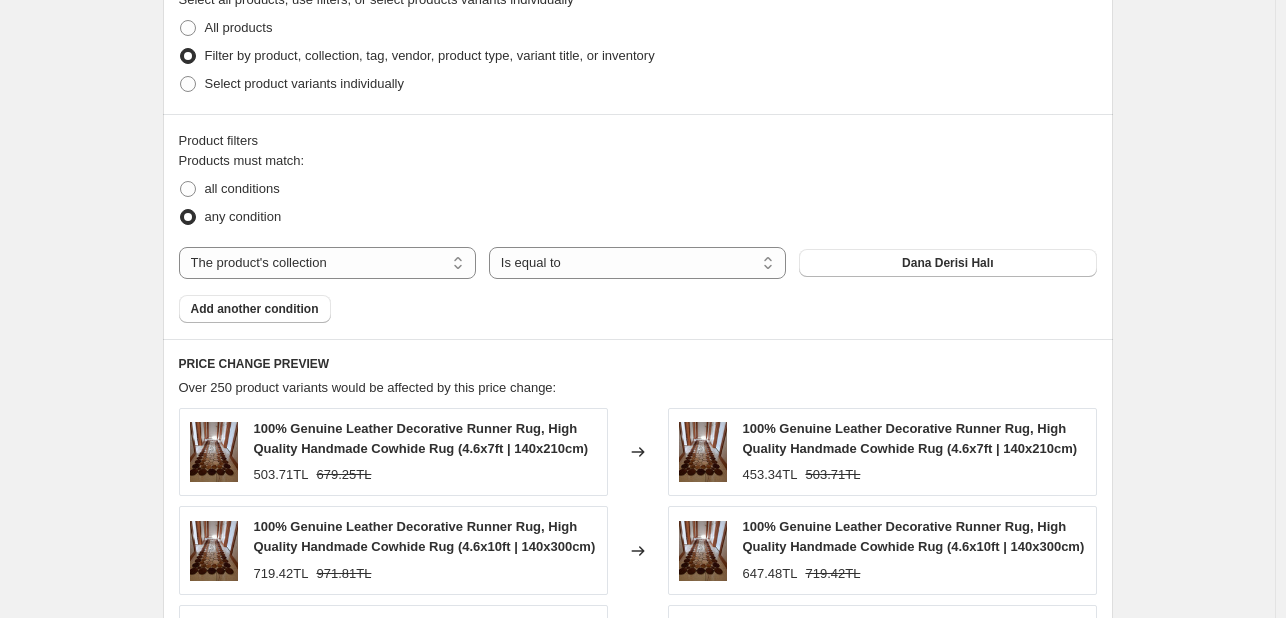 scroll, scrollTop: 936, scrollLeft: 0, axis: vertical 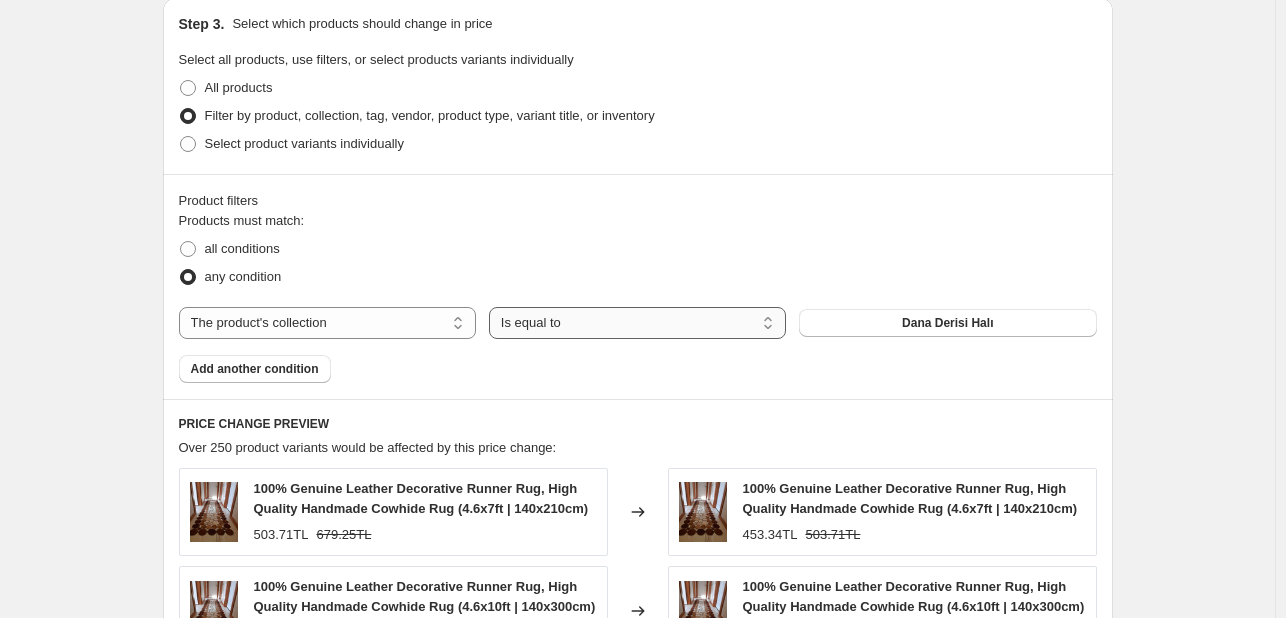 click on "Is equal to Is not equal to" at bounding box center [637, 323] 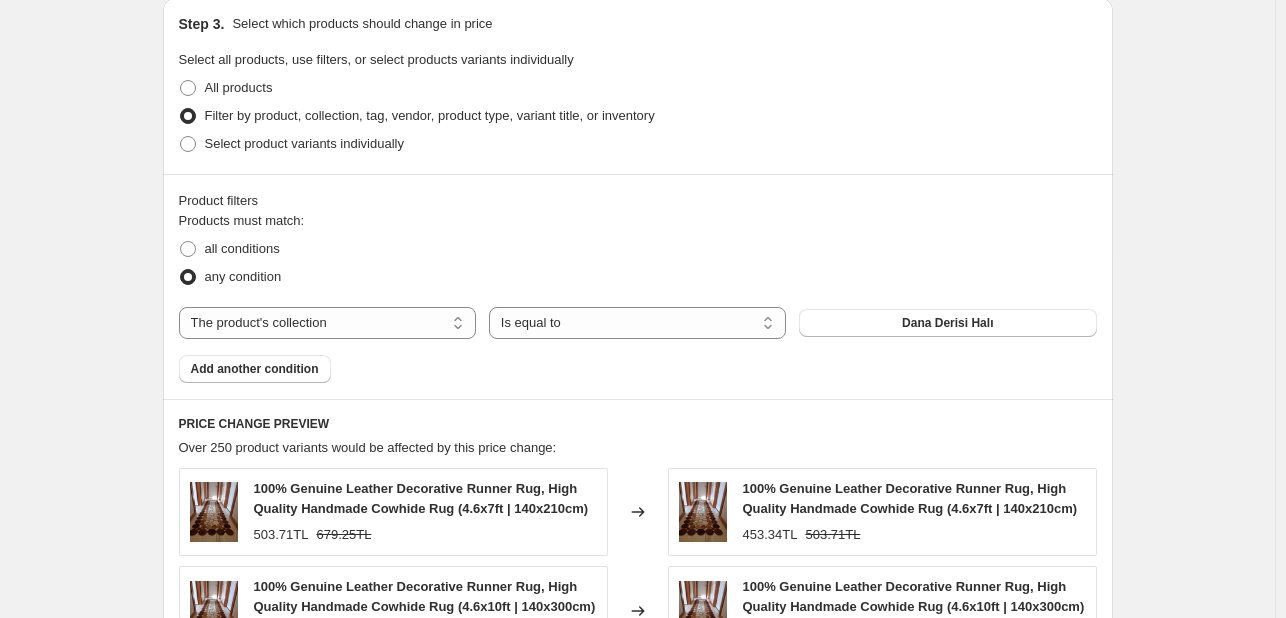 click on "any condition" at bounding box center (638, 277) 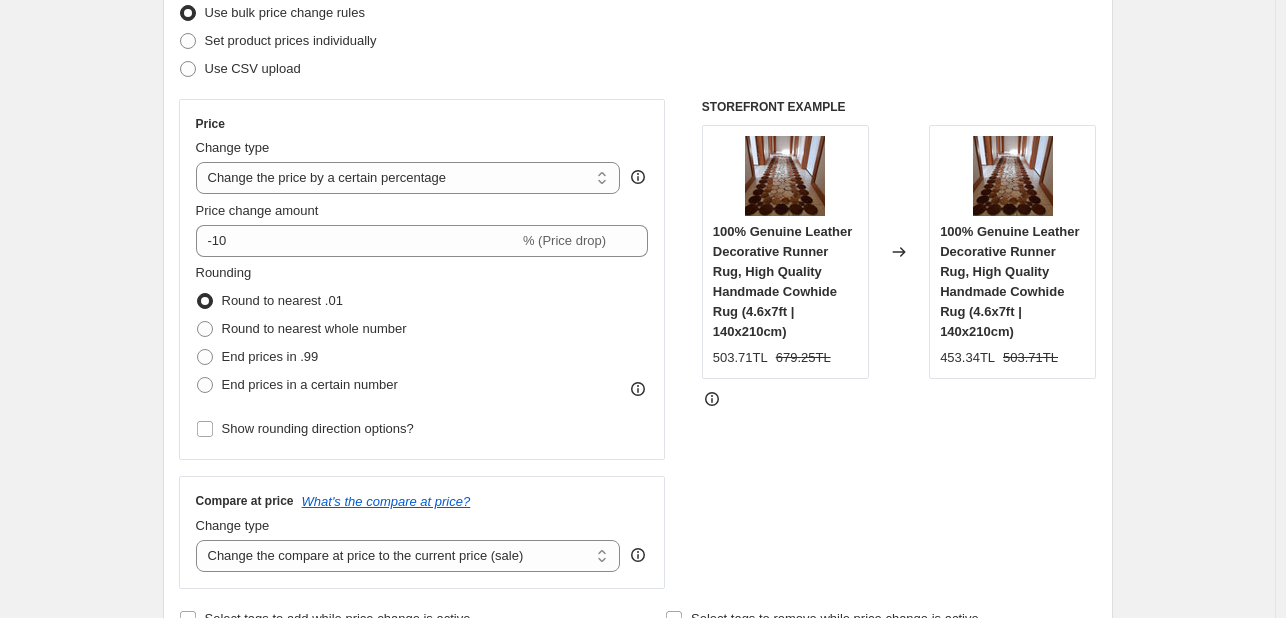 scroll, scrollTop: 236, scrollLeft: 0, axis: vertical 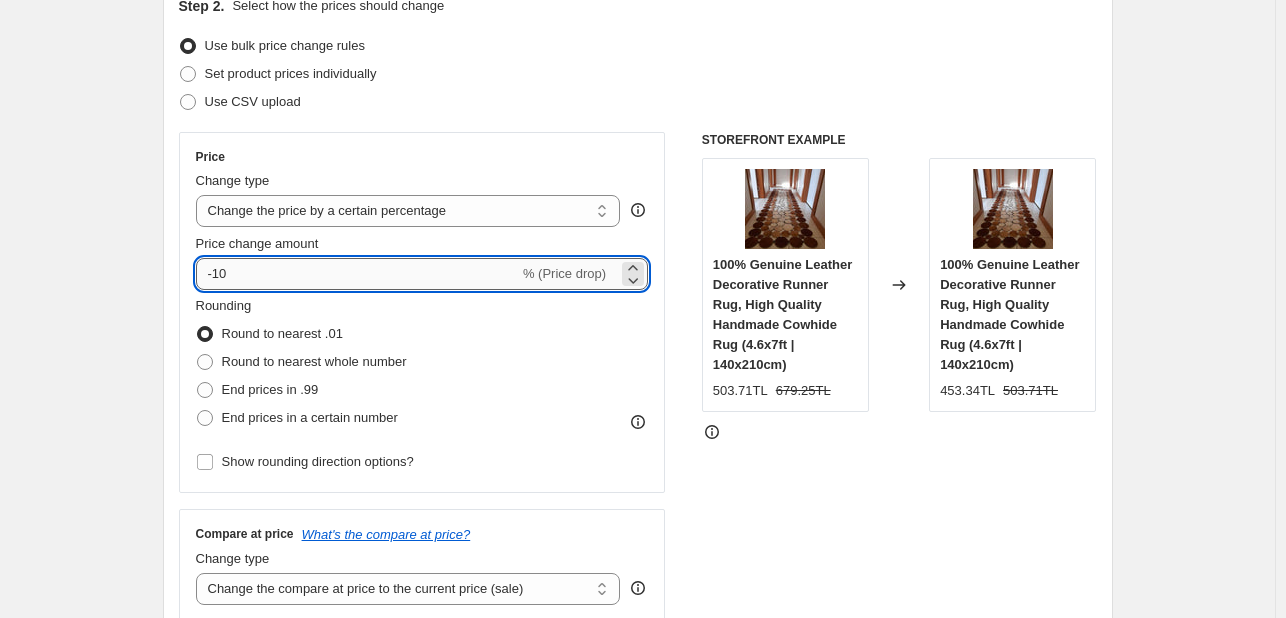 click on "-10" at bounding box center (357, 274) 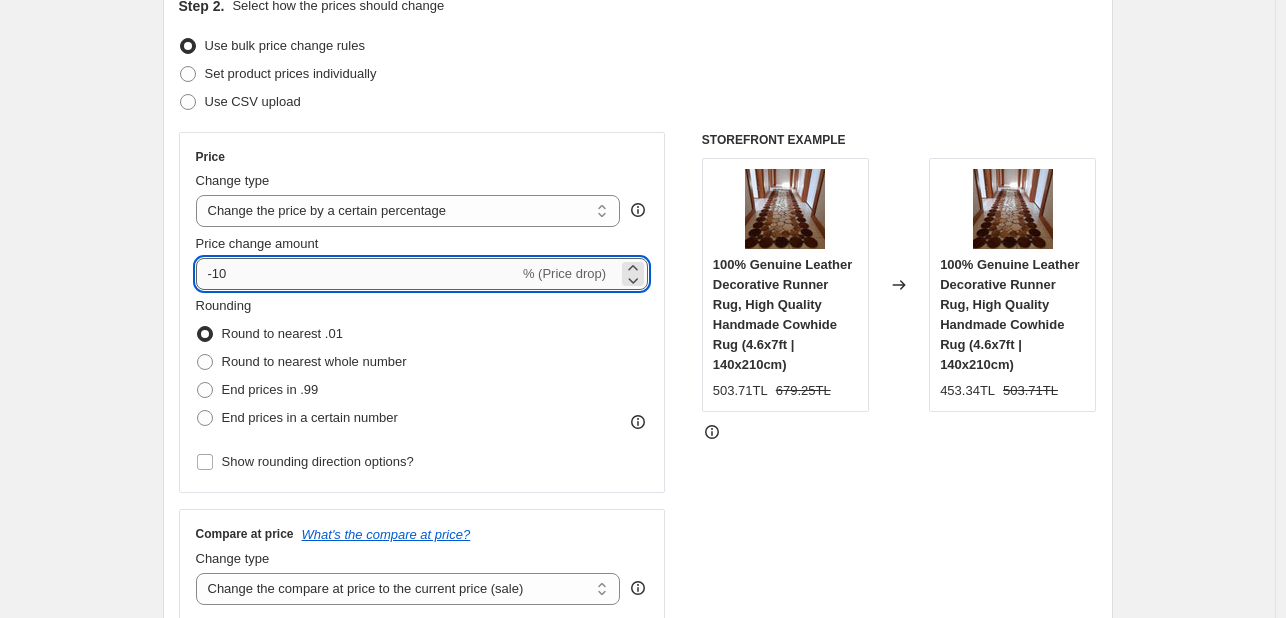 click on "-10" at bounding box center (357, 274) 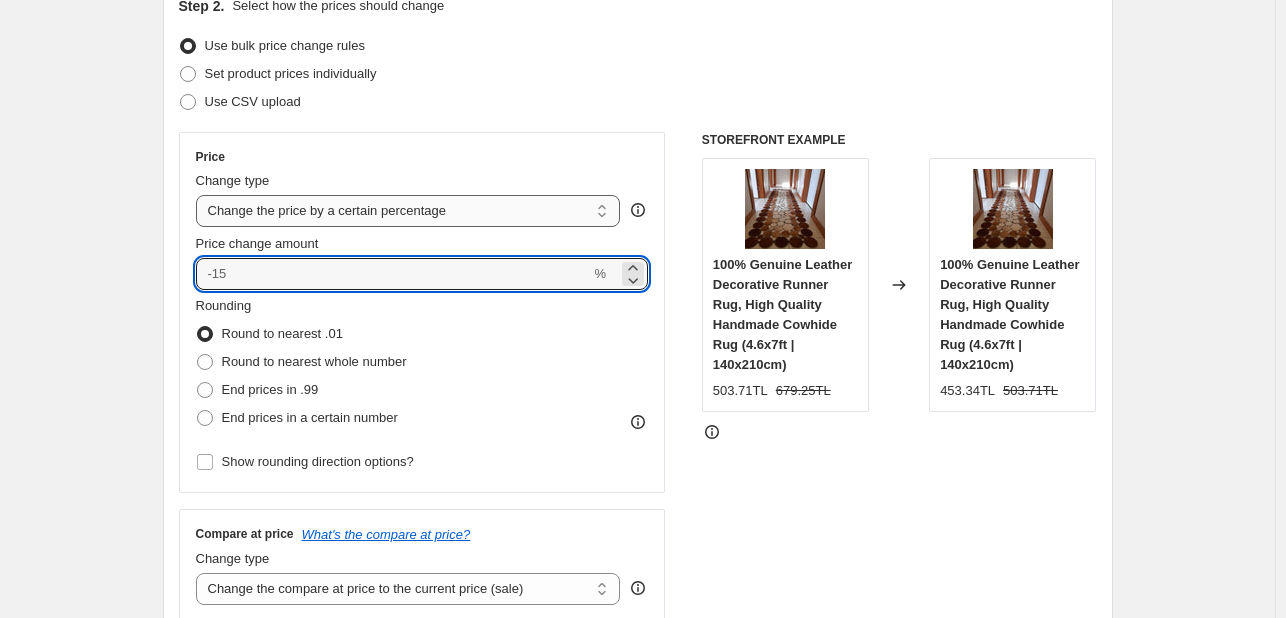 type on "0" 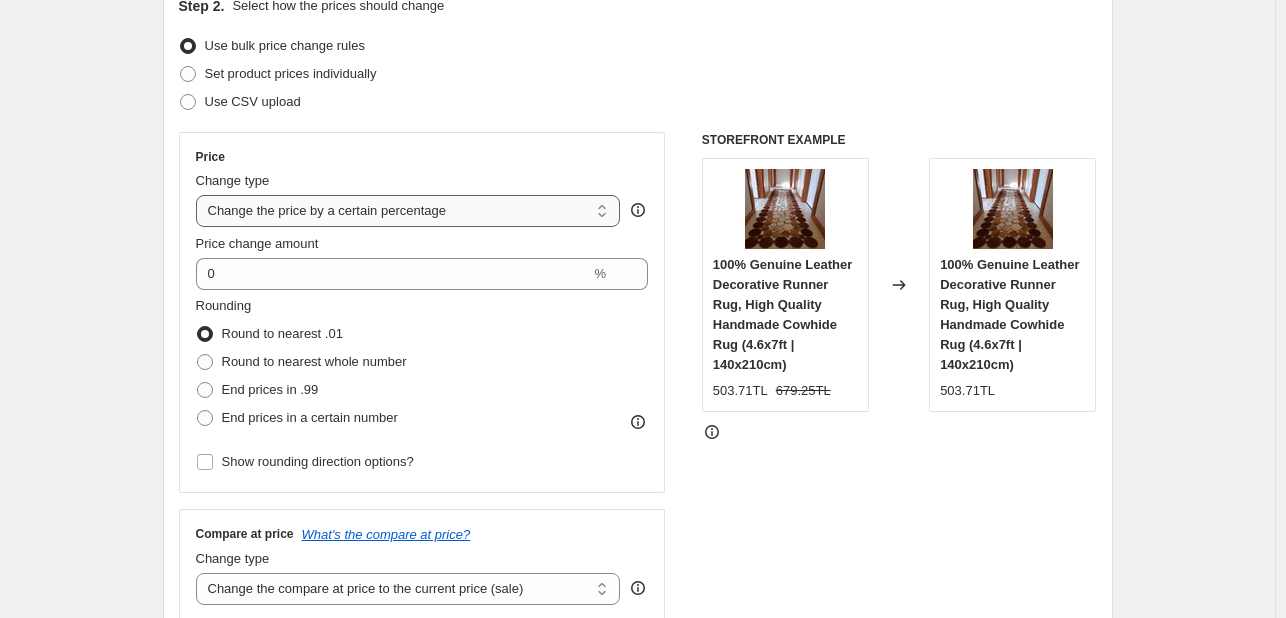 click on "Change the price to a certain amount Change the price by a certain amount Change the price by a certain percentage Change the price to the current compare at price (price before sale) Change the price by a certain amount relative to the compare at price Change the price by a certain percentage relative to the compare at price Don't change the price Change the price by a certain percentage relative to the cost per item Change price to certain cost margin" at bounding box center [408, 211] 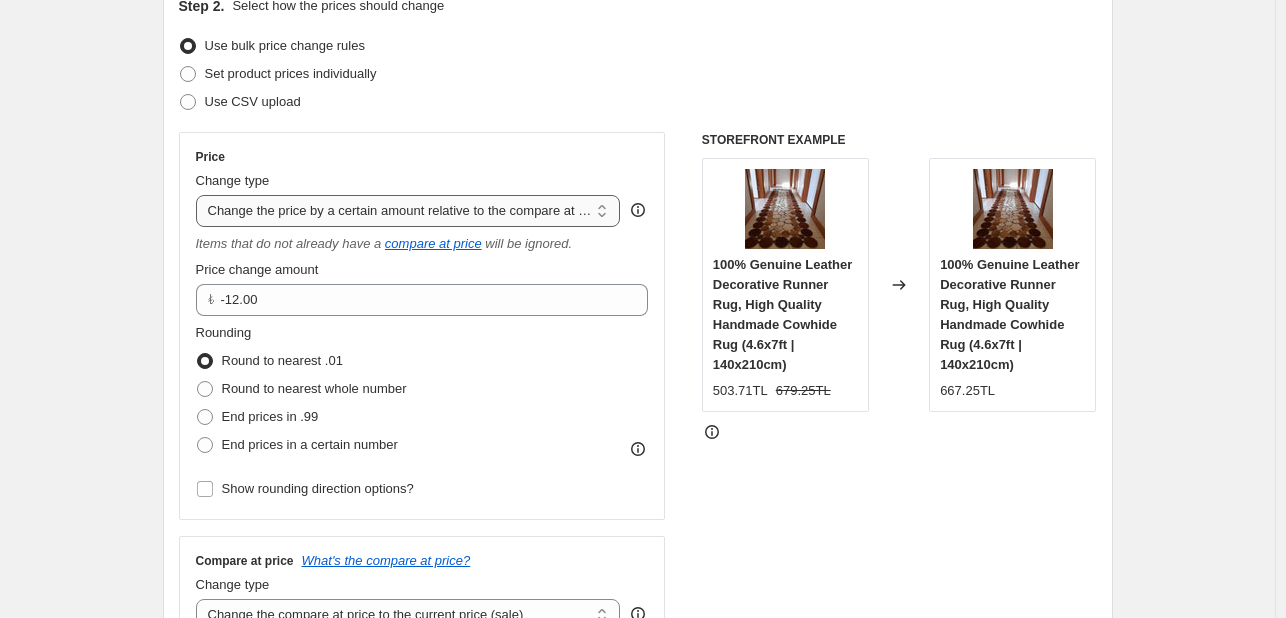 click on "Change the price to a certain amount Change the price by a certain amount Change the price by a certain percentage Change the price to the current compare at price (price before sale) Change the price by a certain amount relative to the compare at price Change the price by a certain percentage relative to the compare at price Don't change the price Change the price by a certain percentage relative to the cost per item Change price to certain cost margin" at bounding box center (408, 211) 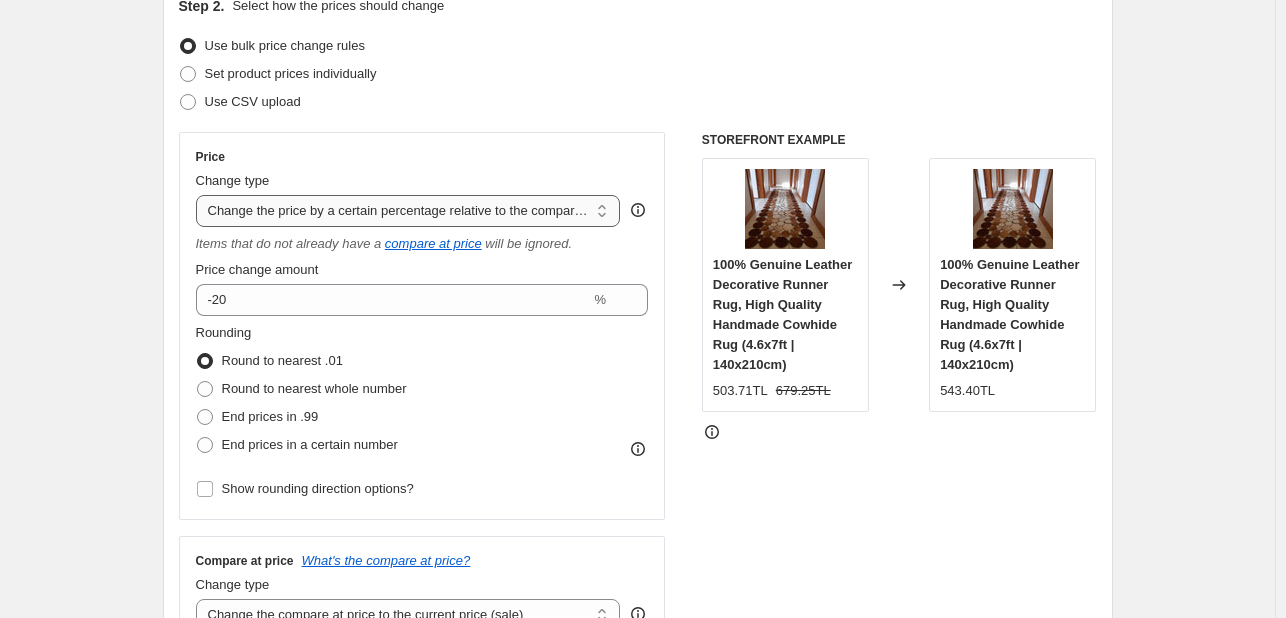 click on "Change the price to a certain amount Change the price by a certain amount Change the price by a certain percentage Change the price to the current compare at price (price before sale) Change the price by a certain amount relative to the compare at price Change the price by a certain percentage relative to the compare at price Don't change the price Change the price by a certain percentage relative to the cost per item Change price to certain cost margin" at bounding box center [408, 211] 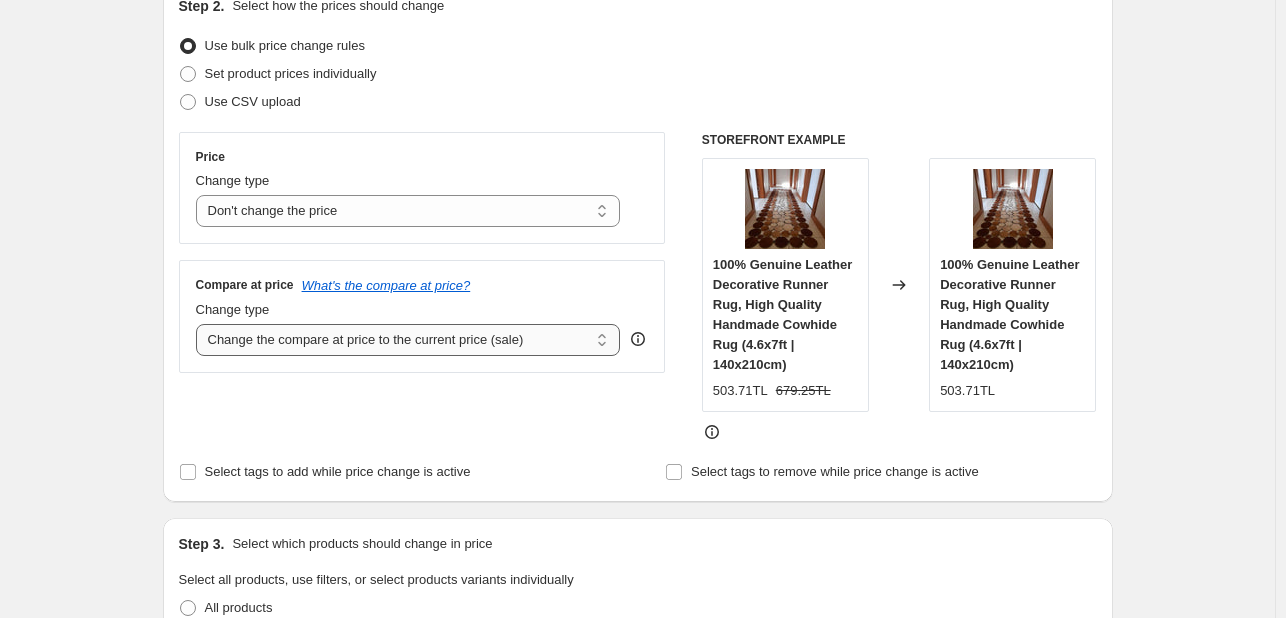 click on "Change the compare at price to the current price (sale) Change the compare at price to a certain amount Change the compare at price by a certain amount Change the compare at price by a certain percentage Change the compare at price by a certain amount relative to the actual price Change the compare at price by a certain percentage relative to the actual price Don't change the compare at price Remove the compare at price" at bounding box center [408, 340] 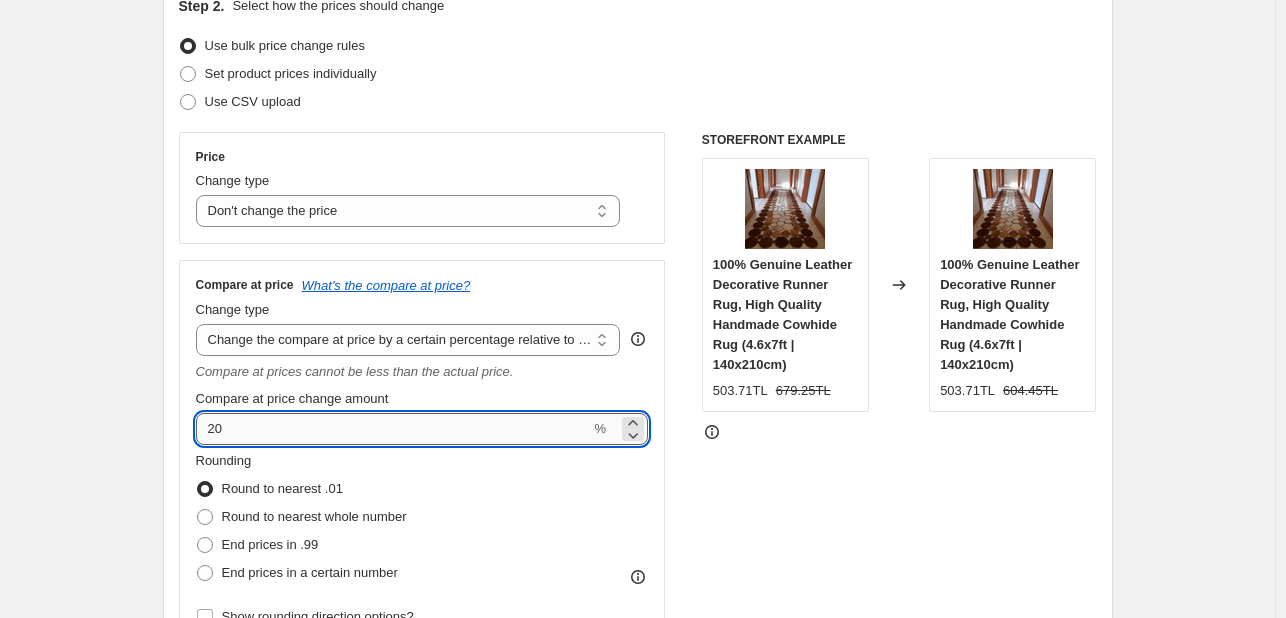 click on "20" at bounding box center (393, 429) 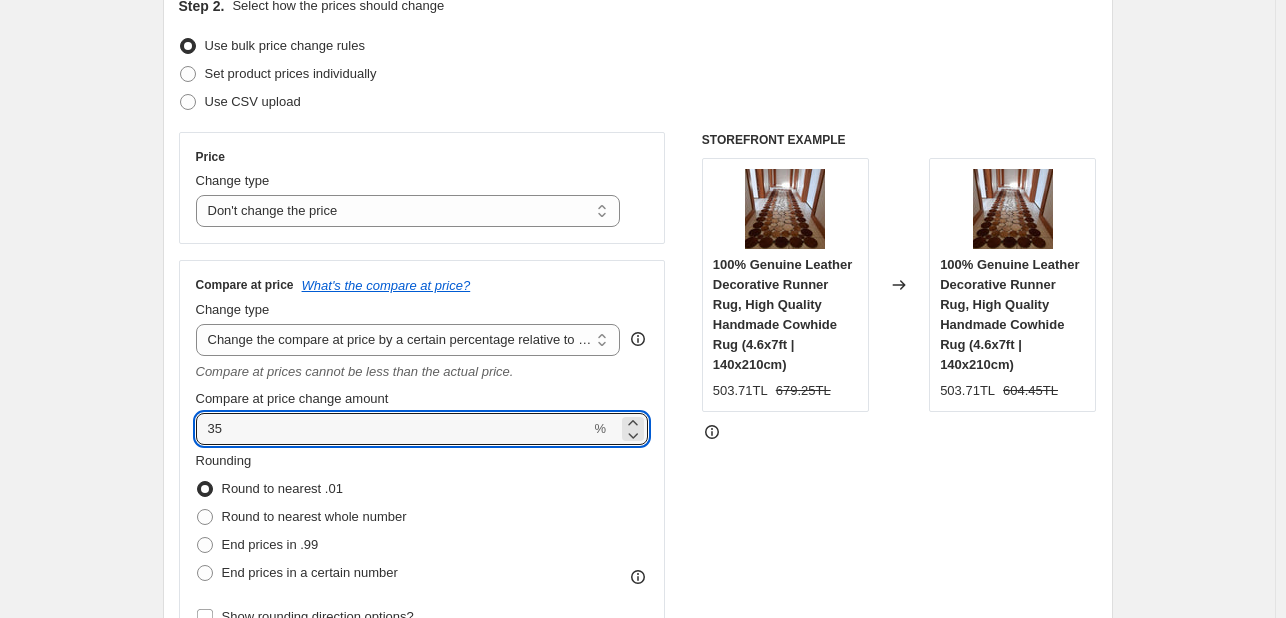 type on "35" 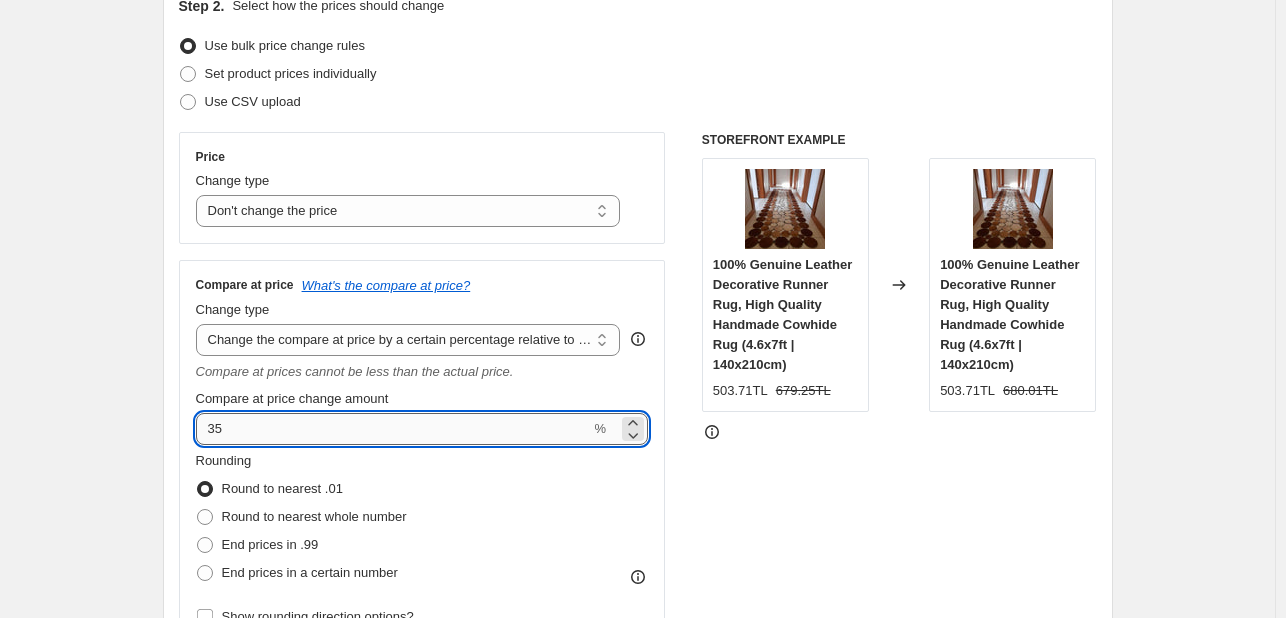 click on "35" at bounding box center [393, 429] 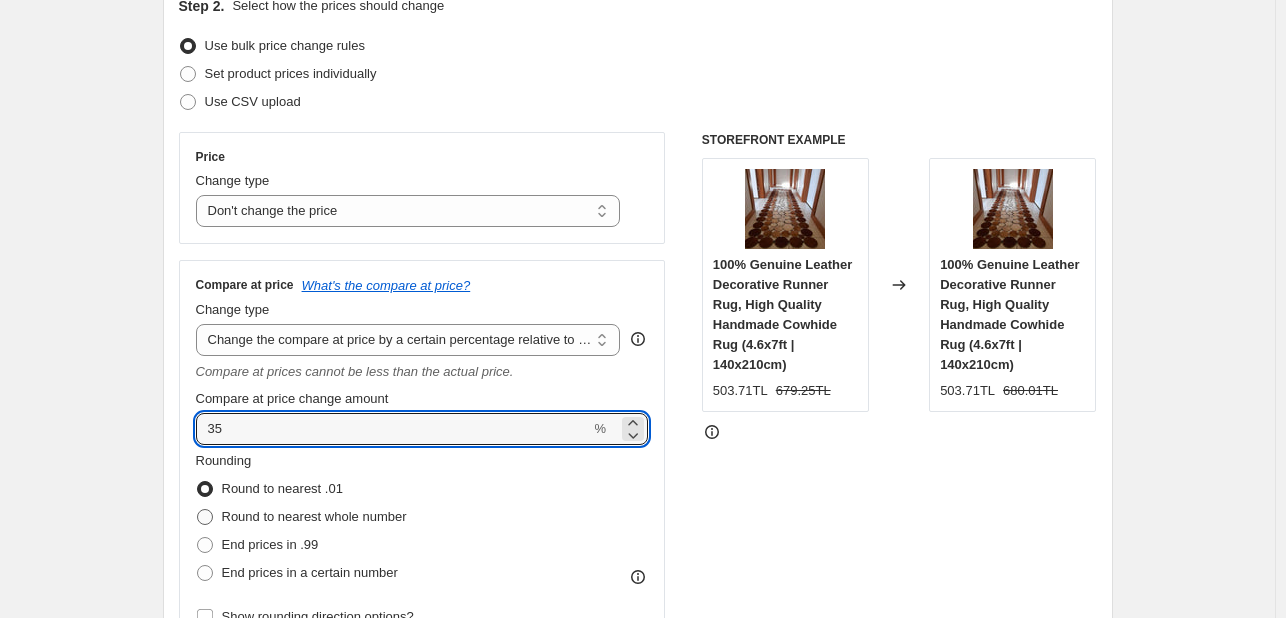 click at bounding box center [205, 517] 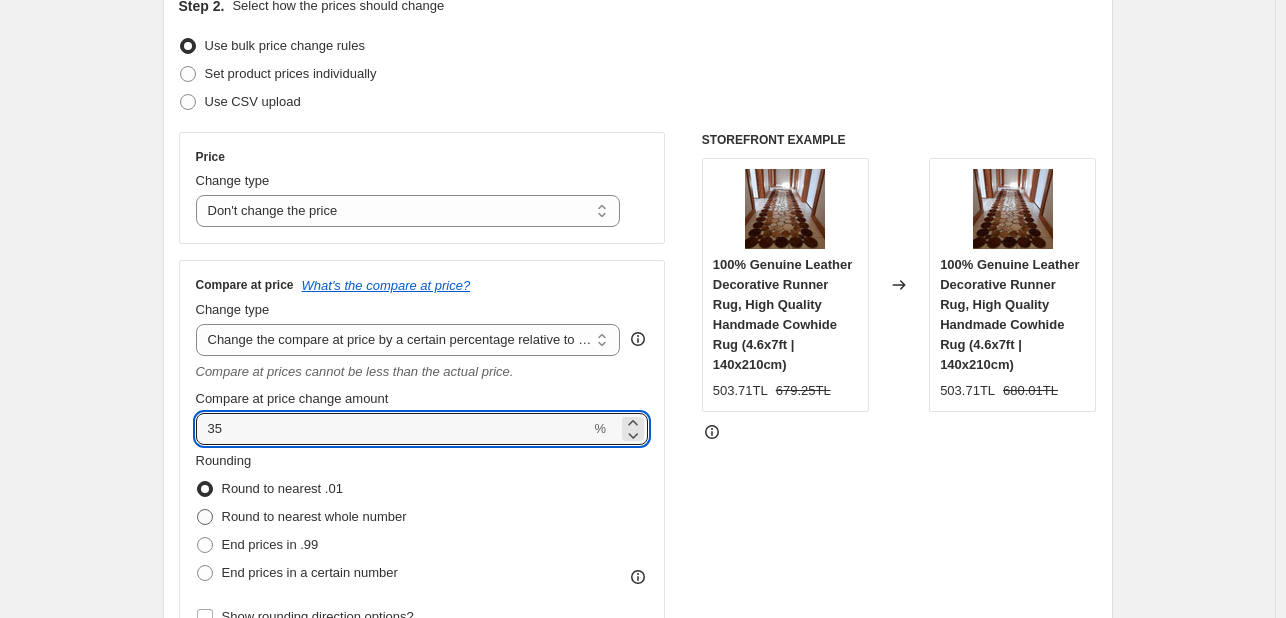 radio on "true" 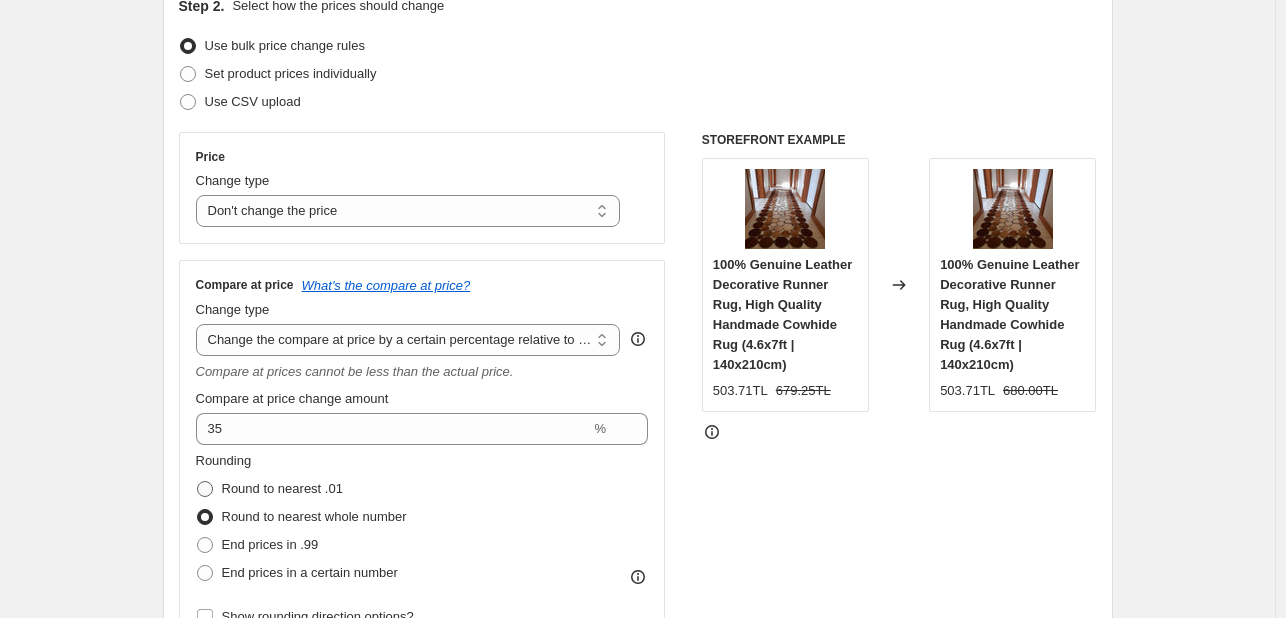 click at bounding box center (205, 489) 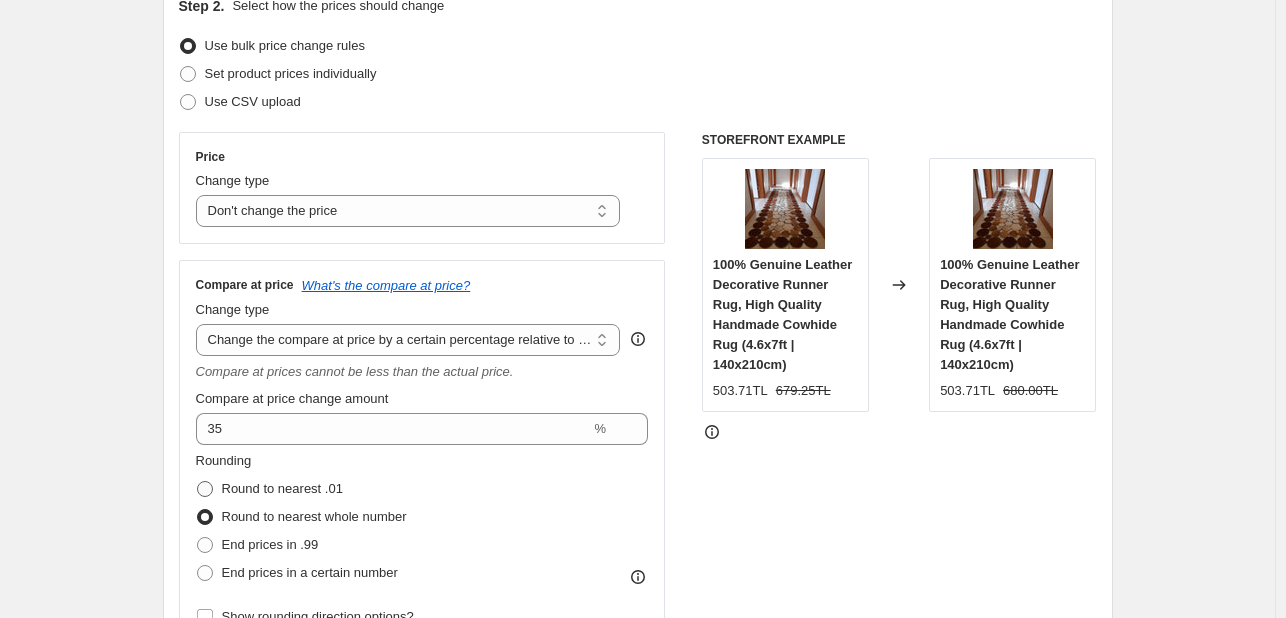 radio on "true" 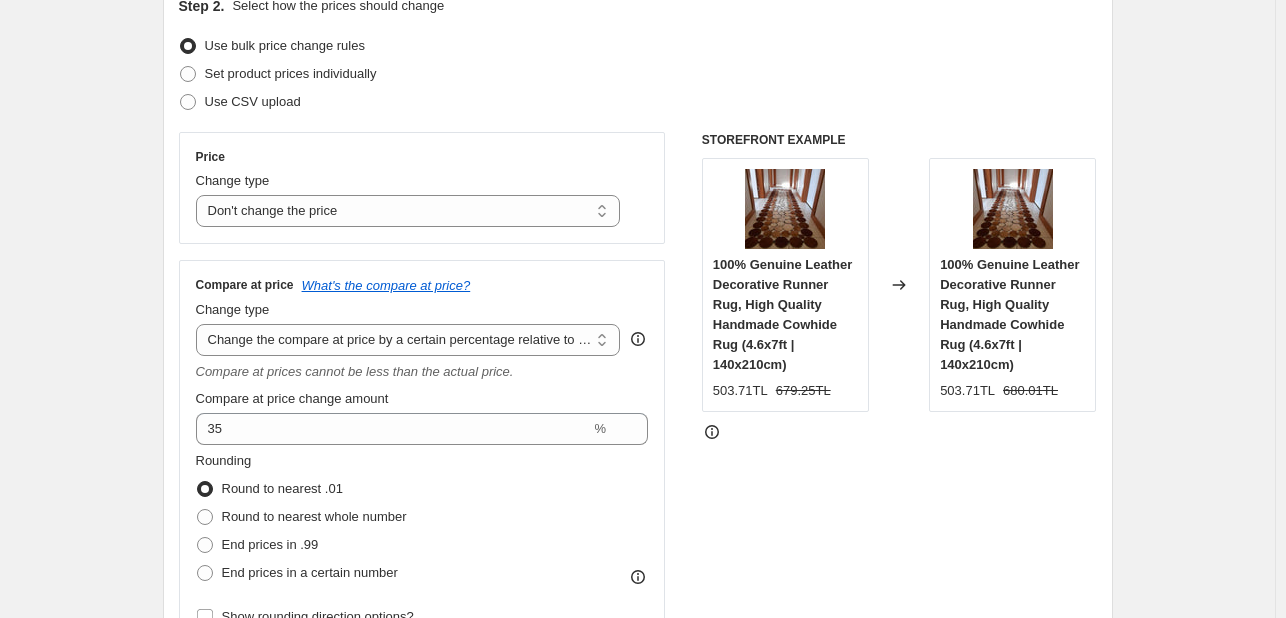 click on "STOREFRONT EXAMPLE 100% Genuine Leather Decorative Runner Rug, High Quality Handmade Cowhide Rug (4.6x7ft |  140x210cm) 503.71TL 679.25TL Changed to 100% Genuine Leather Decorative Runner Rug, High Quality Handmade Cowhide Rug (4.6x7ft |  140x210cm) 503.71TL 680.01TL" at bounding box center (899, 390) 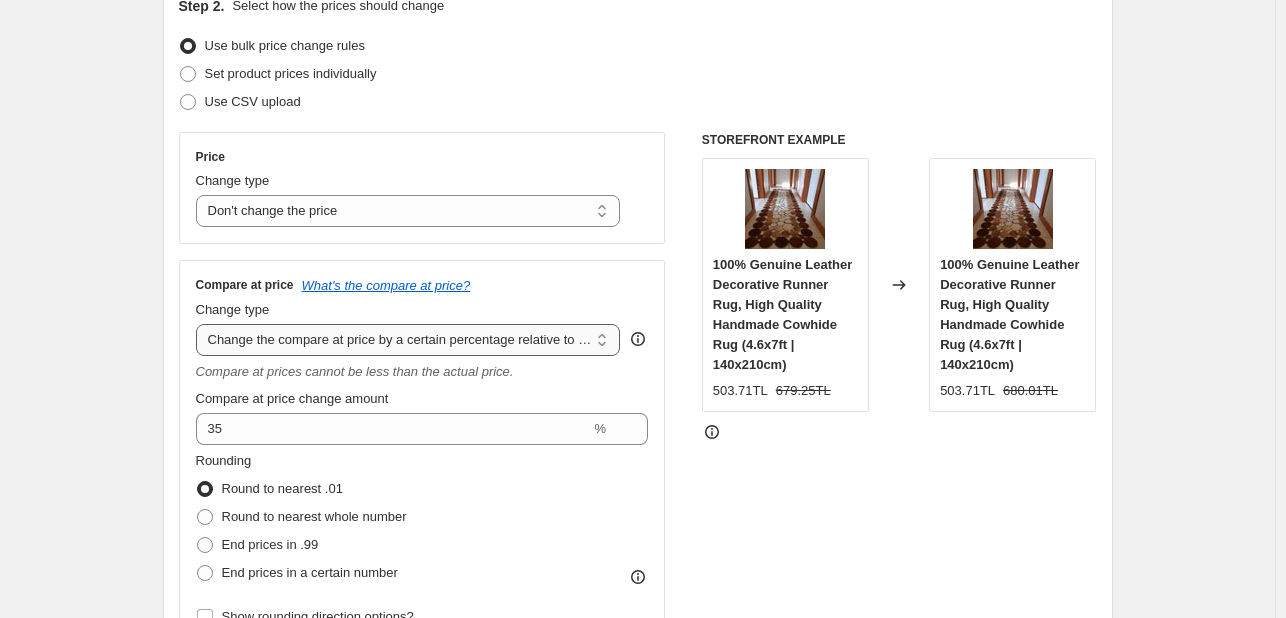 click on "Change the compare at price to the current price (sale) Change the compare at price to a certain amount Change the compare at price by a certain amount Change the compare at price by a certain percentage Change the compare at price by a certain amount relative to the actual price Change the compare at price by a certain percentage relative to the actual price Don't change the compare at price Remove the compare at price" at bounding box center [408, 340] 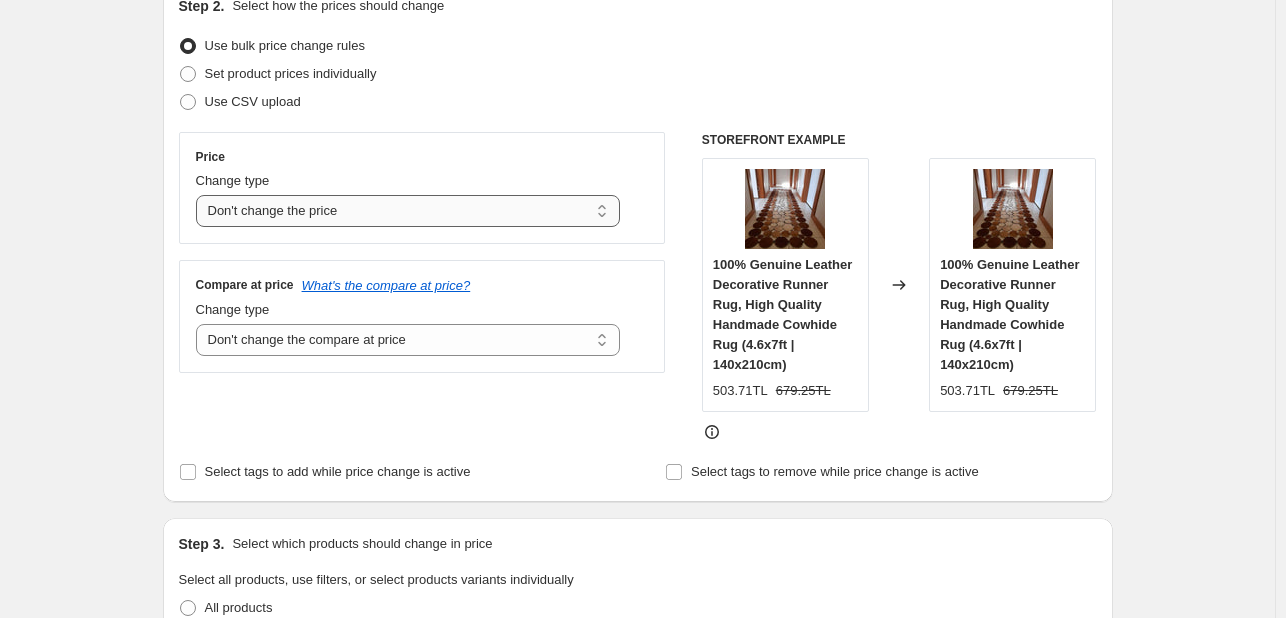 click on "Change the price to a certain amount Change the price by a certain amount Change the price by a certain percentage Change the price to the current compare at price (price before sale) Change the price by a certain amount relative to the compare at price Change the price by a certain percentage relative to the compare at price Don't change the price Change the price by a certain percentage relative to the cost per item Change price to certain cost margin" at bounding box center (408, 211) 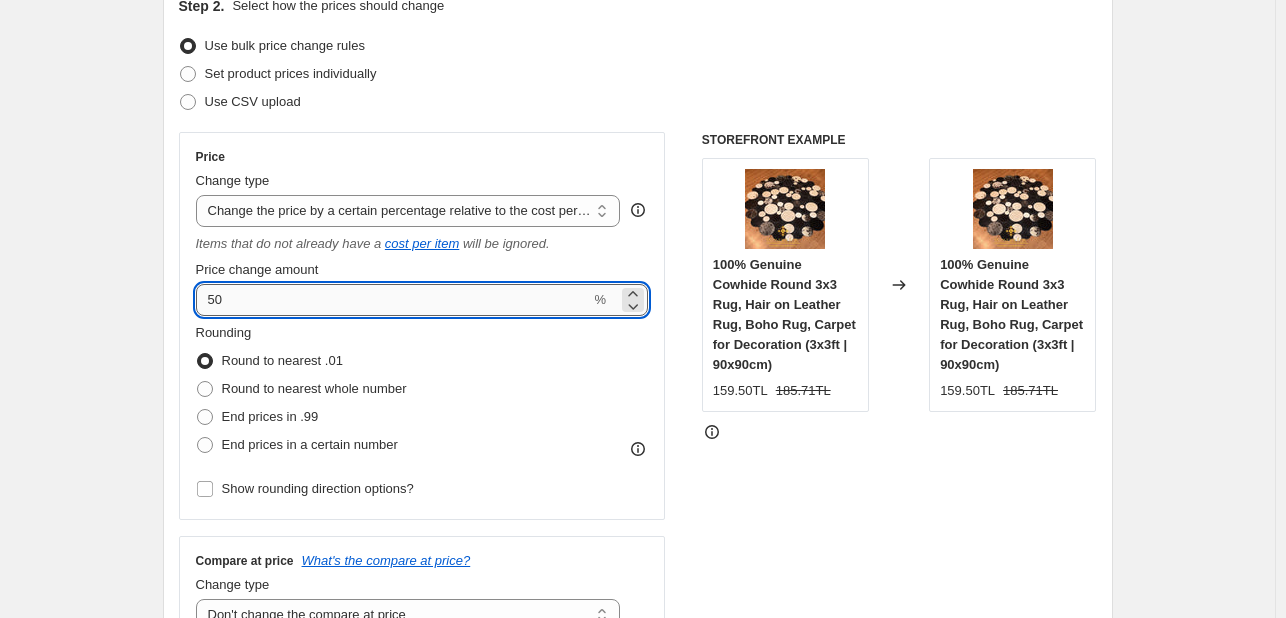 click on "50" at bounding box center (393, 300) 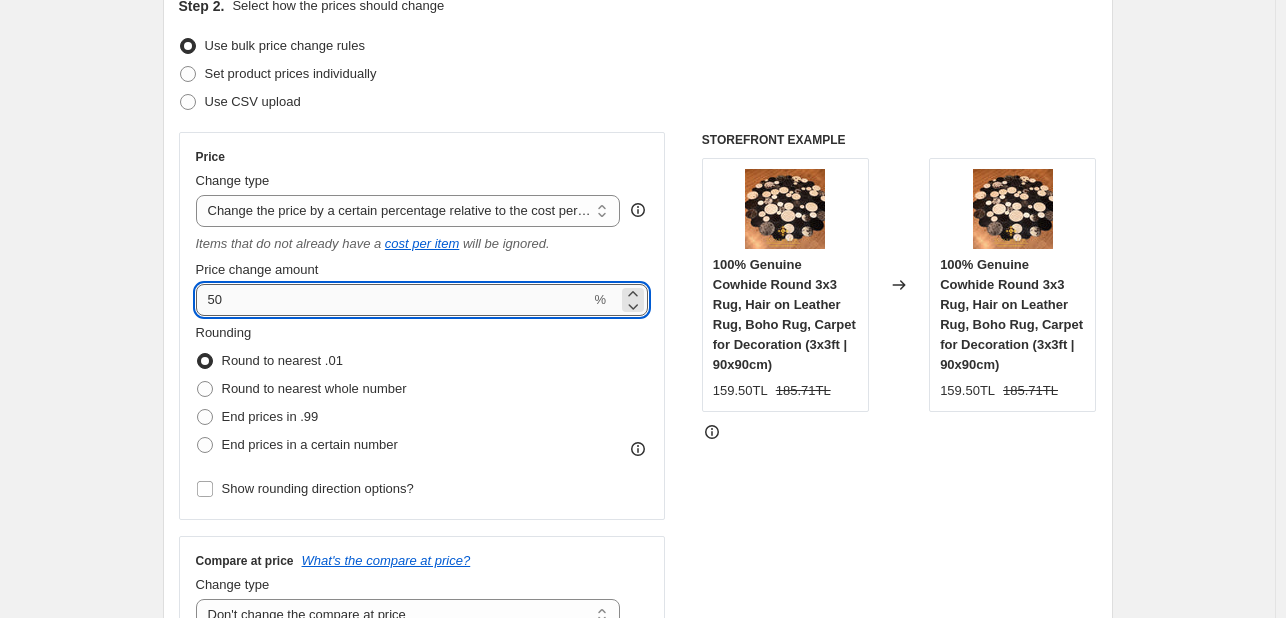 type on "5" 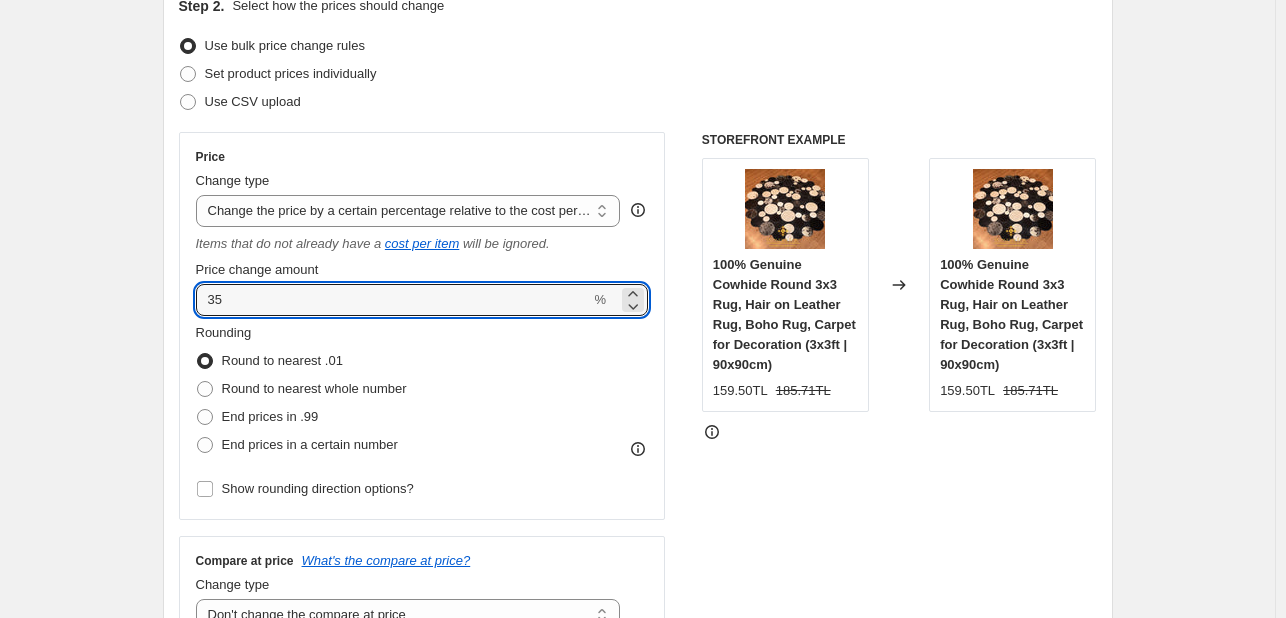 type on "35" 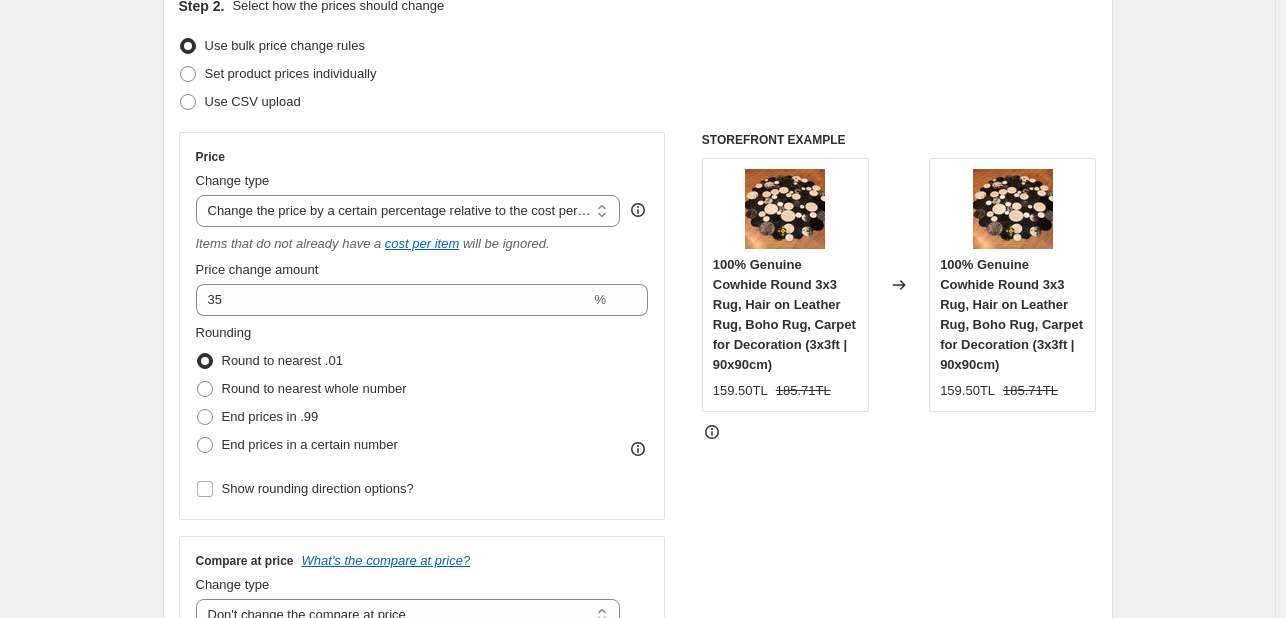 click on "STOREFRONT EXAMPLE 100% Genuine Cowhide Round 3x3 Rug, Hair on Leather Rug, Boho Rug, Carpet for Decoration (3x3ft | 90x90cm) 159.50TL 185.71TL Changed to 100% Genuine Cowhide Round 3x3 Rug, Hair on Leather Rug, Boho Rug, Carpet for Decoration (3x3ft | 90x90cm) 159.50TL 185.71TL" at bounding box center (899, 390) 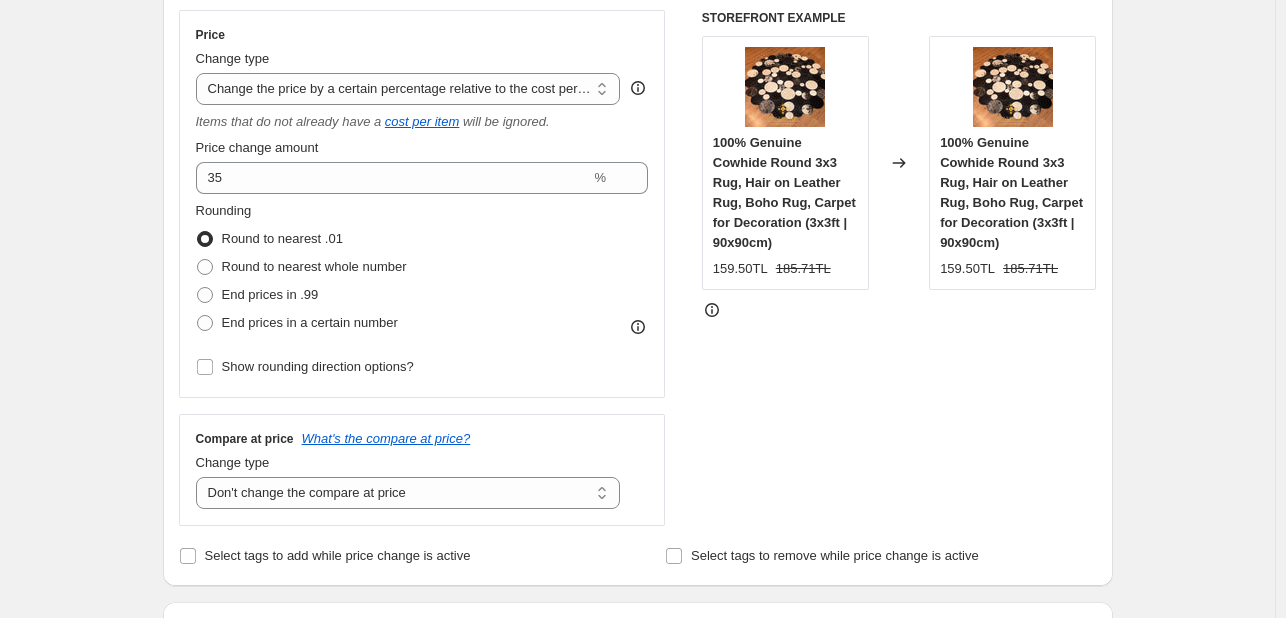 scroll, scrollTop: 436, scrollLeft: 0, axis: vertical 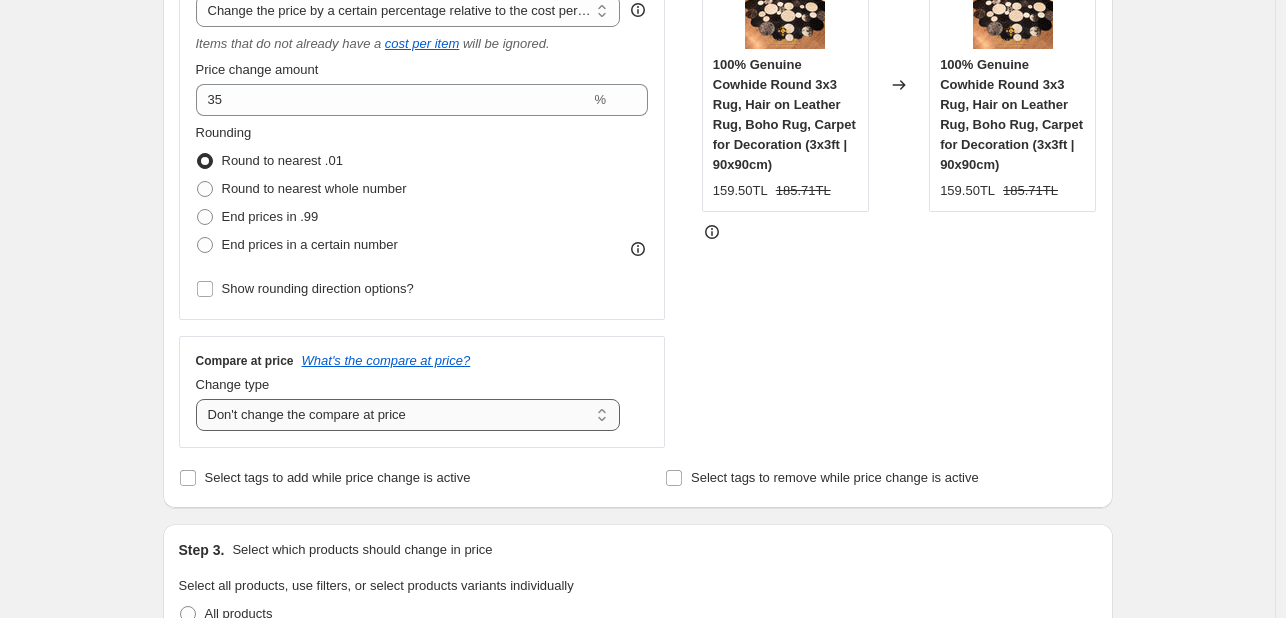 click on "Change the compare at price to the current price (sale) Change the compare at price to a certain amount Change the compare at price by a certain amount Change the compare at price by a certain percentage Change the compare at price by a certain amount relative to the actual price Change the compare at price by a certain percentage relative to the actual price Don't change the compare at price Remove the compare at price" at bounding box center (408, 415) 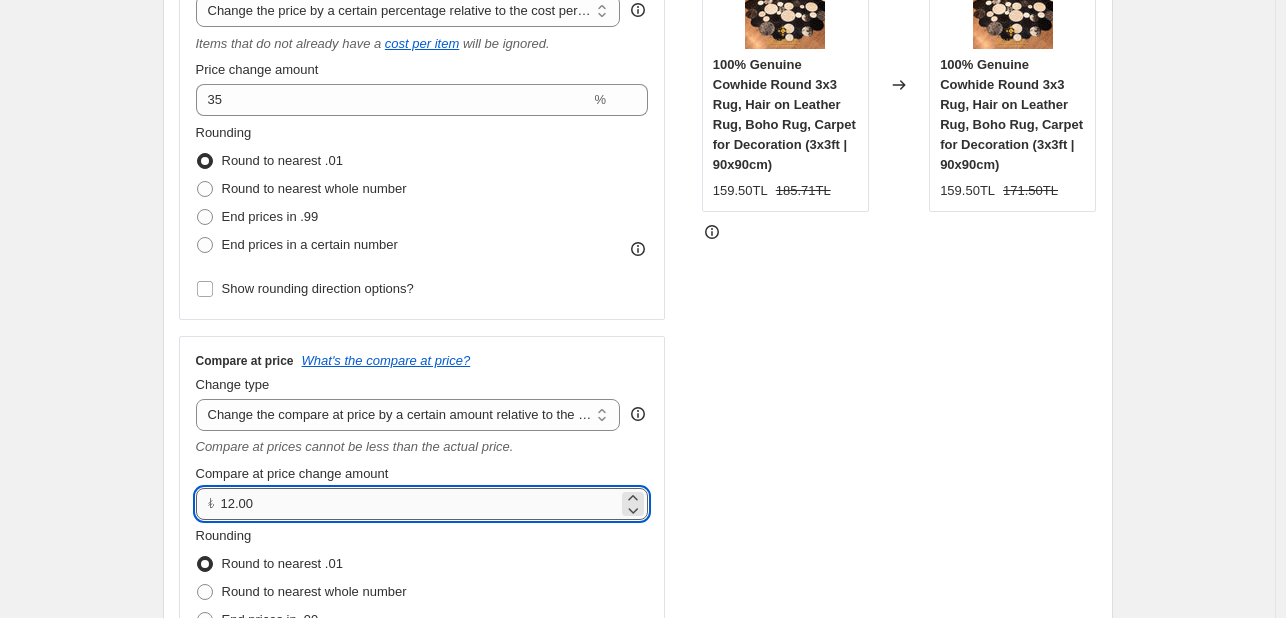 click on "12.00" at bounding box center (420, 504) 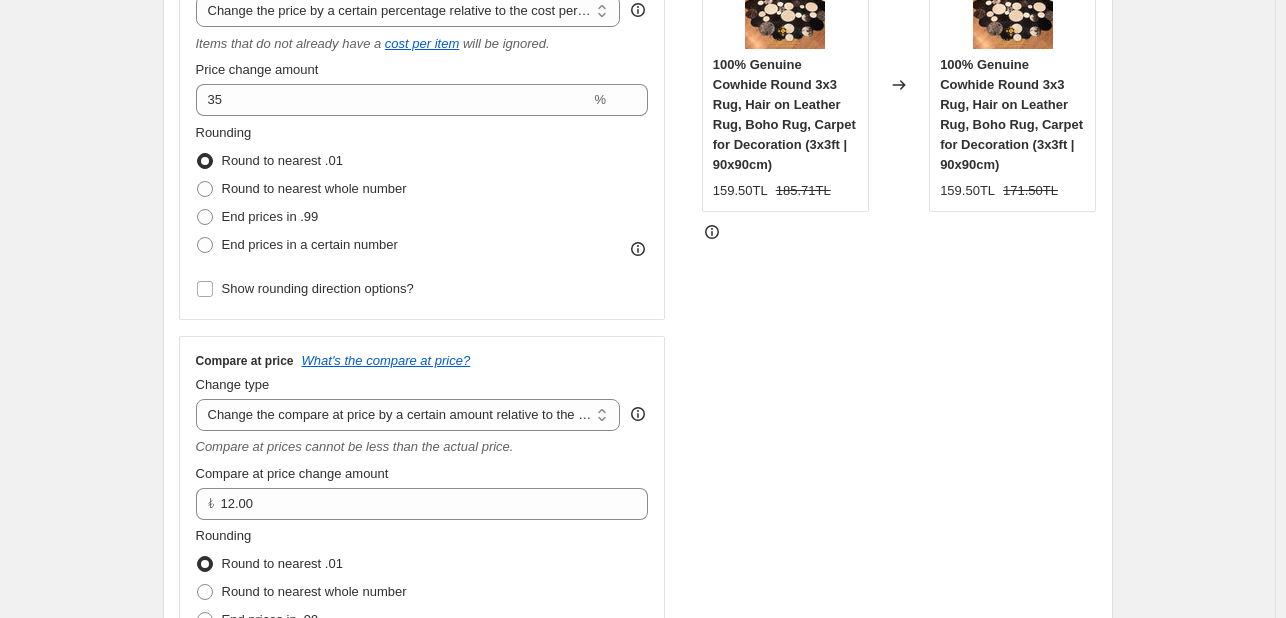 click on "STOREFRONT EXAMPLE 100% Genuine Cowhide Round 3x3 Rug, Hair on Leather Rug, Boho Rug, Carpet for Decoration (3x3ft | 90x90cm) [PRICE]TL [PRICE]TL Changed to 100% Genuine Cowhide Round 3x3 Rug, Hair on Leather Rug, Boho Rug, Carpet for Decoration (3x3ft | 90x90cm) [PRICE]TL [PRICE]TL" at bounding box center [899, 327] 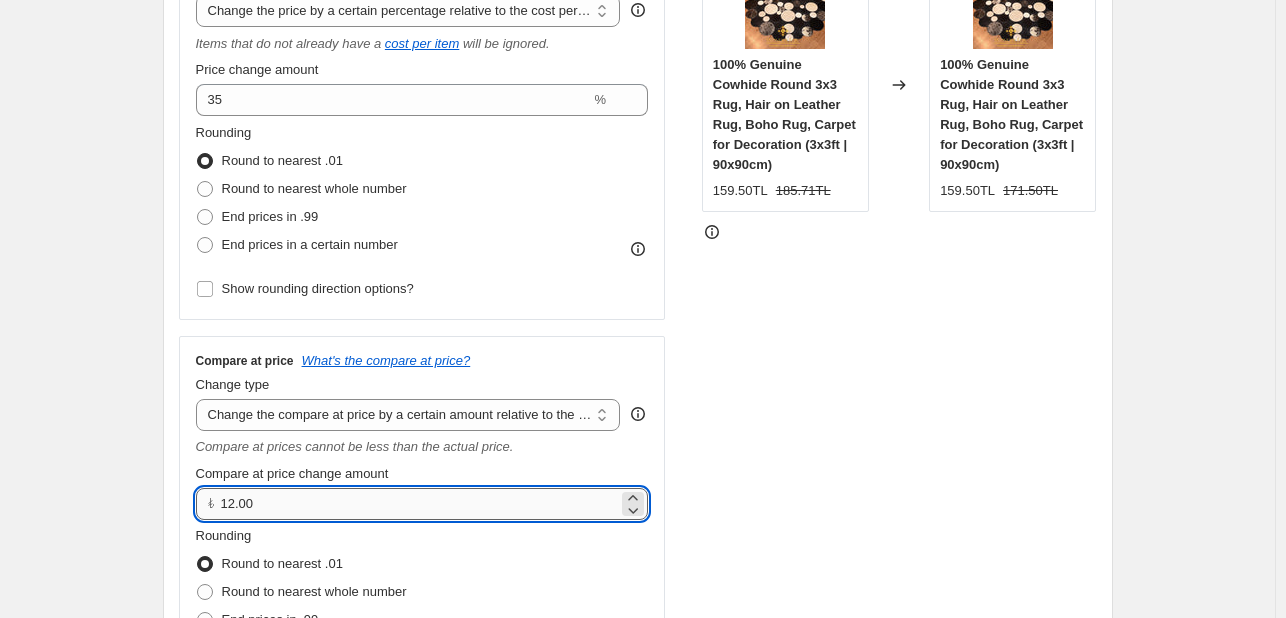 click on "12.00" at bounding box center [420, 504] 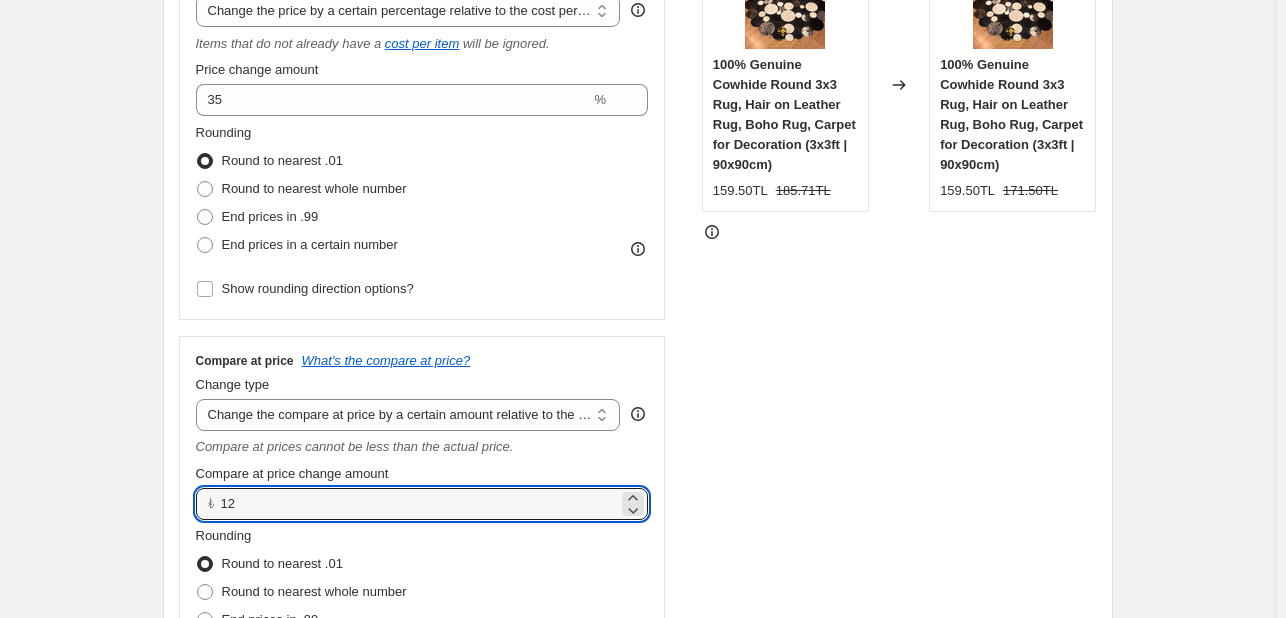 type on "12.00" 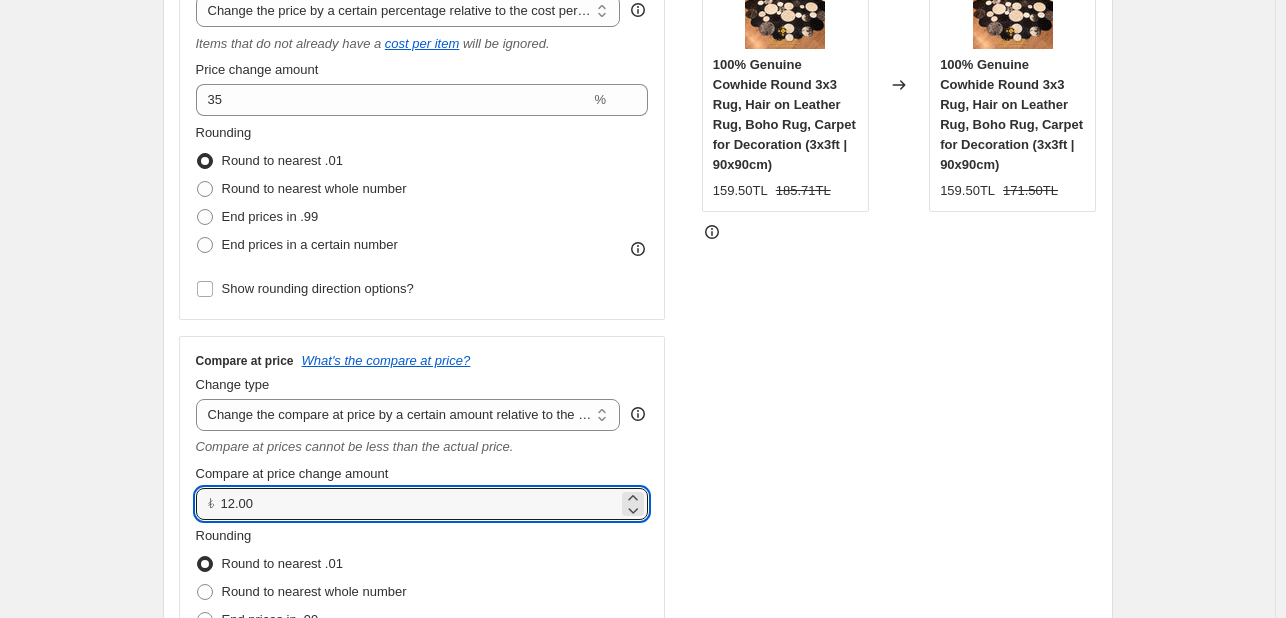 click on "STOREFRONT EXAMPLE 100% Genuine Cowhide Round 3x3 Rug, Hair on Leather Rug, Boho Rug, Carpet for Decoration (3x3ft | 90x90cm) [PRICE]TL [PRICE]TL Changed to 100% Genuine Cowhide Round 3x3 Rug, Hair on Leather Rug, Boho Rug, Carpet for Decoration (3x3ft | 90x90cm) [PRICE]TL [PRICE]TL" at bounding box center [899, 327] 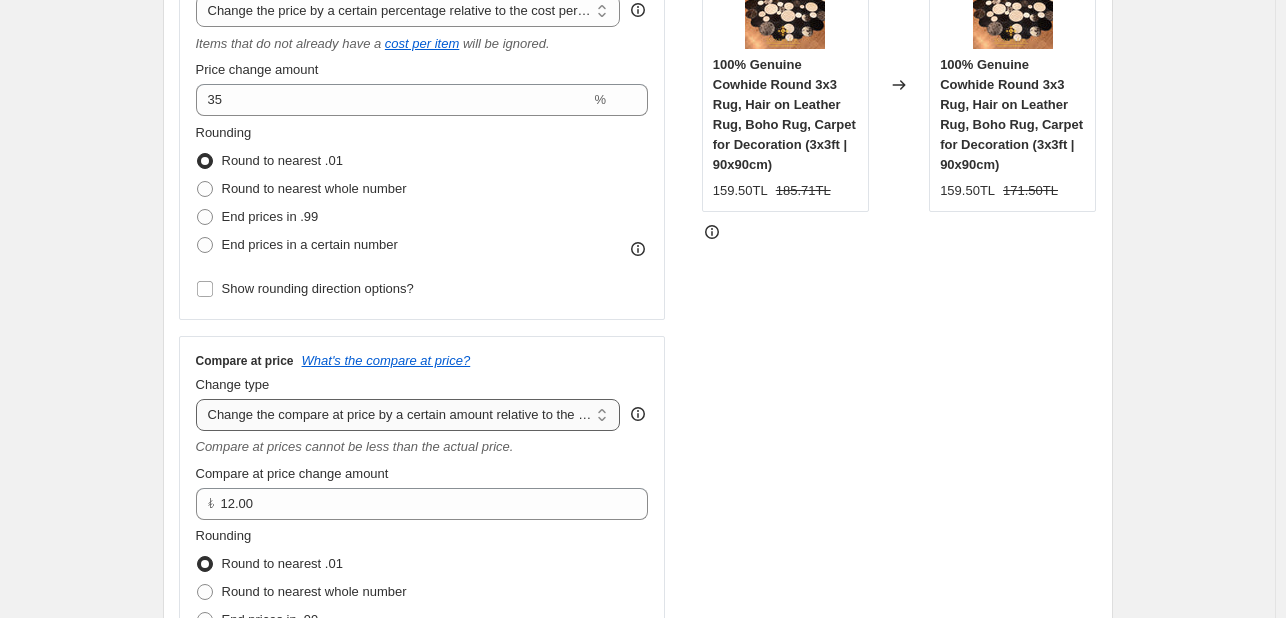 click on "Change the compare at price to the current price (sale) Change the compare at price to a certain amount Change the compare at price by a certain amount Change the compare at price by a certain percentage Change the compare at price by a certain amount relative to the actual price Change the compare at price by a certain percentage relative to the actual price Don't change the compare at price Remove the compare at price" at bounding box center [408, 415] 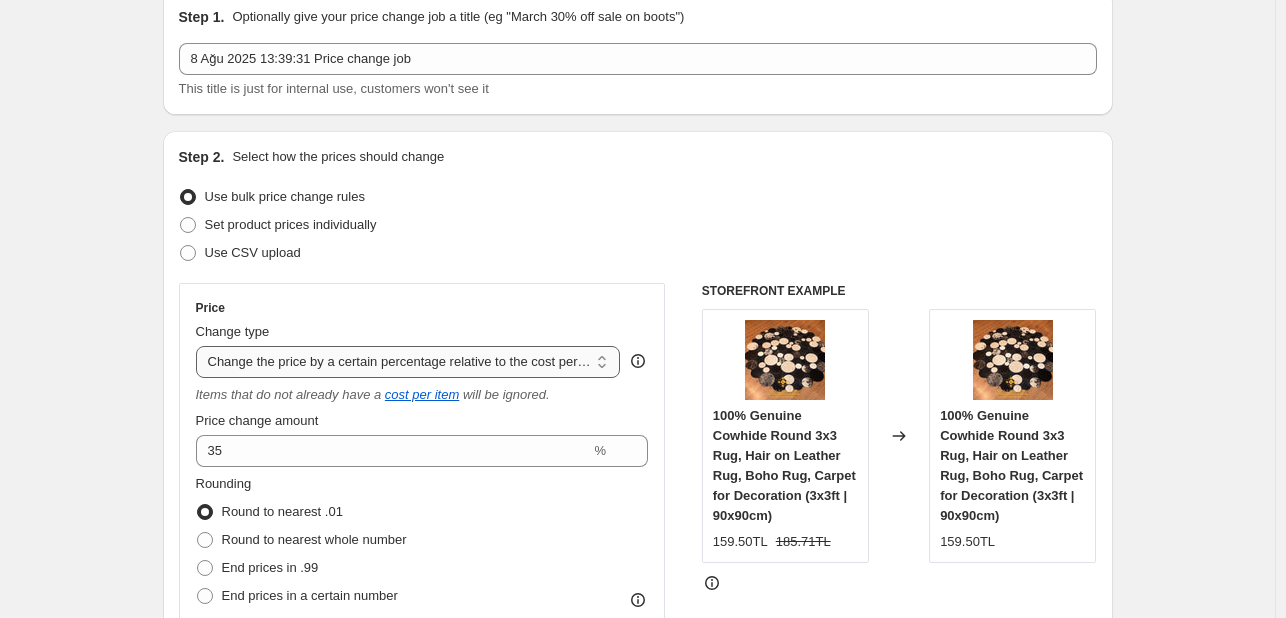 scroll, scrollTop: 136, scrollLeft: 0, axis: vertical 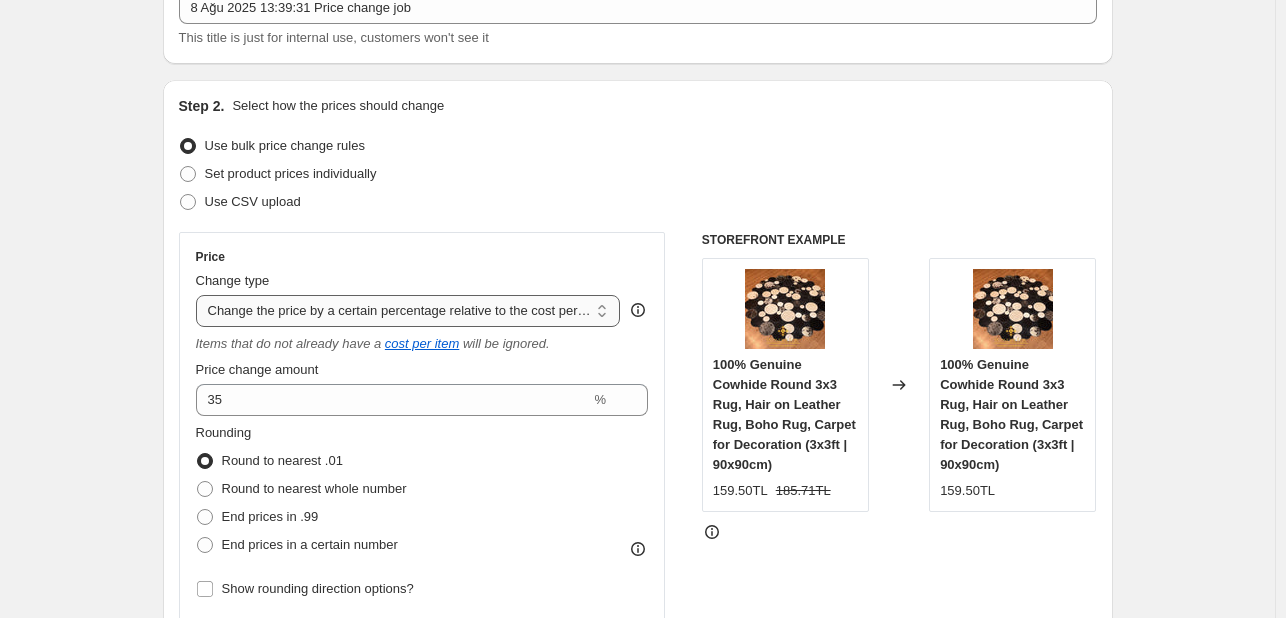 click on "Change the price to a certain amount Change the price by a certain amount Change the price by a certain percentage Change the price to the current compare at price (price before sale) Change the price by a certain amount relative to the compare at price Change the price by a certain percentage relative to the compare at price Don't change the price Change the price by a certain percentage relative to the cost per item Change price to certain cost margin" at bounding box center [408, 311] 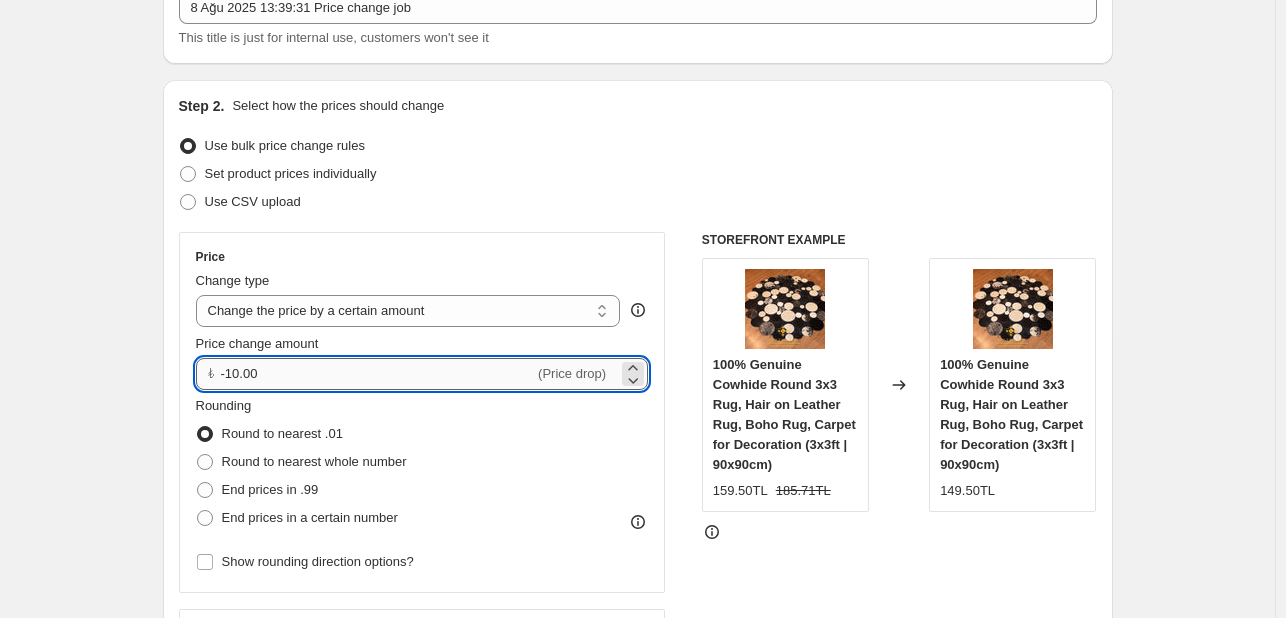 click on "-10.00" at bounding box center (378, 374) 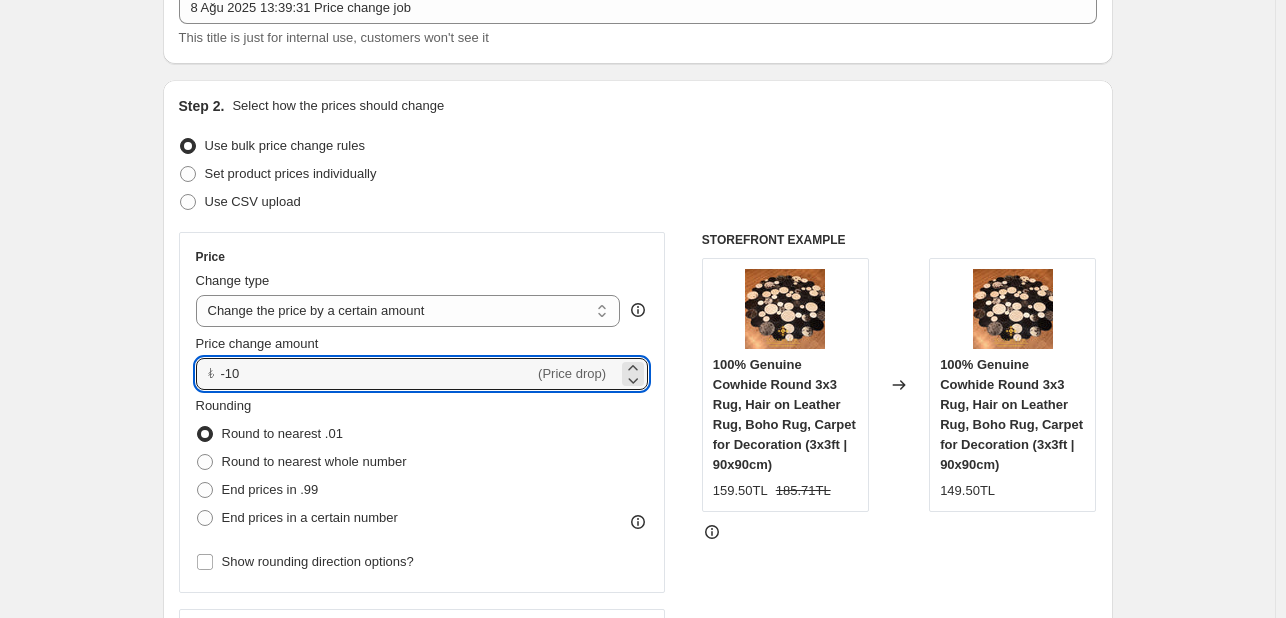 type on "-1" 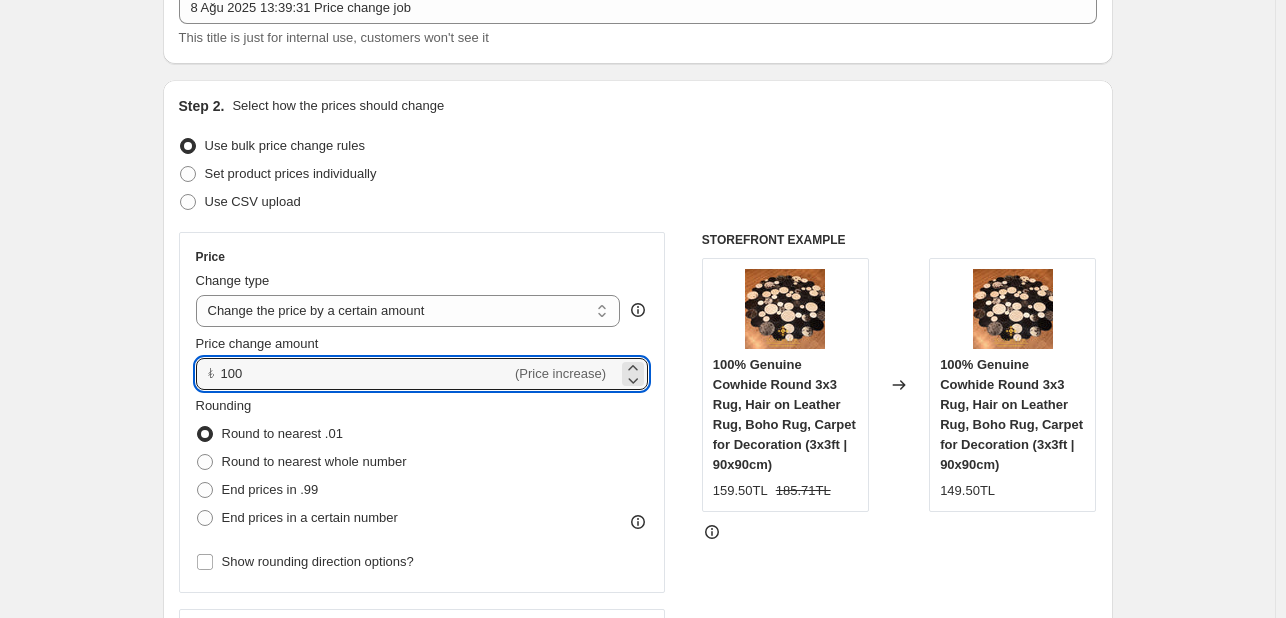 type on "100.00" 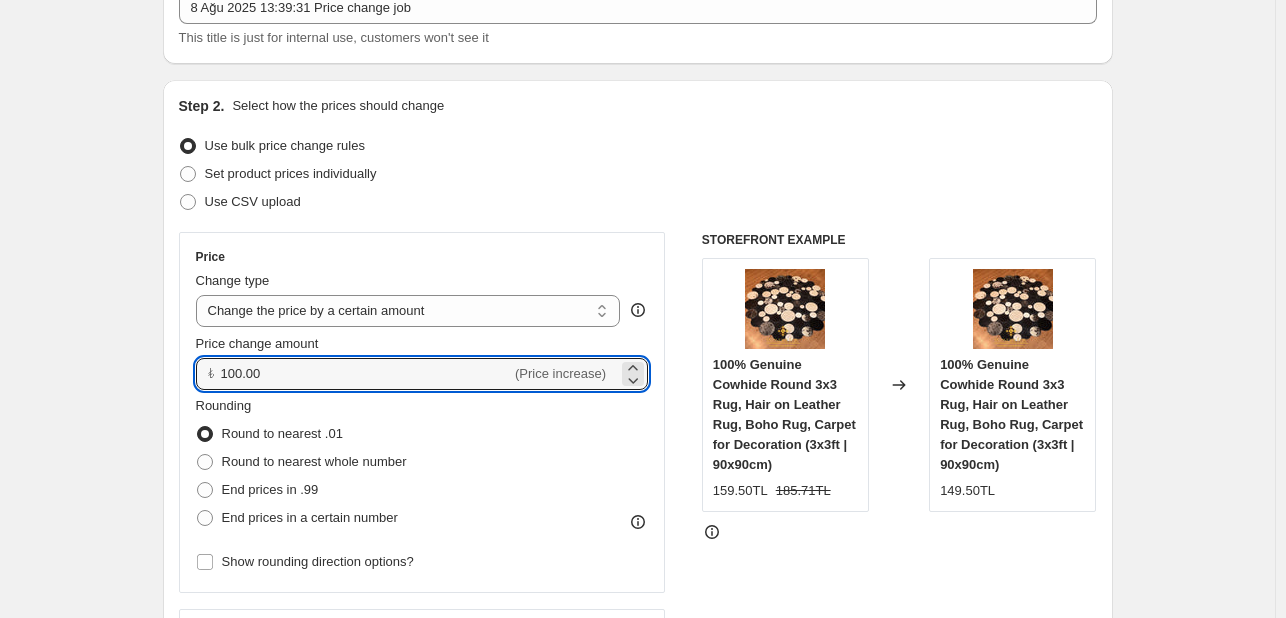 click on "STOREFRONT EXAMPLE 100% Genuine Cowhide Round 3x3 Rug, Hair on Leather Rug, Boho Rug, Carpet for Decoration (3x3ft | 90x90cm) 159.50TL 185.71TL Changed to 100% Genuine Cowhide Round 3x3 Rug, Hair on Leather Rug, Boho Rug, Carpet for Decoration (3x3ft | 90x90cm) 149.50TL" at bounding box center [899, 477] 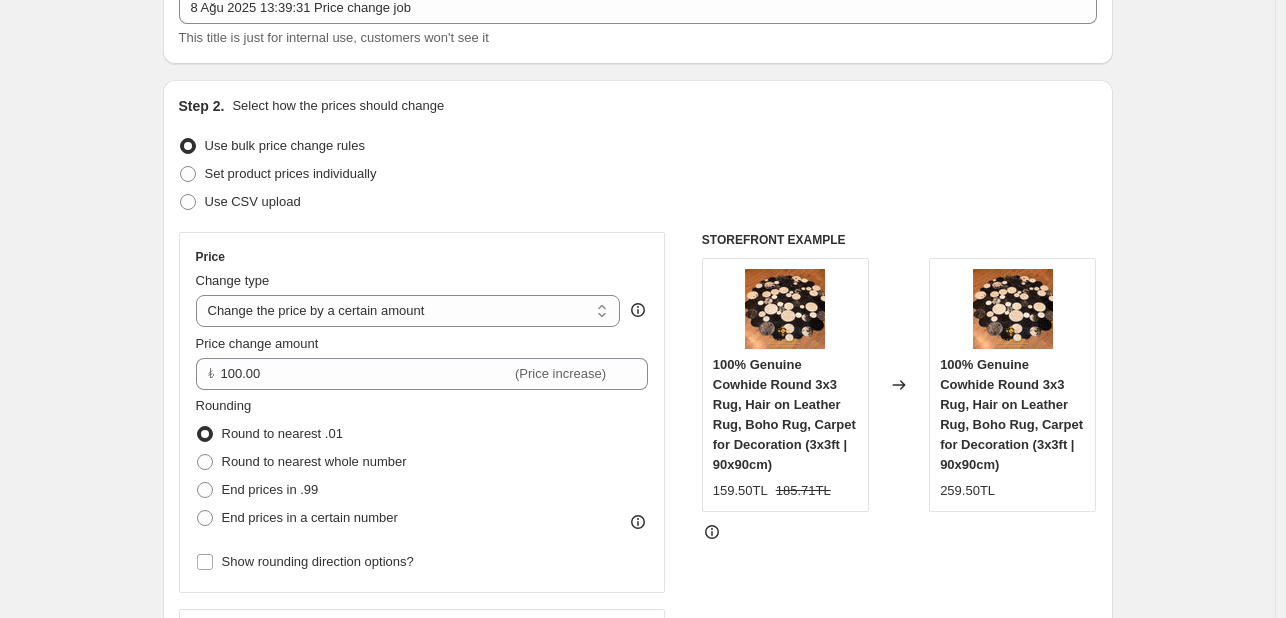 click on "STOREFRONT EXAMPLE 100% Genuine Cowhide Round 3x3 Rug, Hair on Leather Rug, Boho Rug, Carpet for Decoration (3x3ft | 90x90cm) 159.50TL 185.71TL Changed to 100% Genuine Cowhide Round 3x3 Rug, Hair on Leather Rug, Boho Rug, Carpet for Decoration (3x3ft | 90x90cm) 259.50TL" at bounding box center [899, 477] 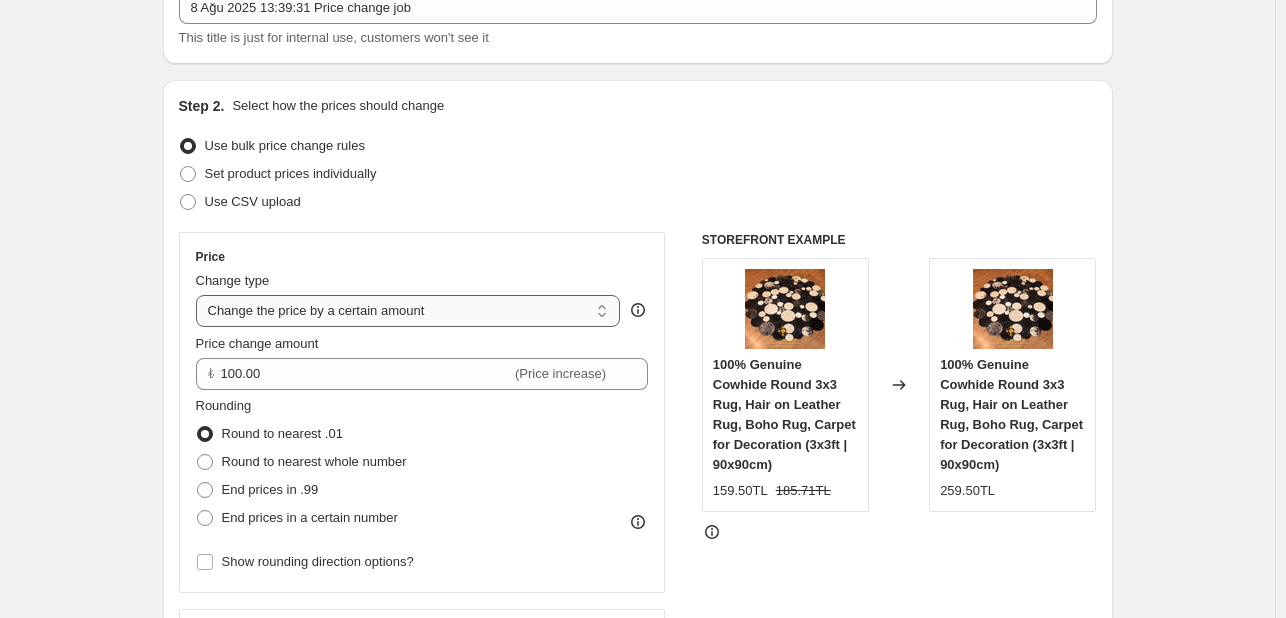 click on "Change the price to a certain amount Change the price by a certain amount Change the price by a certain percentage Change the price to the current compare at price (price before sale) Change the price by a certain amount relative to the compare at price Change the price by a certain percentage relative to the compare at price Don't change the price Change the price by a certain percentage relative to the cost per item Change price to certain cost margin" at bounding box center (408, 311) 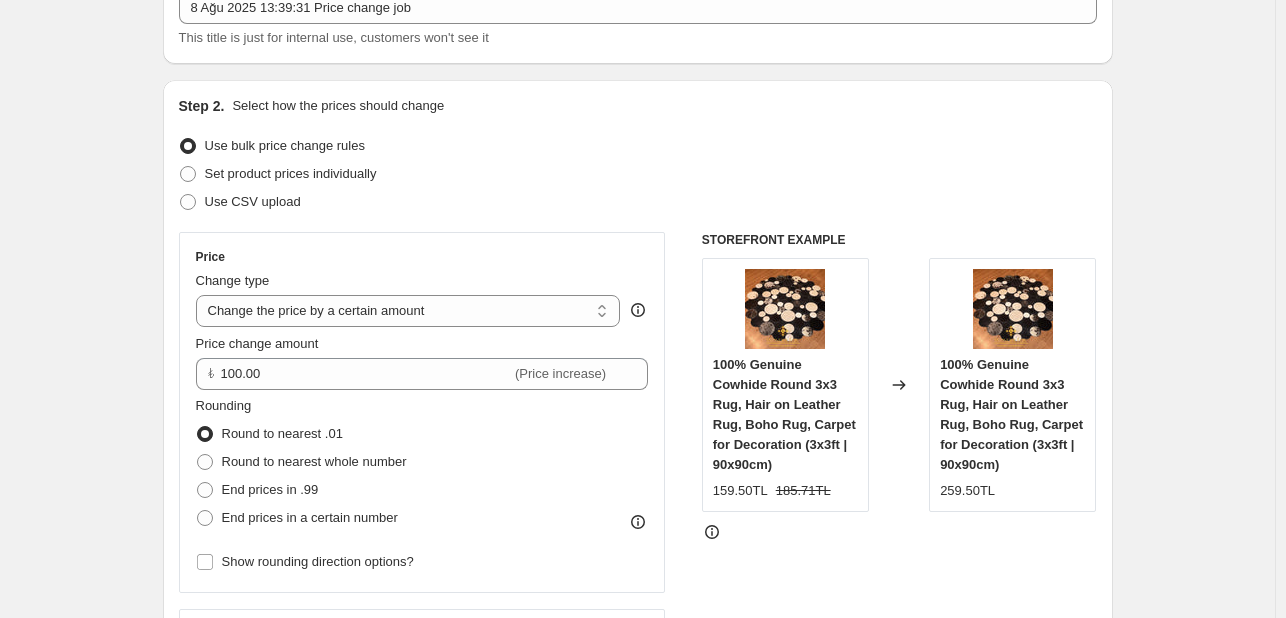 type on "-15" 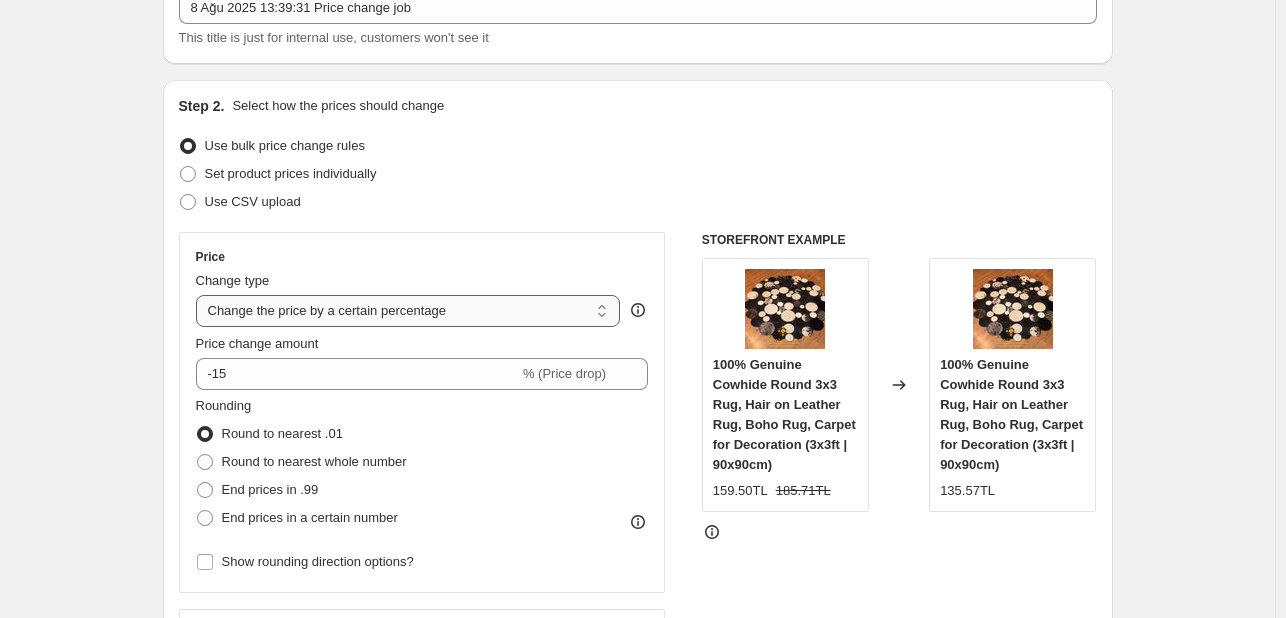 click on "Change the price to a certain amount Change the price by a certain amount Change the price by a certain percentage Change the price to the current compare at price (price before sale) Change the price by a certain amount relative to the compare at price Change the price by a certain percentage relative to the compare at price Don't change the price Change the price by a certain percentage relative to the cost per item Change price to certain cost margin" at bounding box center (408, 311) 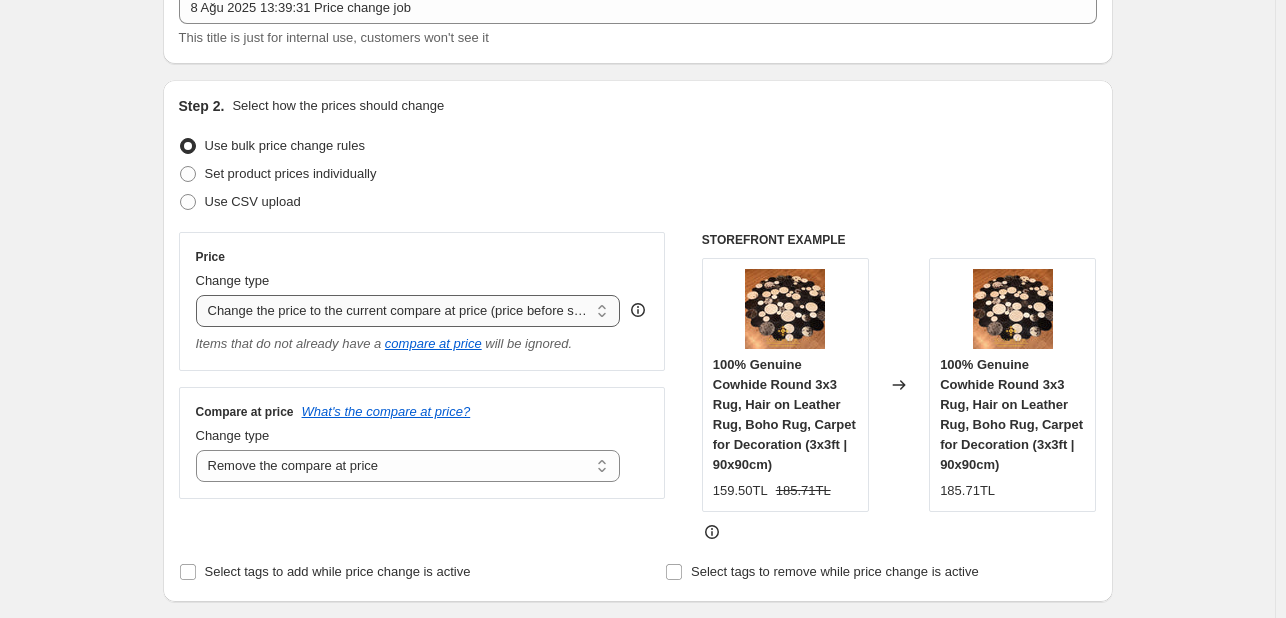 click on "Change the price to a certain amount Change the price by a certain amount Change the price by a certain percentage Change the price to the current compare at price (price before sale) Change the price by a certain amount relative to the compare at price Change the price by a certain percentage relative to the compare at price Don't change the price Change the price by a certain percentage relative to the cost per item Change price to certain cost margin" at bounding box center (408, 311) 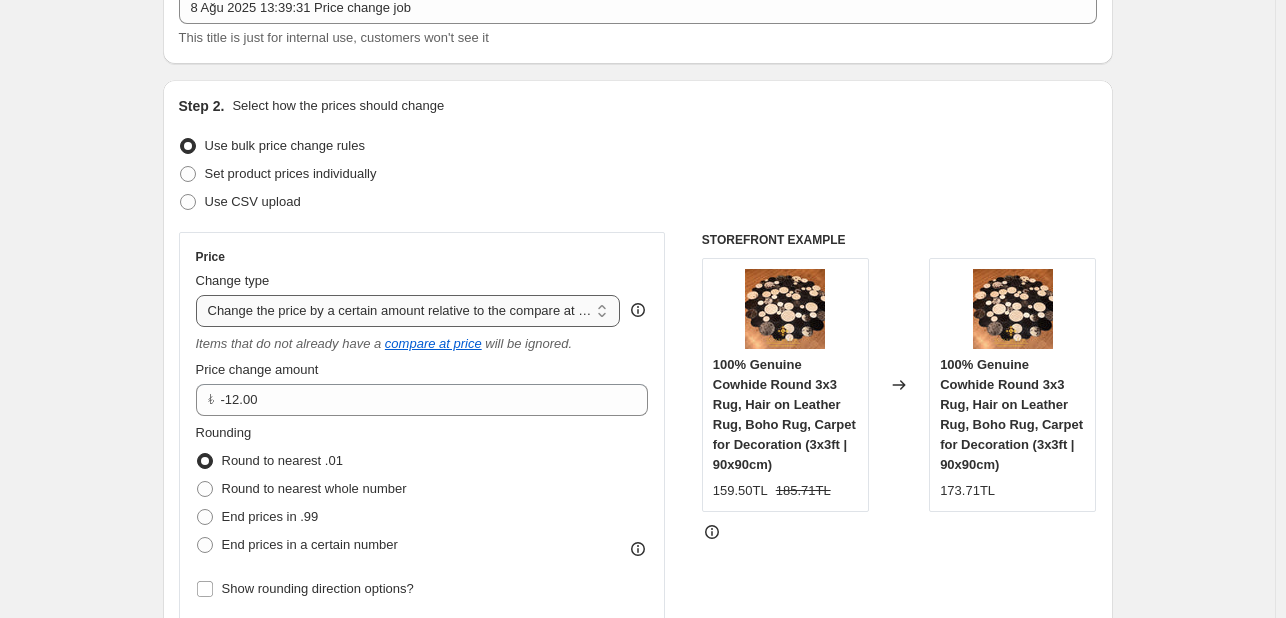 click on "Change the price to a certain amount Change the price by a certain amount Change the price by a certain percentage Change the price to the current compare at price (price before sale) Change the price by a certain amount relative to the compare at price Change the price by a certain percentage relative to the compare at price Don't change the price Change the price by a certain percentage relative to the cost per item Change price to certain cost margin" at bounding box center (408, 311) 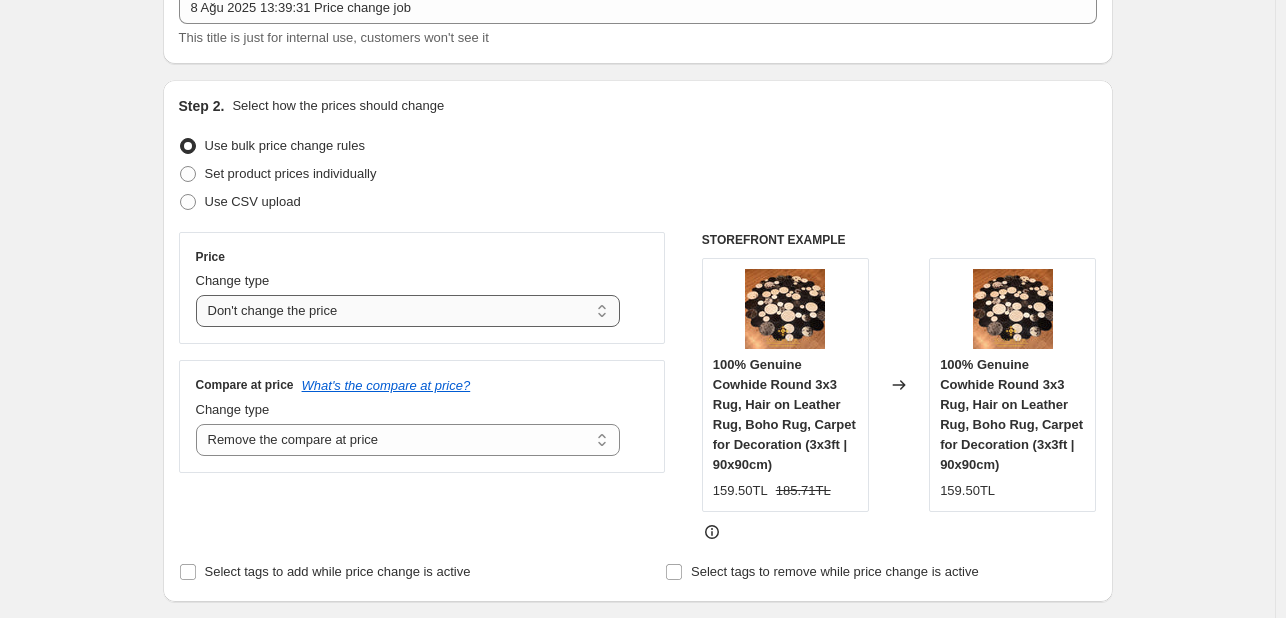 click on "Change the price to a certain amount Change the price by a certain amount Change the price by a certain percentage Change the price to the current compare at price (price before sale) Change the price by a certain amount relative to the compare at price Change the price by a certain percentage relative to the compare at price Don't change the price Change the price by a certain percentage relative to the cost per item Change price to certain cost margin" at bounding box center (408, 311) 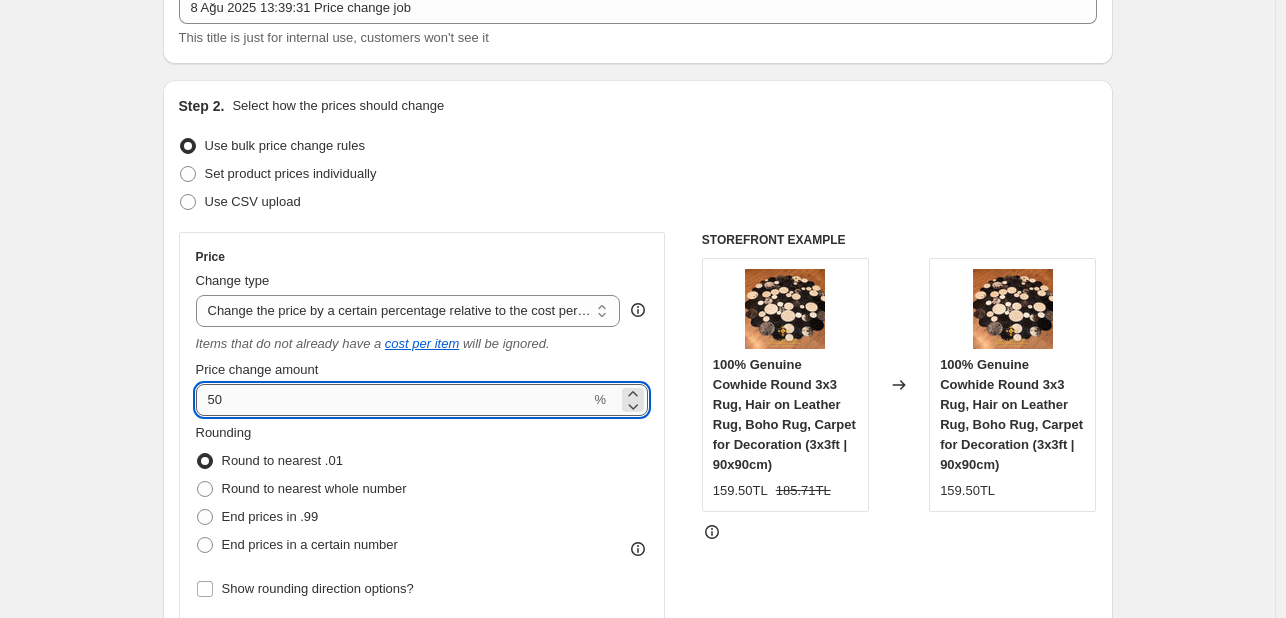 click on "50" at bounding box center [393, 400] 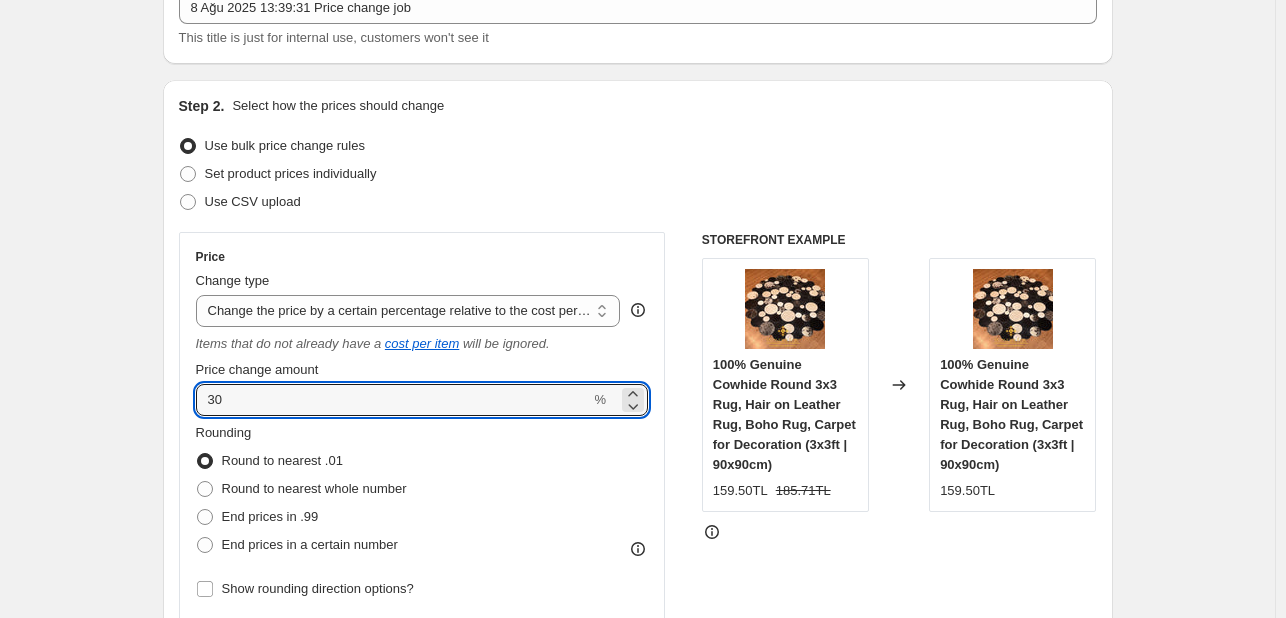 click on "Create new price change job. This page is ready Create new price change job Draft Step 1. Optionally give your price change job a title (eg "March 30% off sale on boots") 8 [MONTH] [YEAR] [TIME] Price change job This title is just for internal use, customers won't see it Step 2. Select how the prices should change Use bulk price change rules Set product prices individually Use CSV upload Price Change type Change the price to a certain amount Change the price by a certain amount Change the price by a certain percentage Change the price to the current compare at price (price before sale) Change the price by a certain amount relative to the compare at price Change the price by a certain percentage relative to the compare at price Don't change the price Change the price by a certain percentage relative to the cost per item Change price to certain cost margin Change the price by a certain percentage relative to the cost per item Items that do not already have a cost per item will be ignored. Price change amount %" at bounding box center [637, 1055] 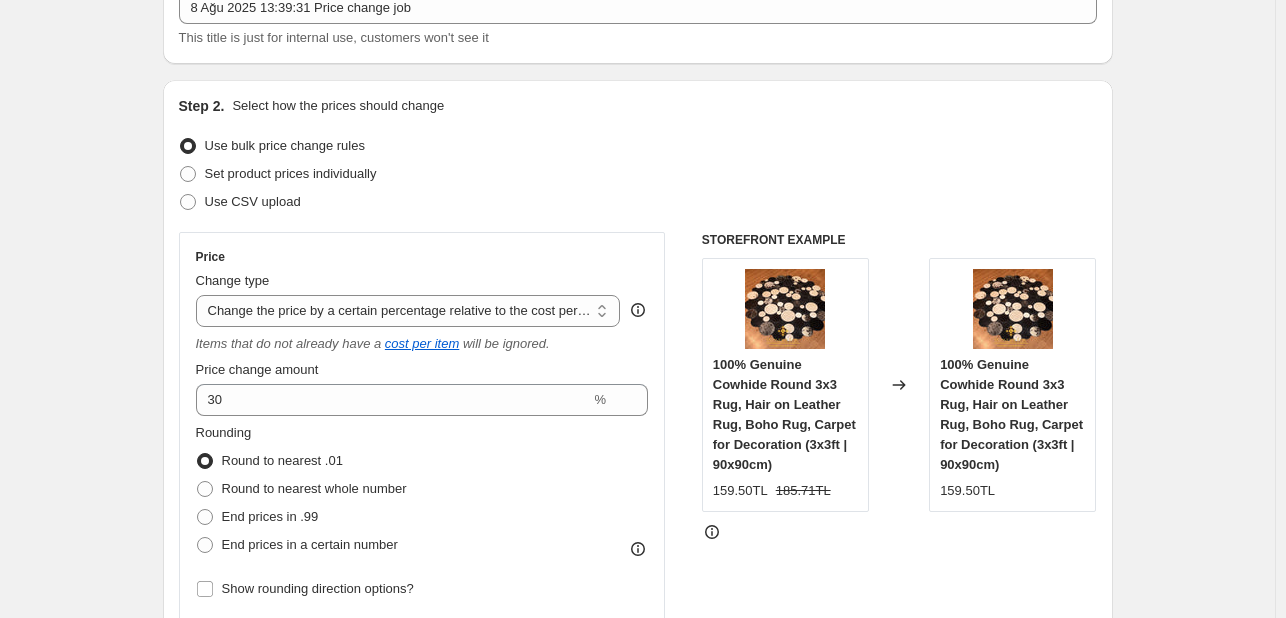 click on "STOREFRONT EXAMPLE 100% Genuine Cowhide Round 3x3 Rug, Hair on Leather Rug, Boho Rug, Carpet for Decoration (3x3ft | 90x90cm) 159.50TL 185.71TL Changed to 100% Genuine Cowhide Round 3x3 Rug, Hair on Leather Rug, Boho Rug, Carpet for Decoration (3x3ft | 90x90cm) 159.50TL" at bounding box center (899, 490) 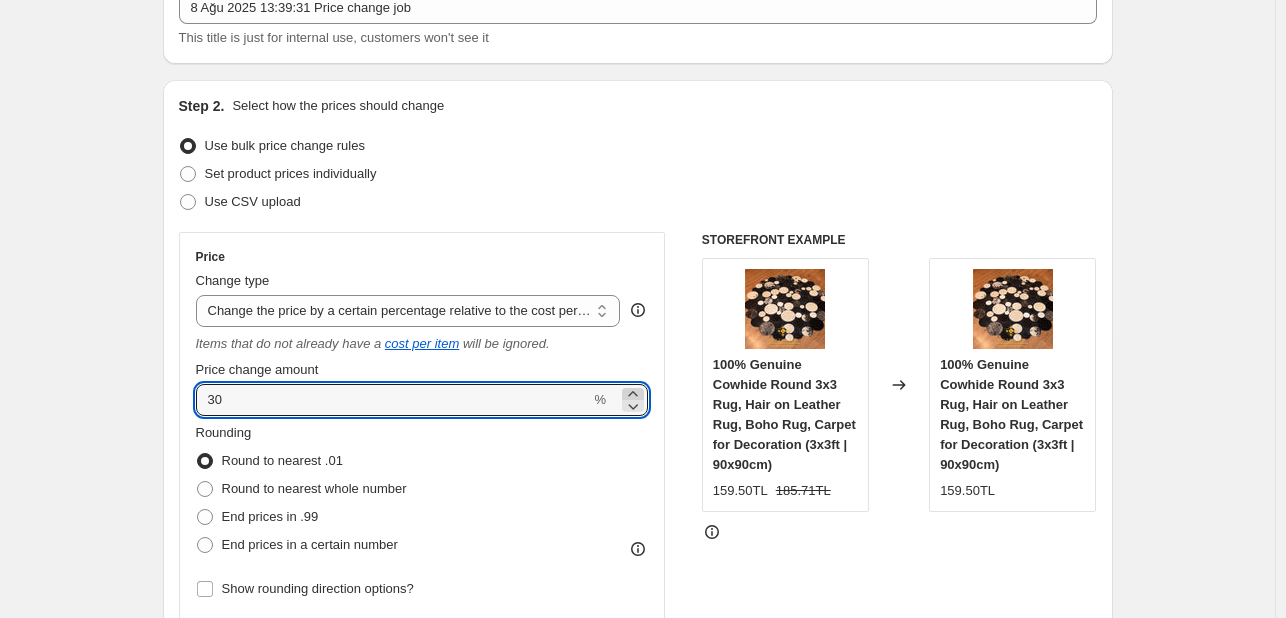 click 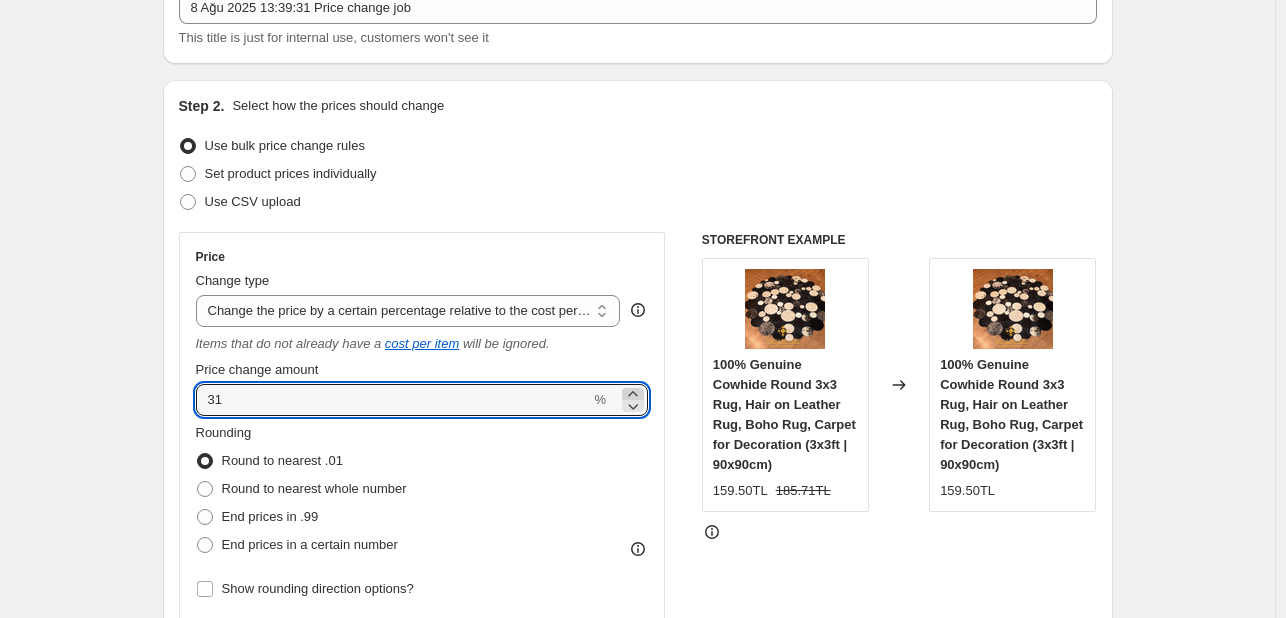 click 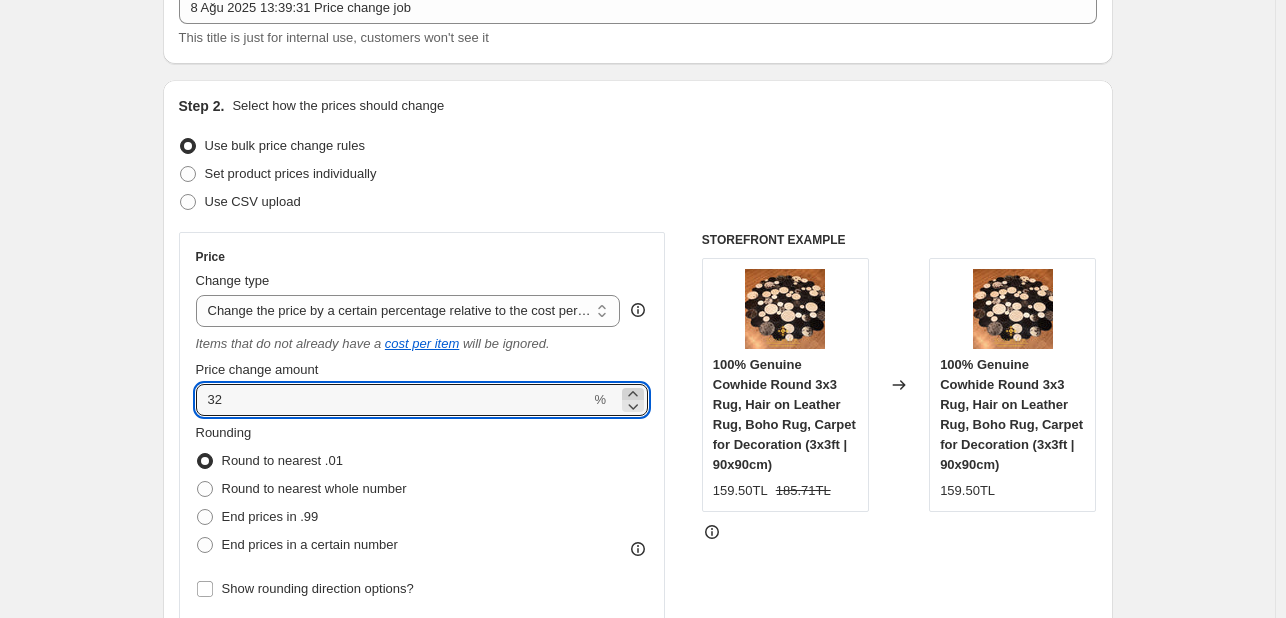 click 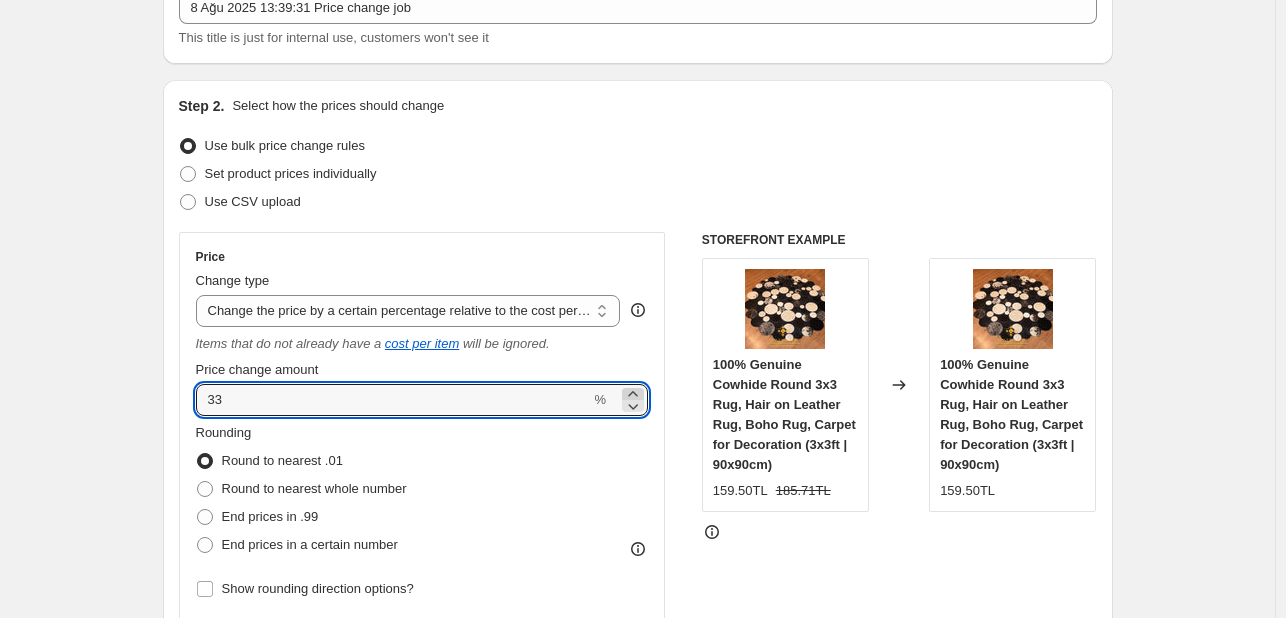 click 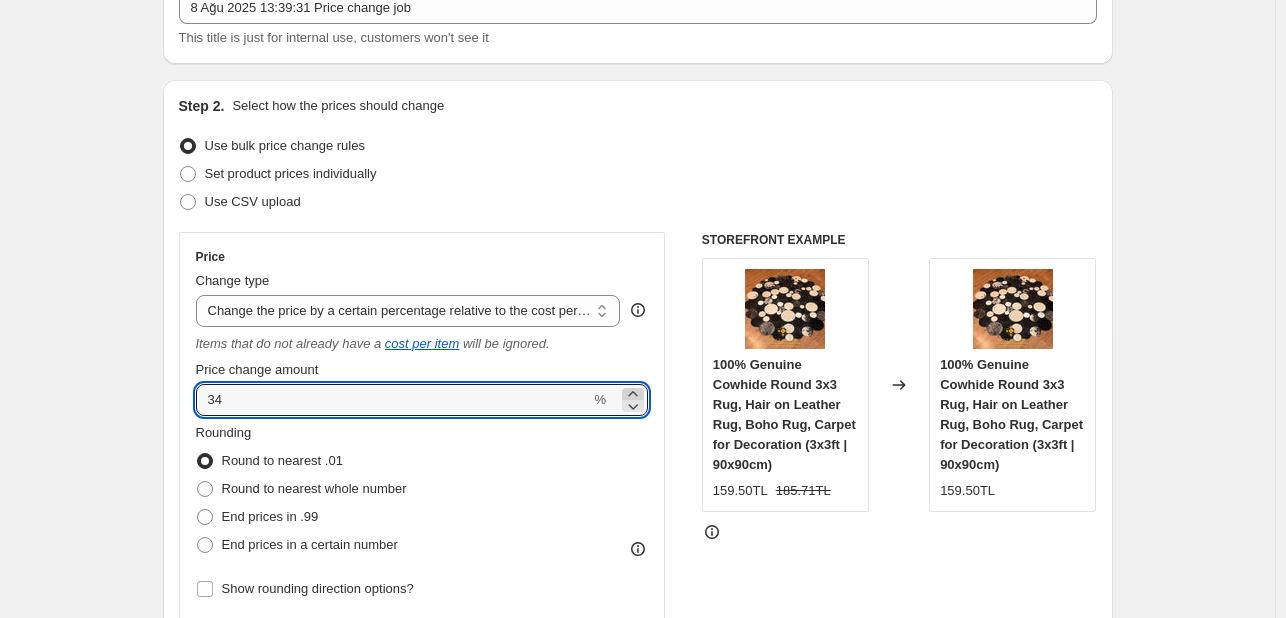 click 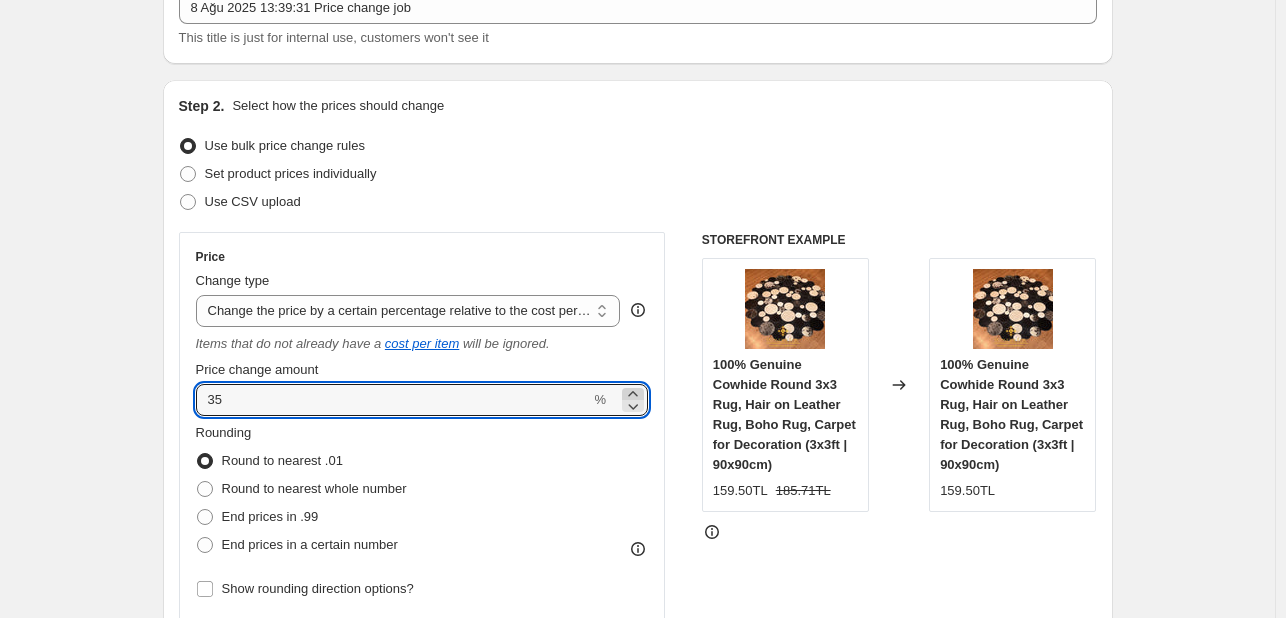 click 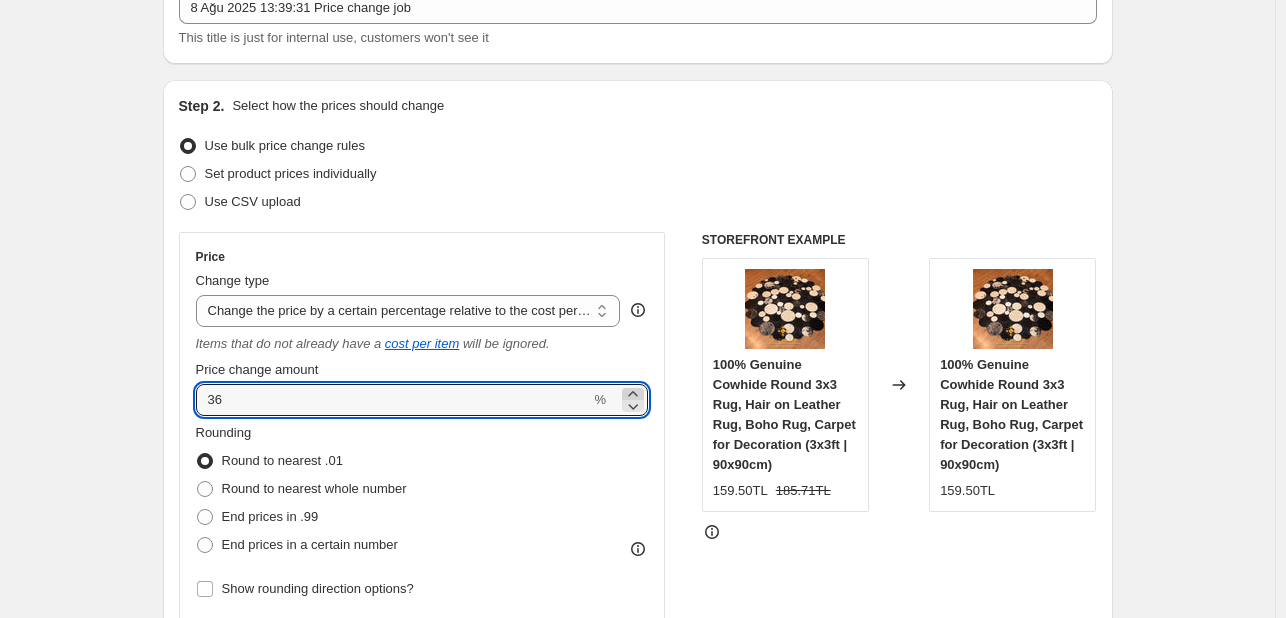 click 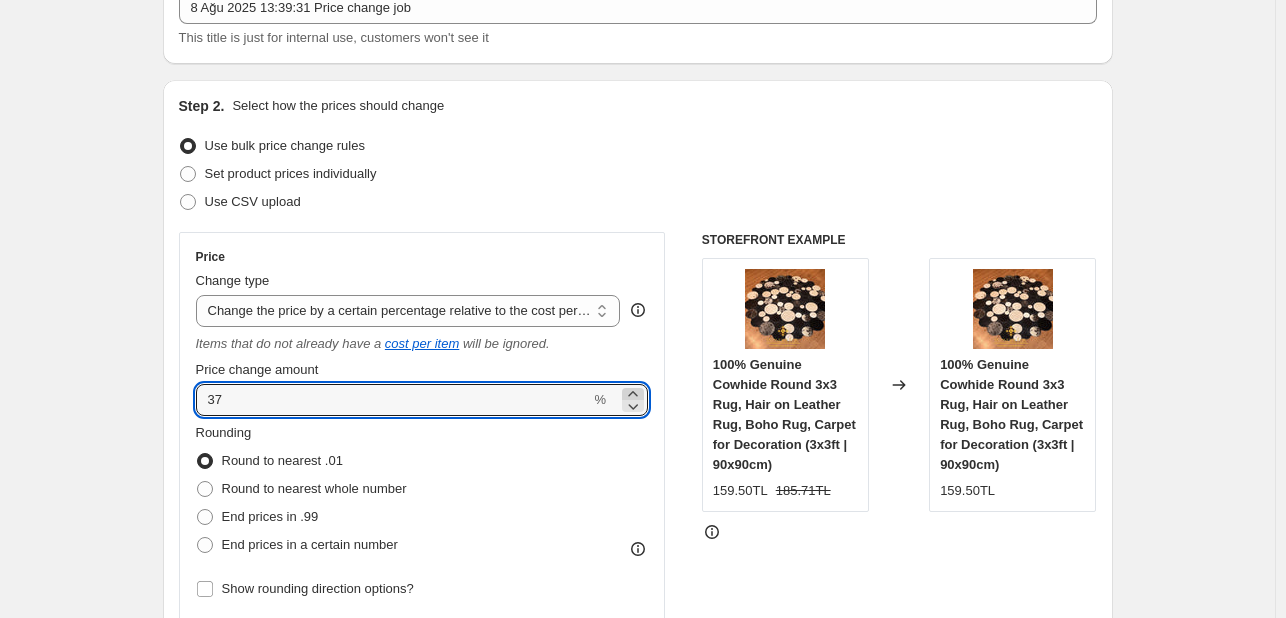 click 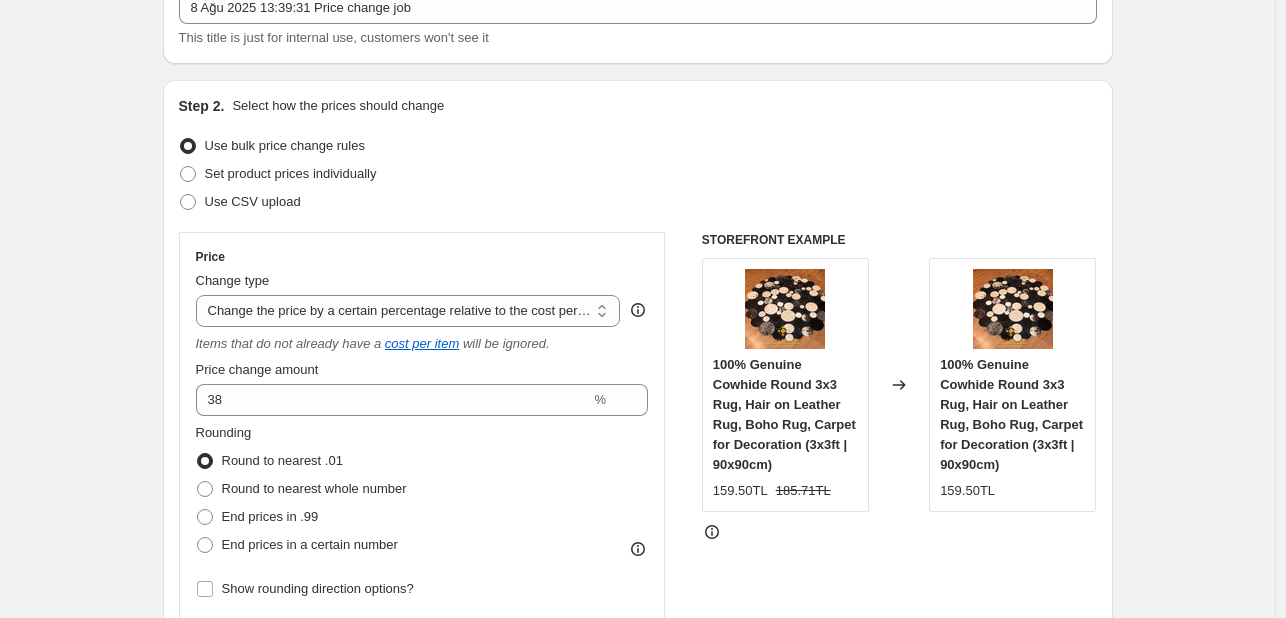 click at bounding box center [899, 532] 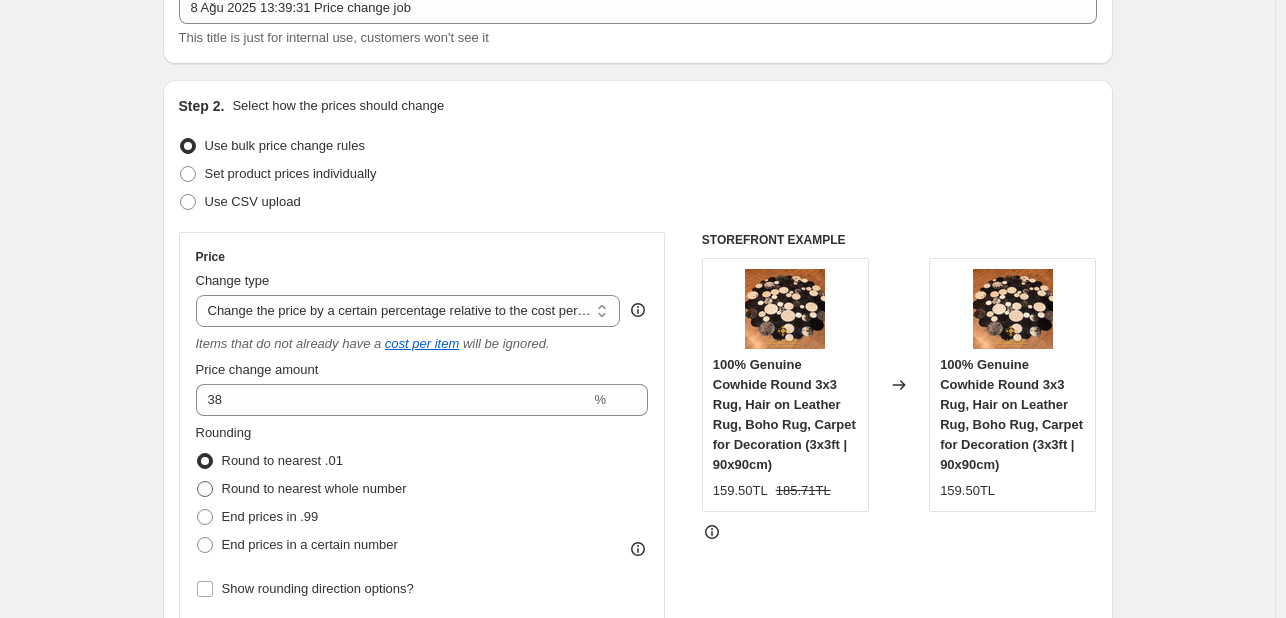 click on "Round to nearest whole number" at bounding box center [314, 488] 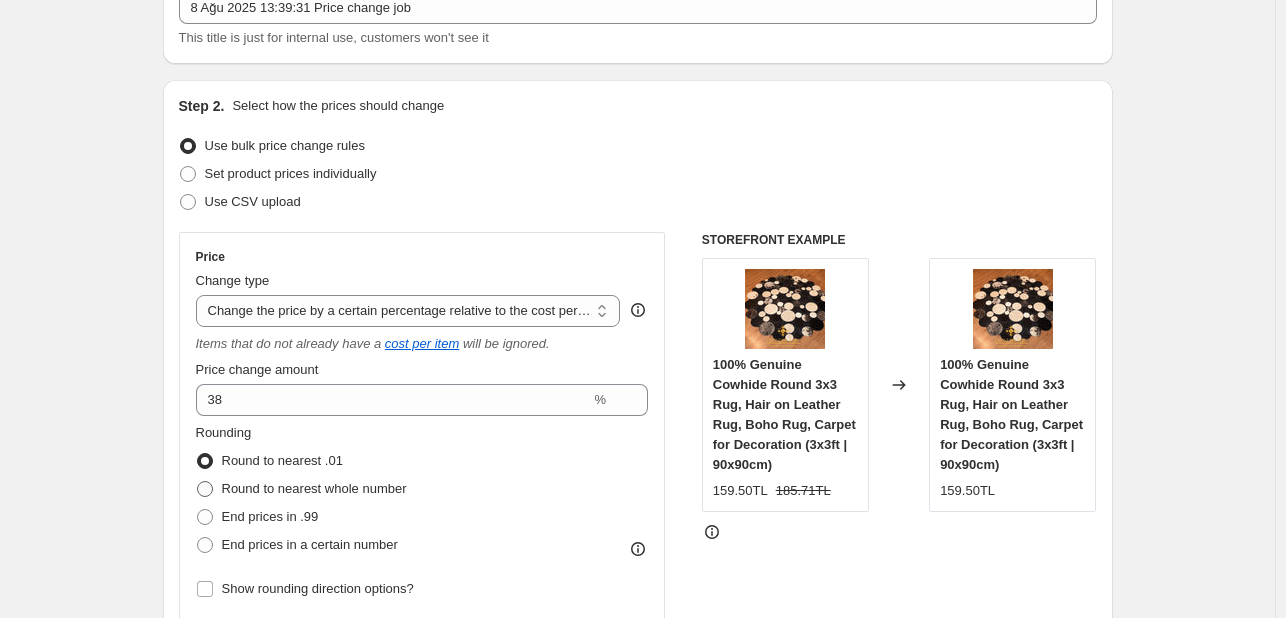 click on "Round to nearest whole number" at bounding box center (197, 481) 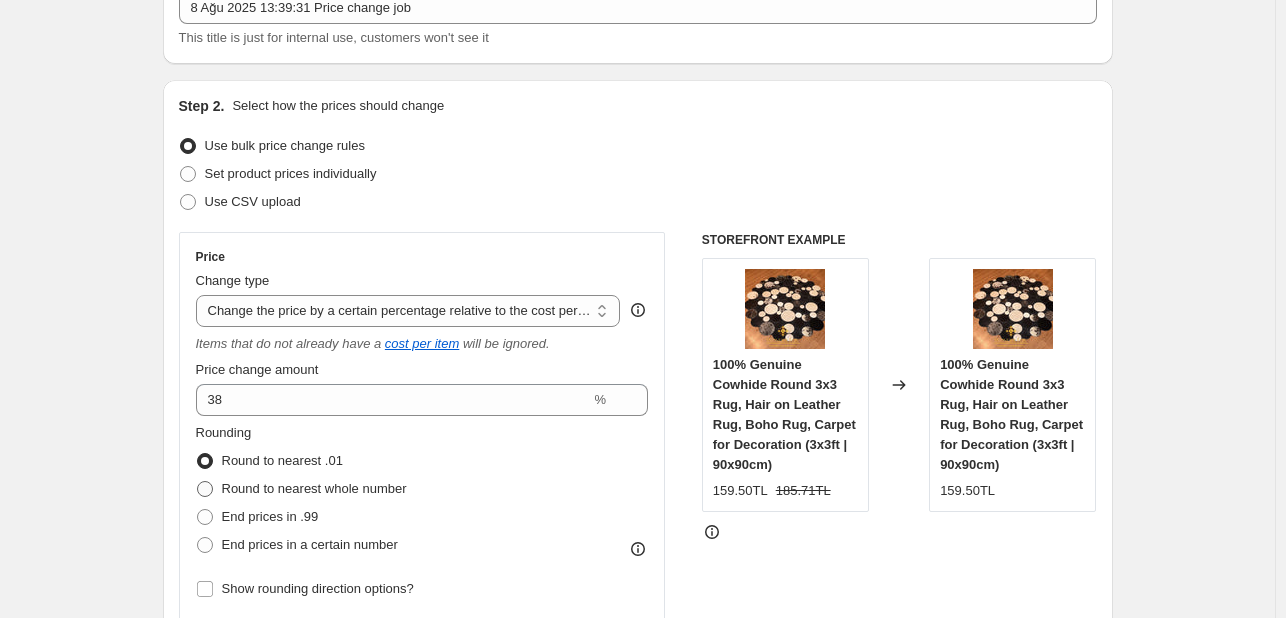 radio on "true" 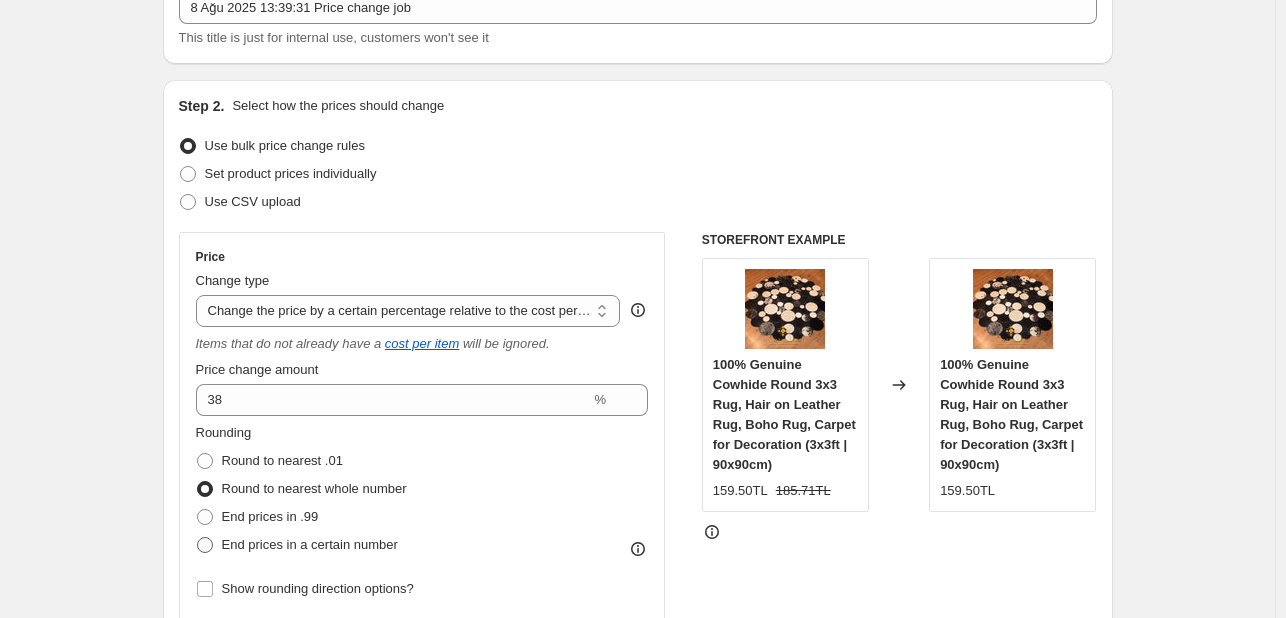 click on "End prices in a certain number" at bounding box center (310, 544) 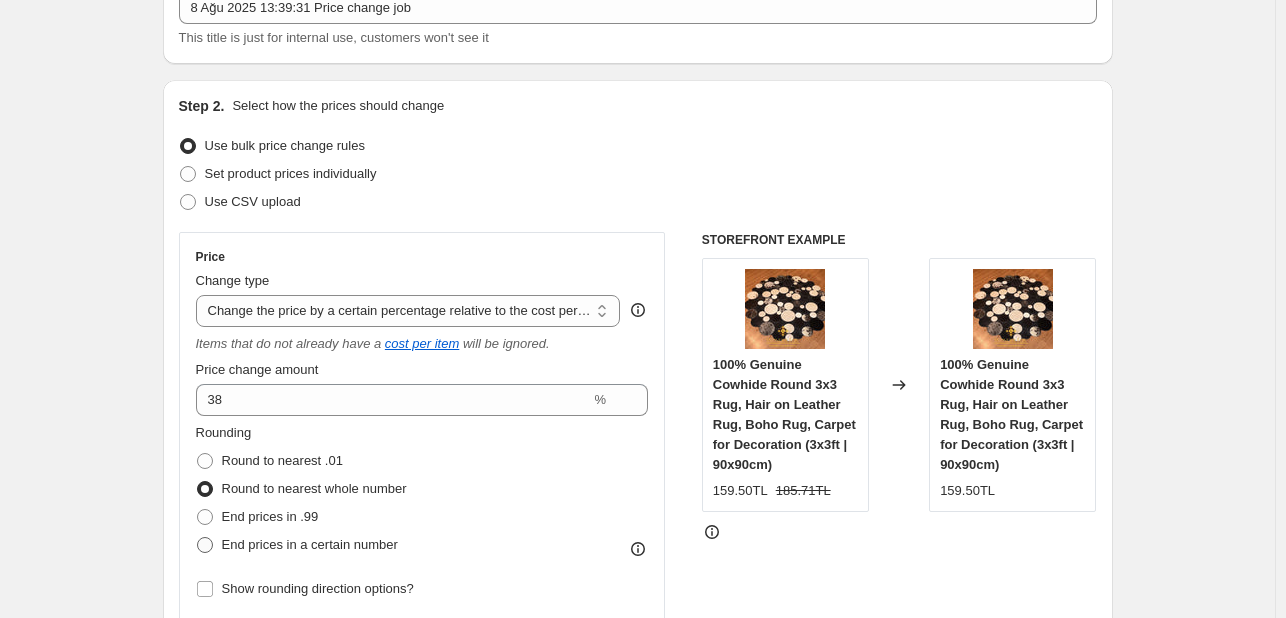 radio on "true" 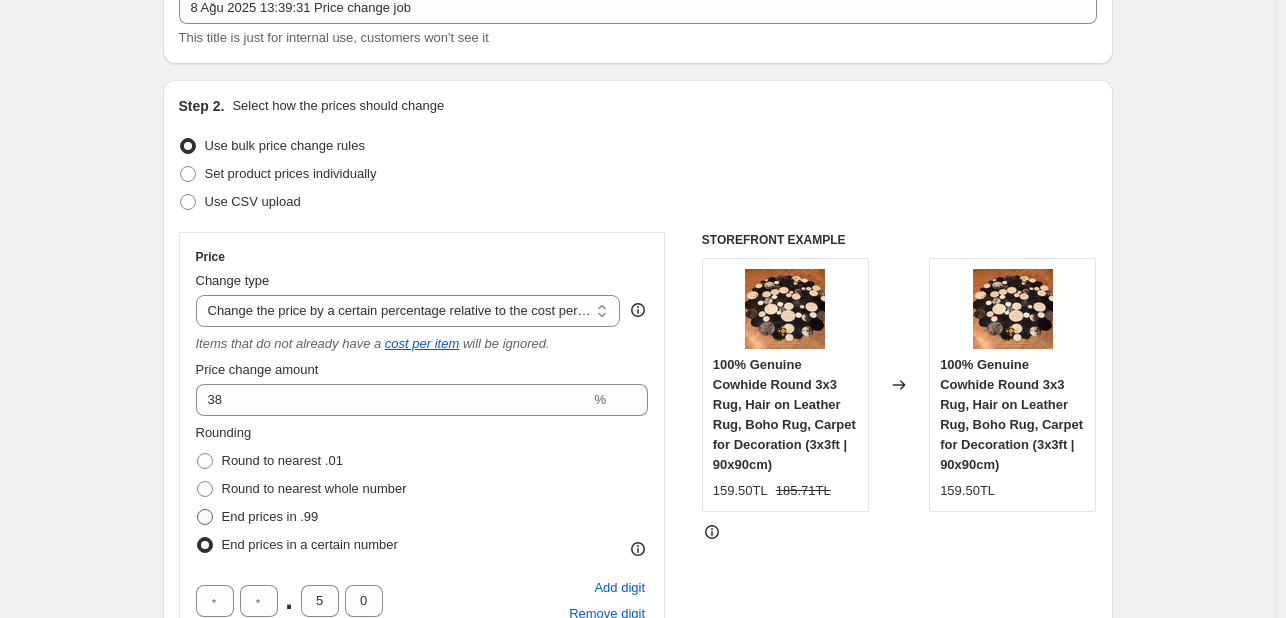click on "End prices in .99" at bounding box center [270, 516] 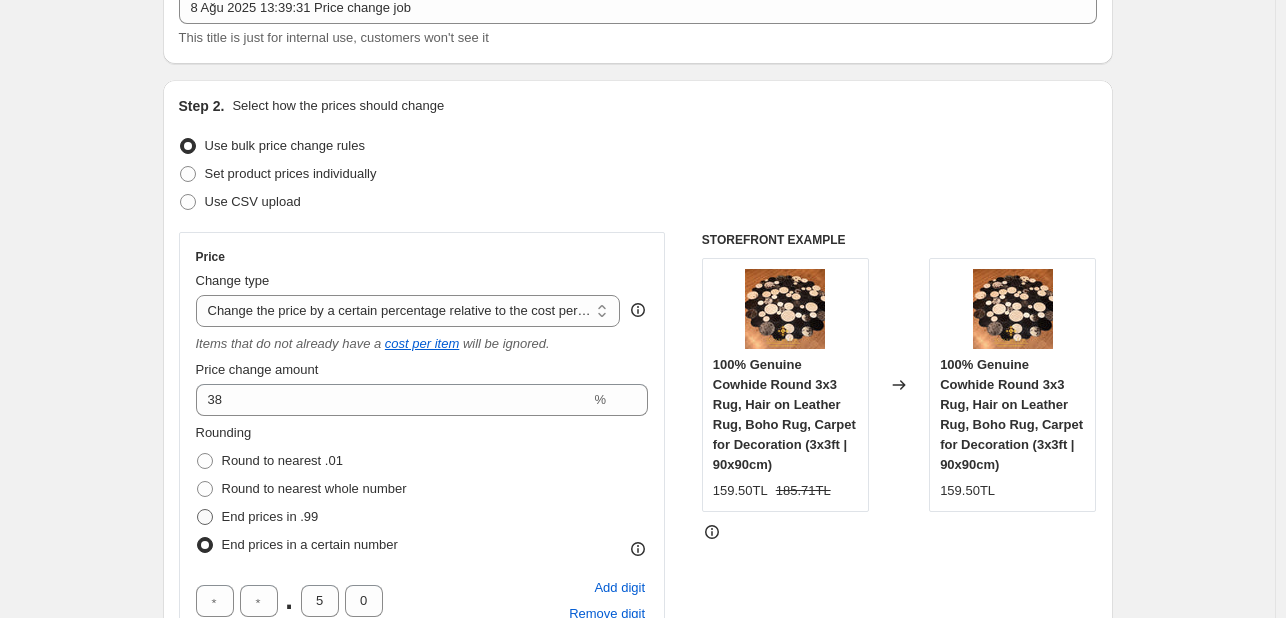 radio on "true" 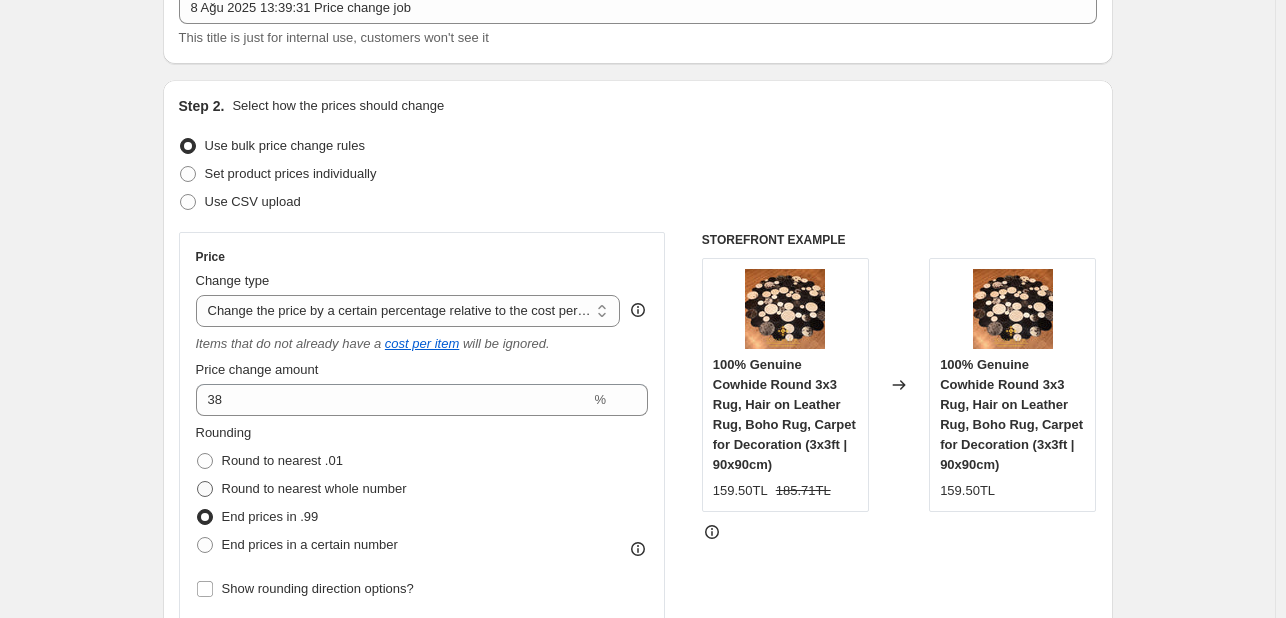 click on "Round to nearest whole number" at bounding box center (314, 488) 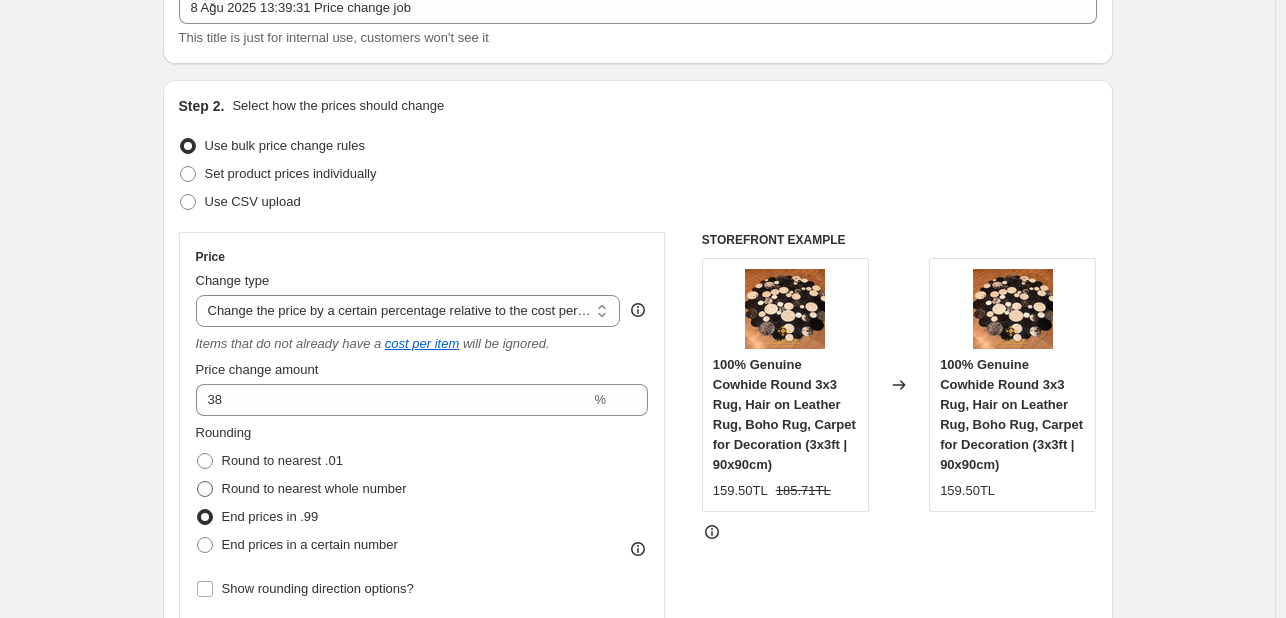 click on "Round to nearest whole number" at bounding box center [197, 481] 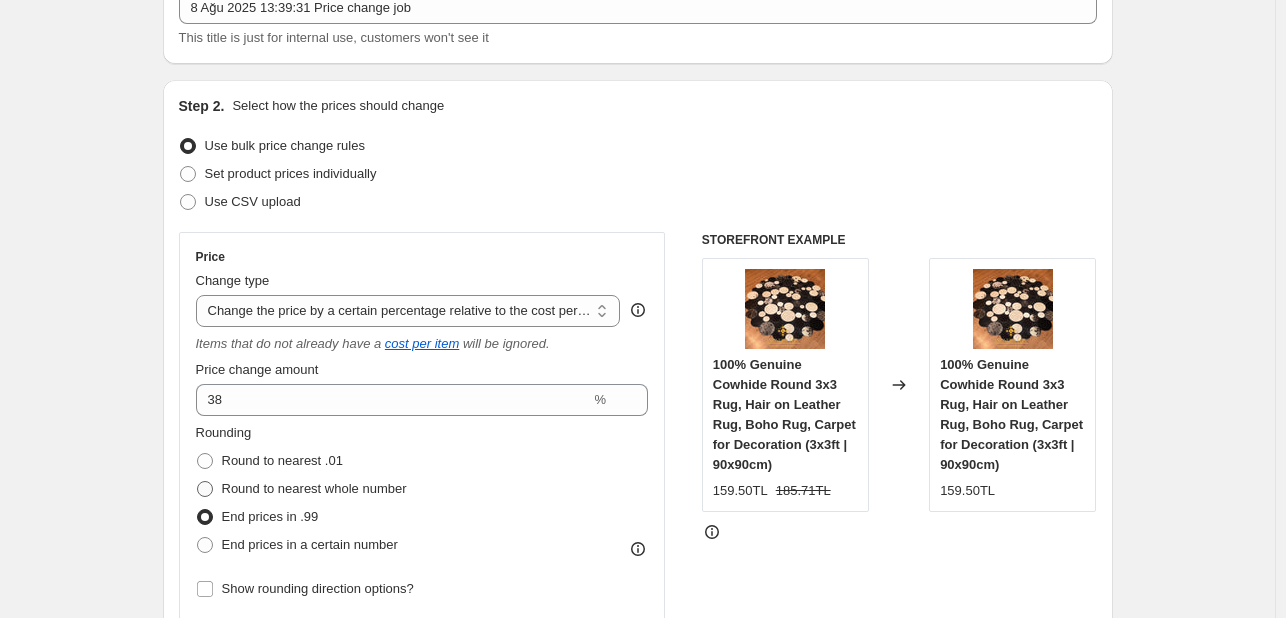 radio on "true" 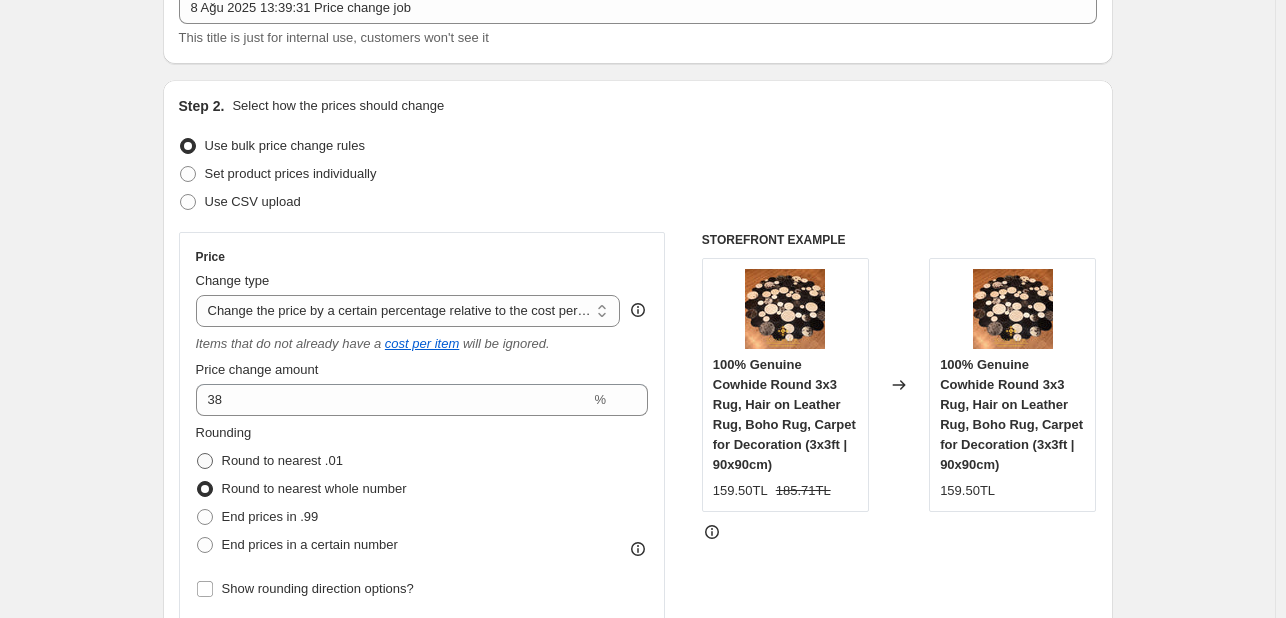 click on "Round to nearest .01" at bounding box center (282, 460) 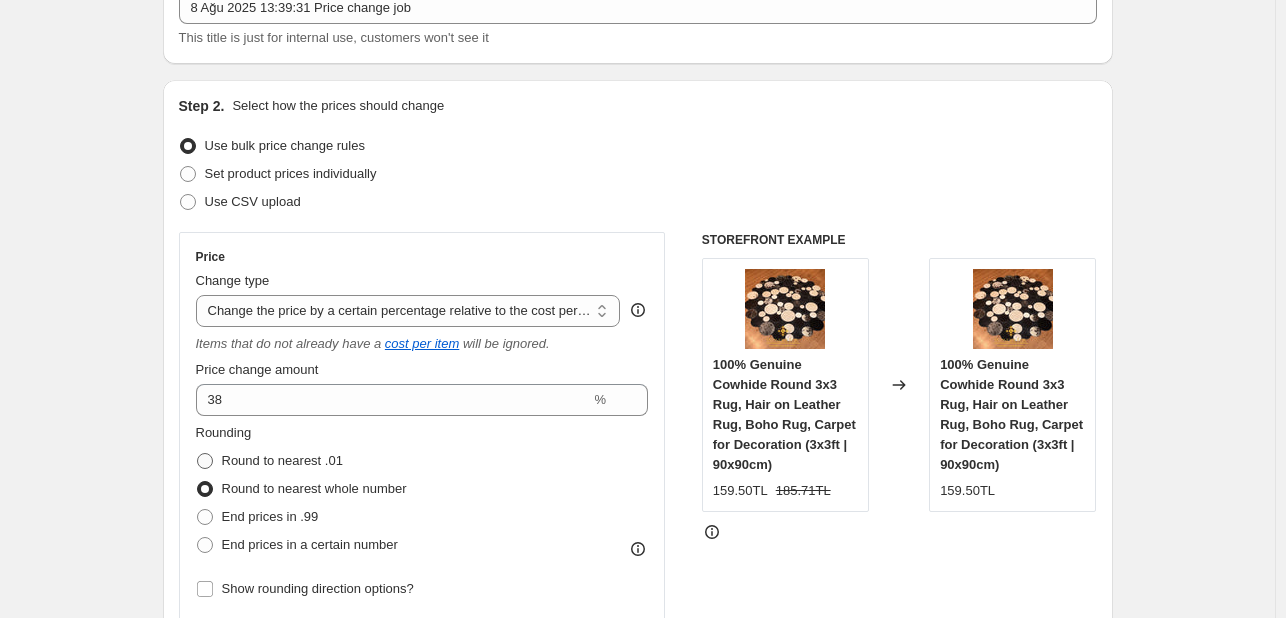 radio on "true" 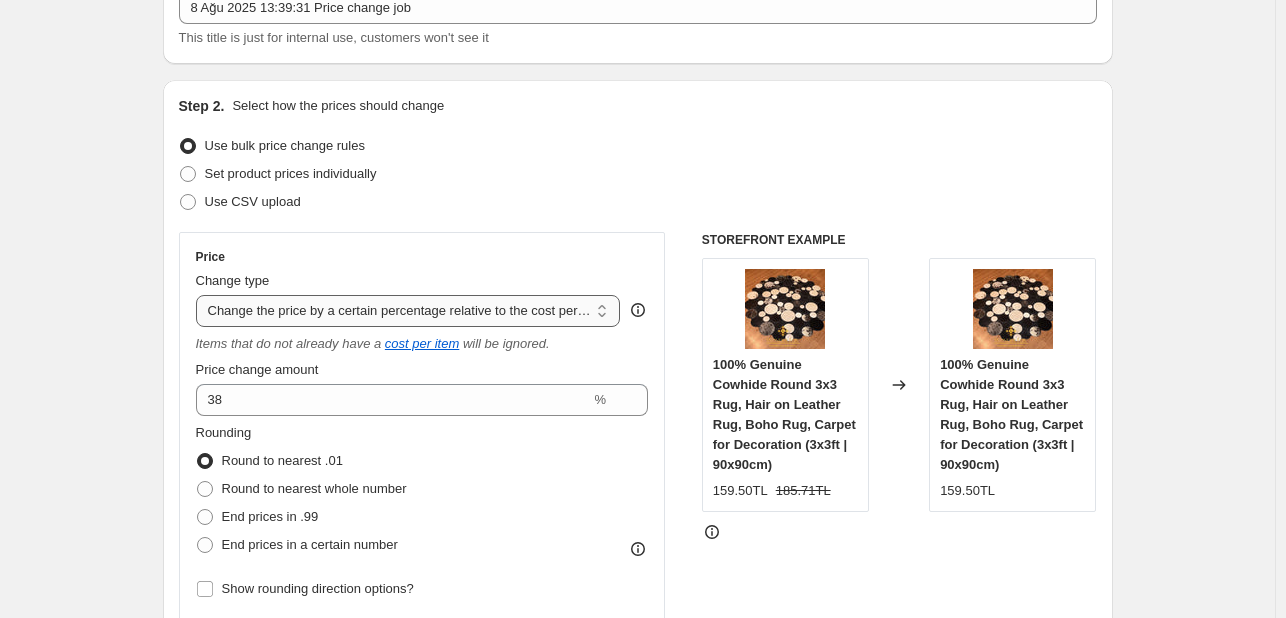 click on "Change the price to a certain amount Change the price by a certain amount Change the price by a certain percentage Change the price to the current compare at price (price before sale) Change the price by a certain amount relative to the compare at price Change the price by a certain percentage relative to the compare at price Don't change the price Change the price by a certain percentage relative to the cost per item Change price to certain cost margin" at bounding box center [408, 311] 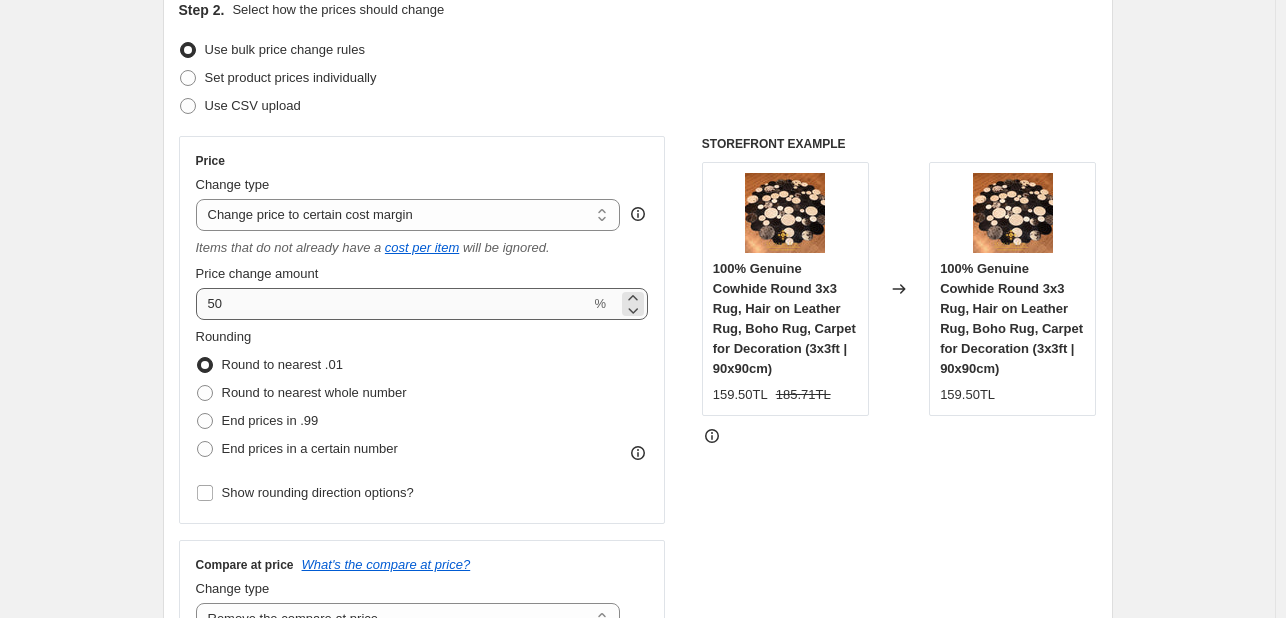 scroll, scrollTop: 236, scrollLeft: 0, axis: vertical 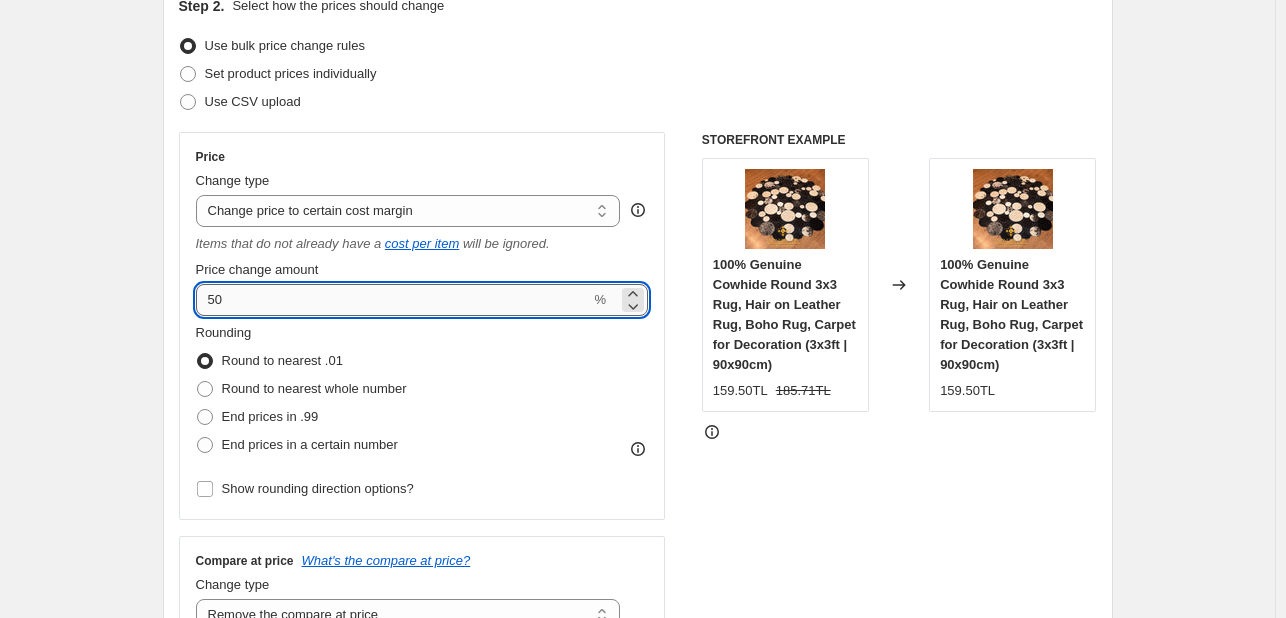 click on "50" at bounding box center (393, 300) 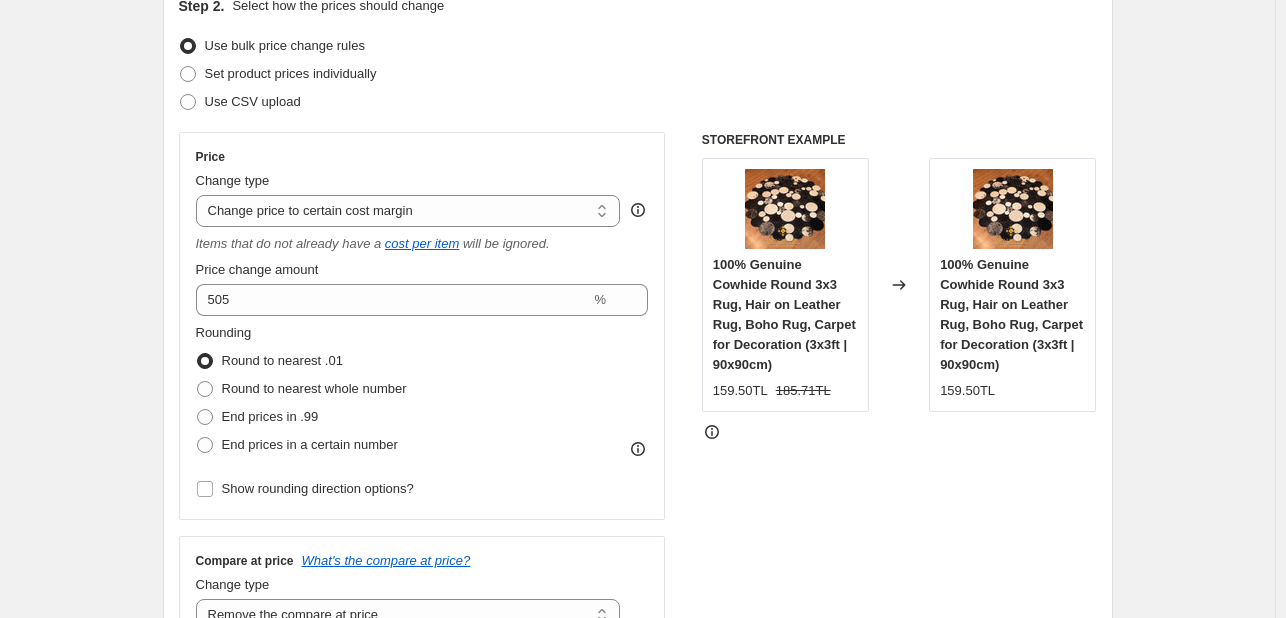 drag, startPoint x: 948, startPoint y: 547, endPoint x: 827, endPoint y: 517, distance: 124.66354 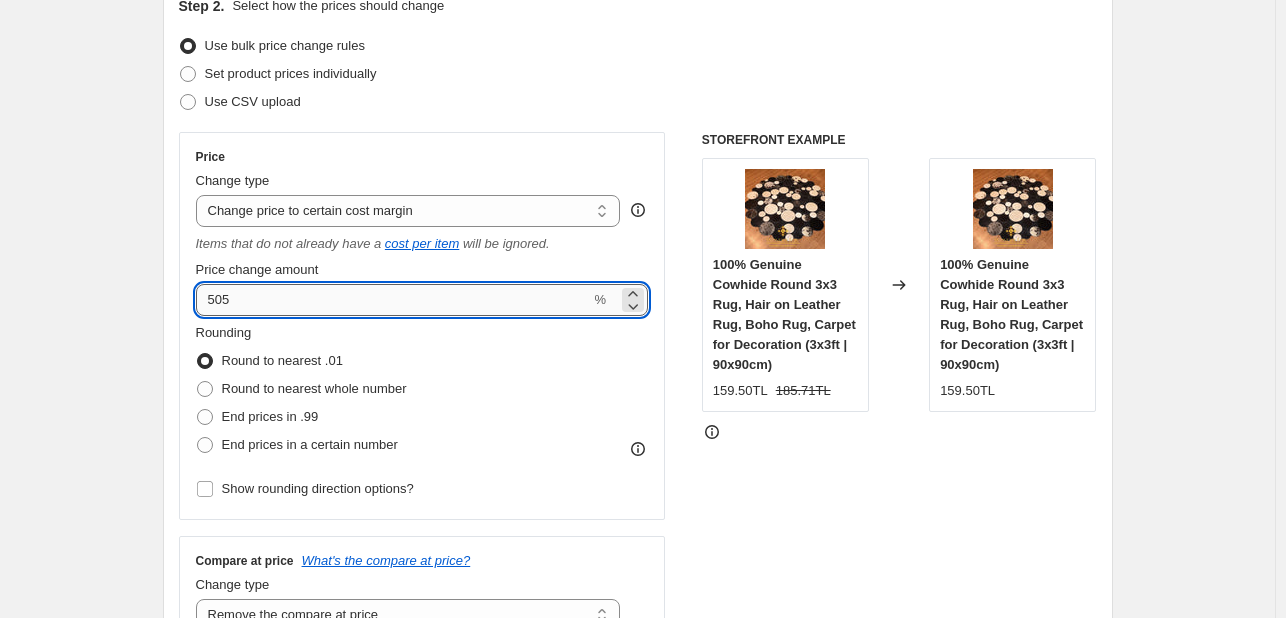 click on "505" at bounding box center [393, 300] 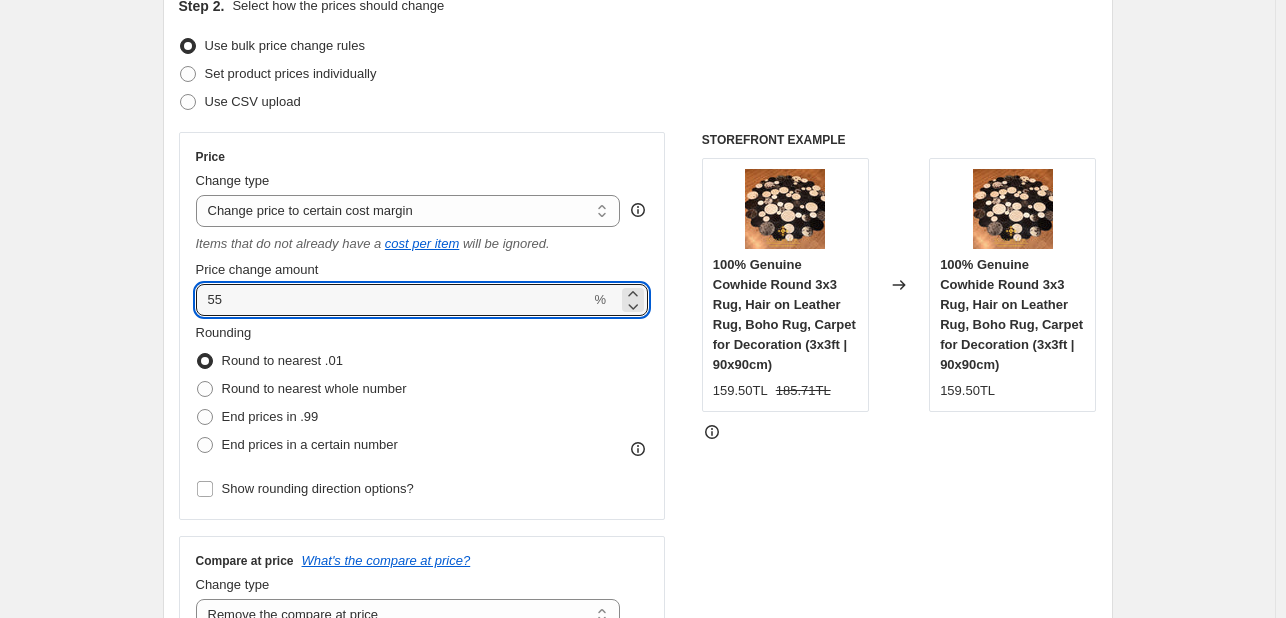 type on "55" 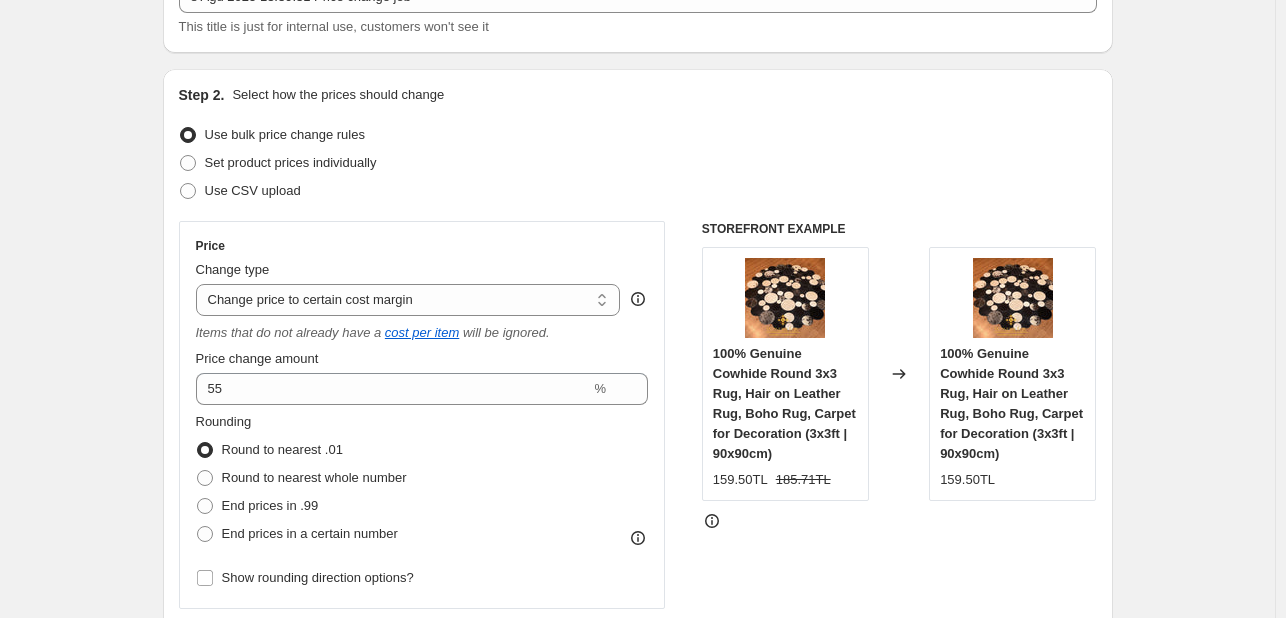 scroll, scrollTop: 36, scrollLeft: 0, axis: vertical 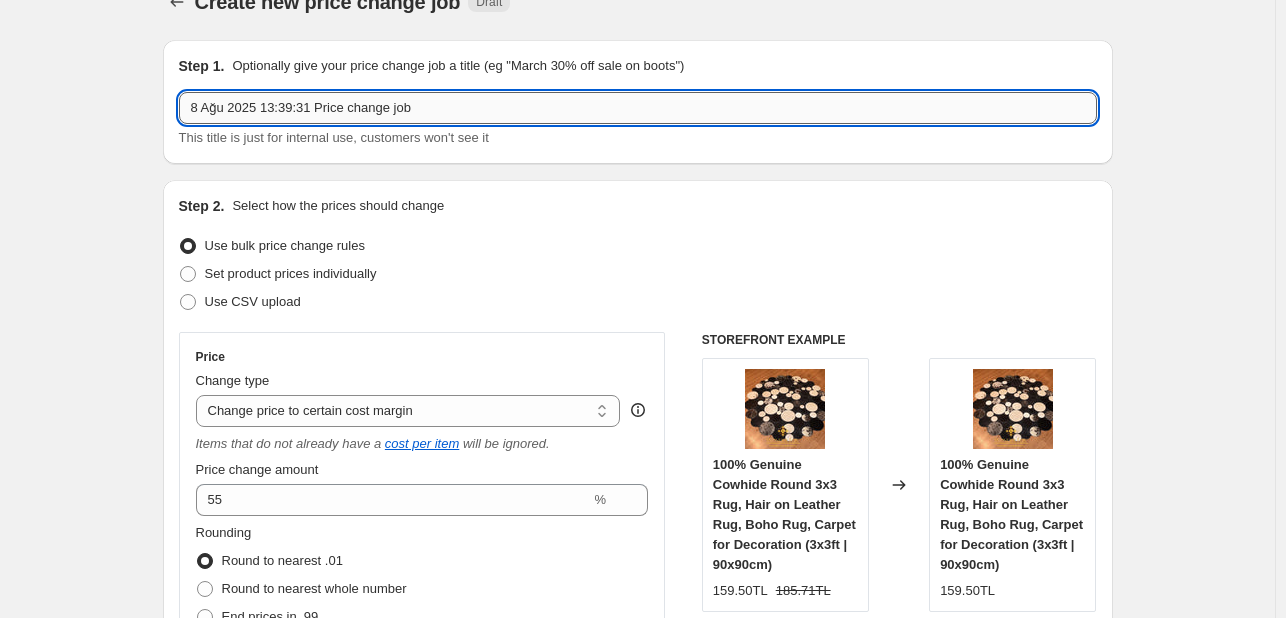 click on "8 Ağu 2025 13:39:31 Price change job" at bounding box center (638, 108) 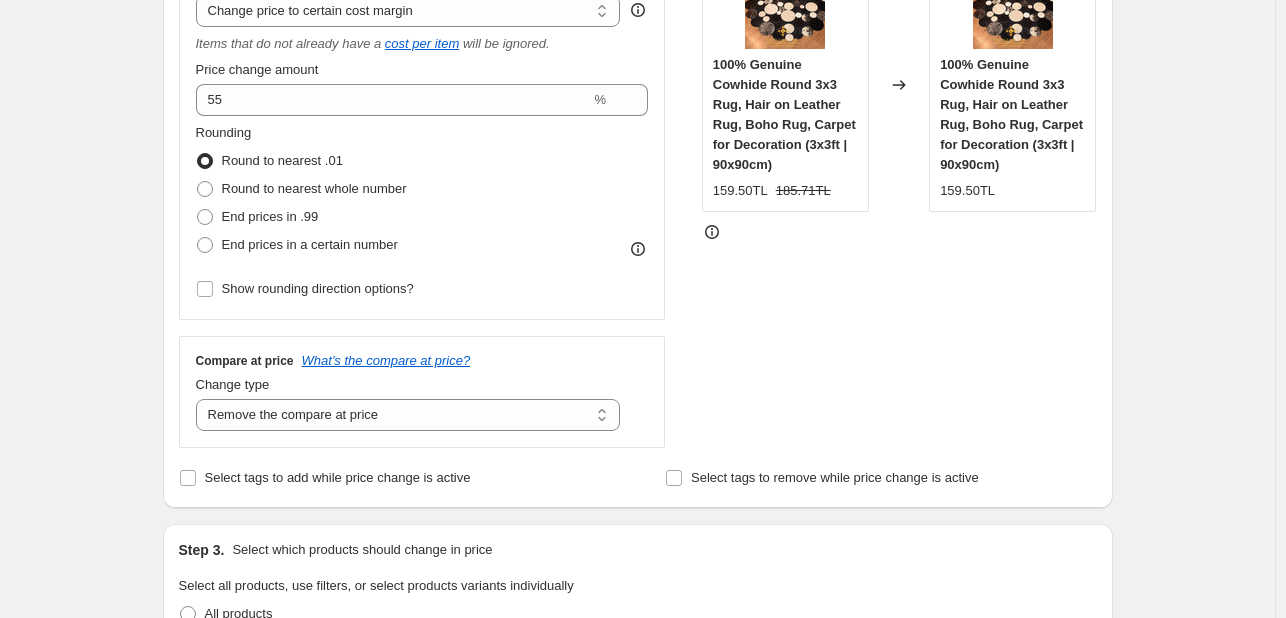 scroll, scrollTop: 536, scrollLeft: 0, axis: vertical 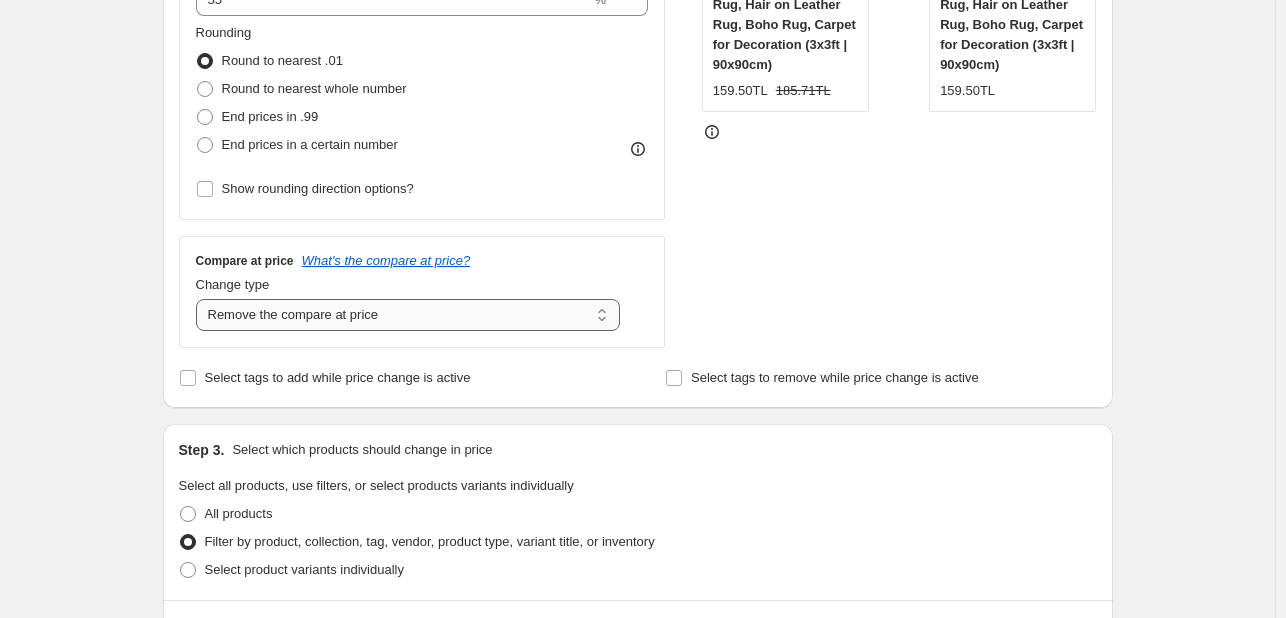 click on "Change the compare at price to the current price (sale) Change the compare at price to a certain amount Change the compare at price by a certain amount Change the compare at price by a certain percentage Change the compare at price by a certain amount relative to the actual price Change the compare at price by a certain percentage relative to the actual price Don't change the compare at price Remove the compare at price" at bounding box center (408, 315) 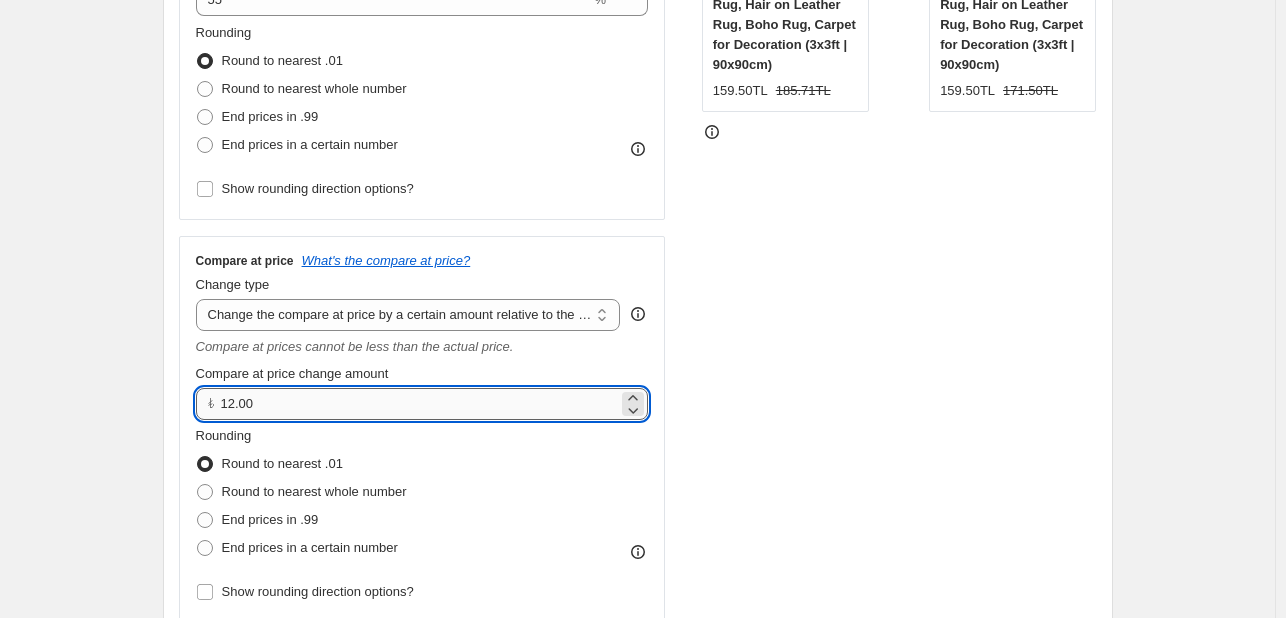 click on "12.00" at bounding box center [420, 404] 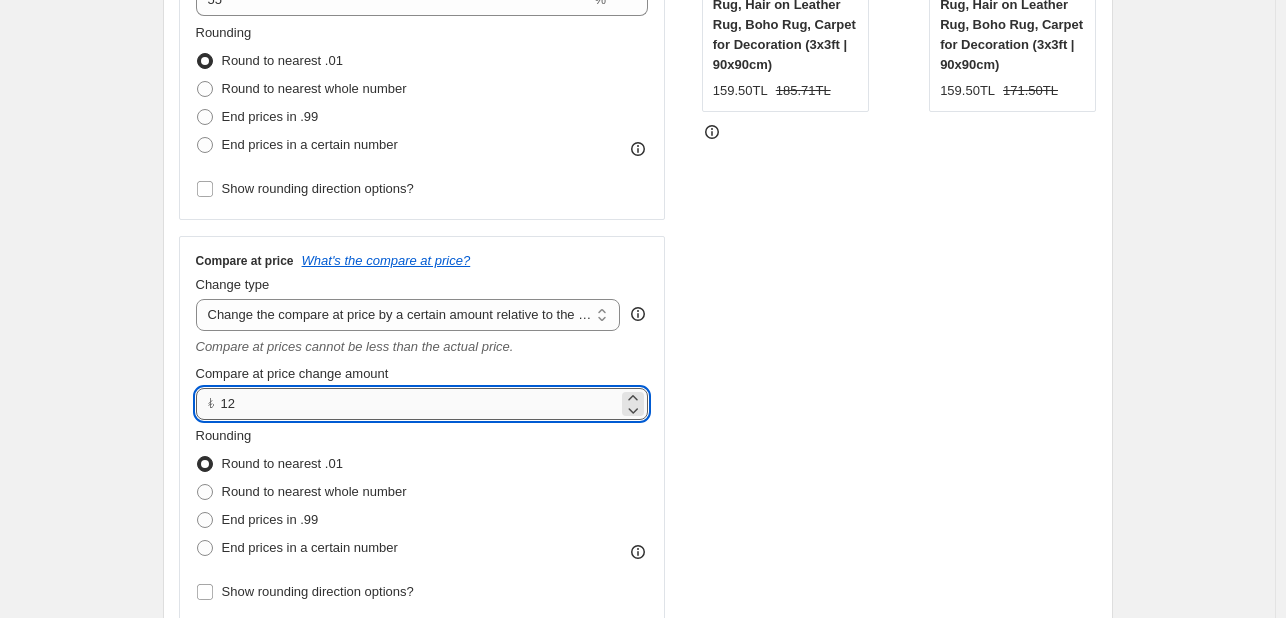 type on "1" 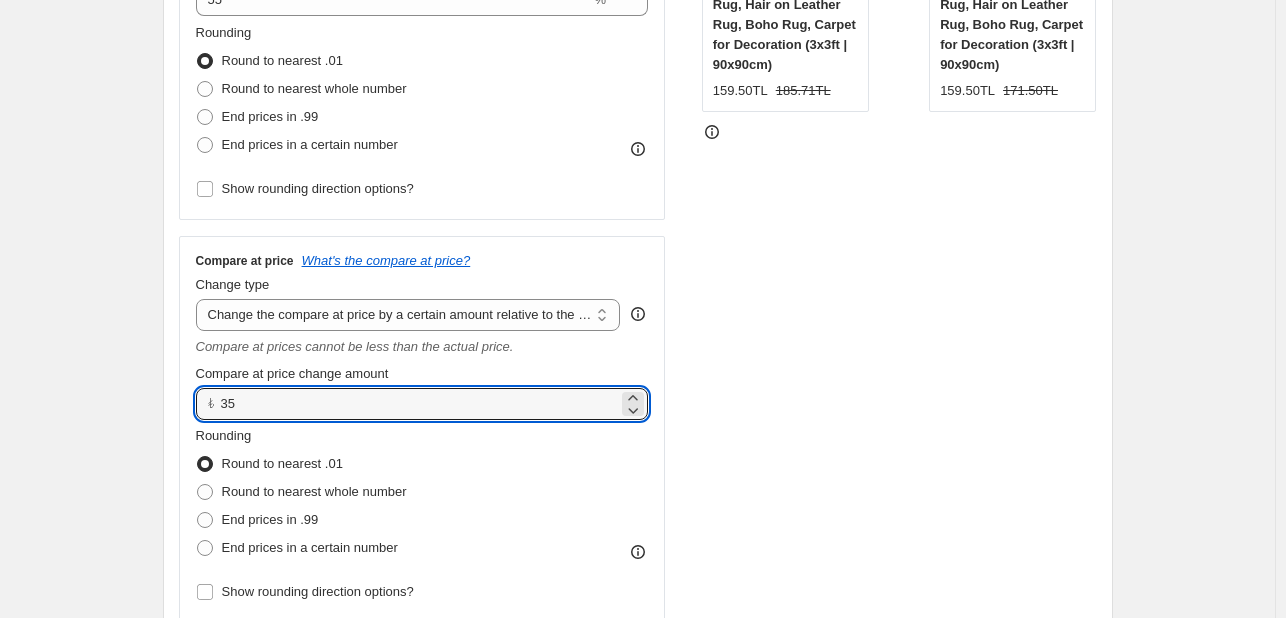 type on "35.00" 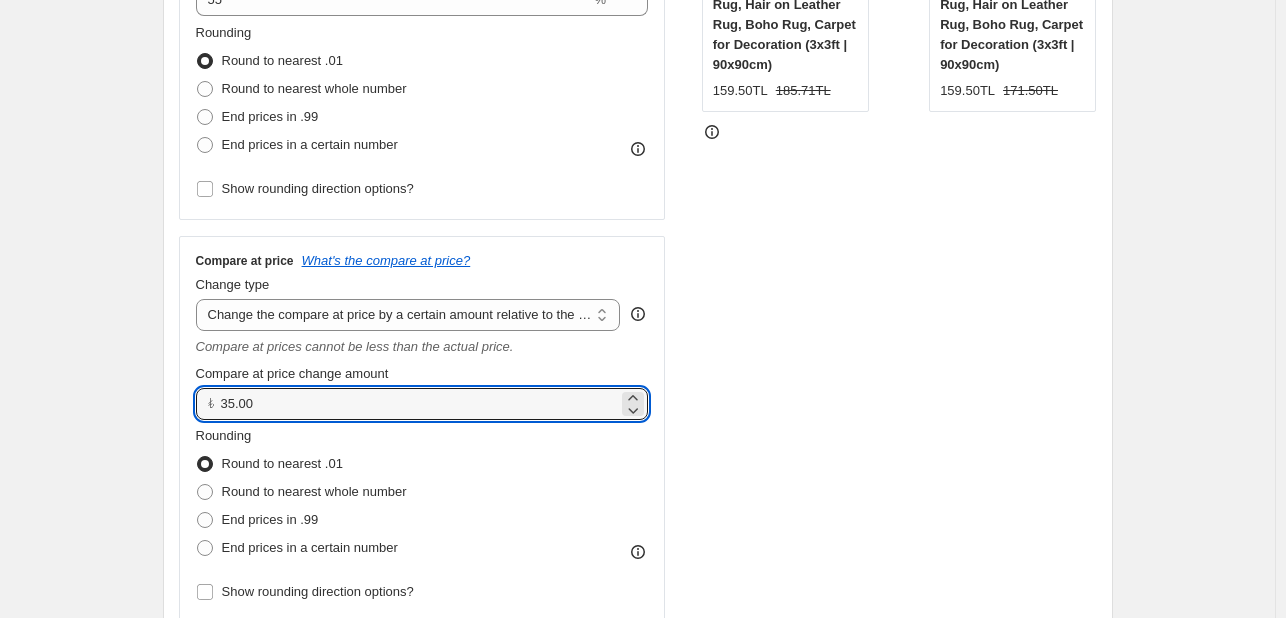 click on "STOREFRONT EXAMPLE 100% Genuine Cowhide Round 3x3 Rug, Hair on Leather Rug, Boho Rug, Carpet for Decoration (3x3ft | 90x90cm) [PRICE]TL [PRICE]TL Changed to 100% Genuine Cowhide Round 3x3 Rug, Hair on Leather Rug, Boho Rug, Carpet for Decoration (3x3ft | 90x90cm) [PRICE]TL [PRICE]TL" at bounding box center [899, 227] 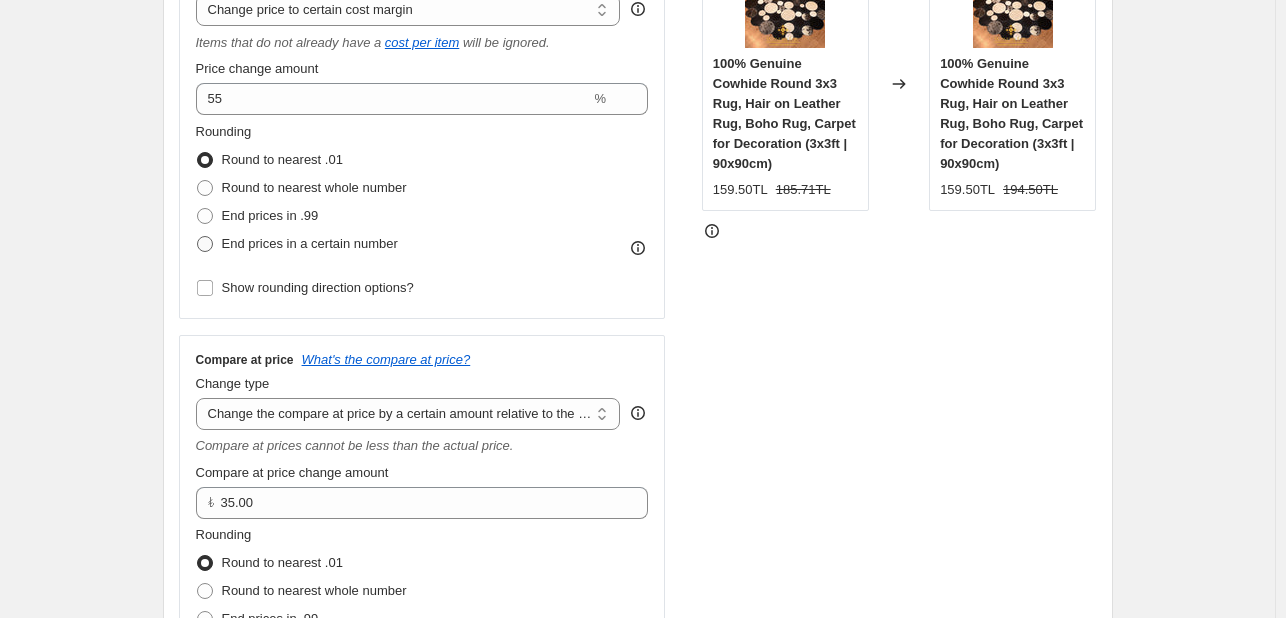 scroll, scrollTop: 436, scrollLeft: 0, axis: vertical 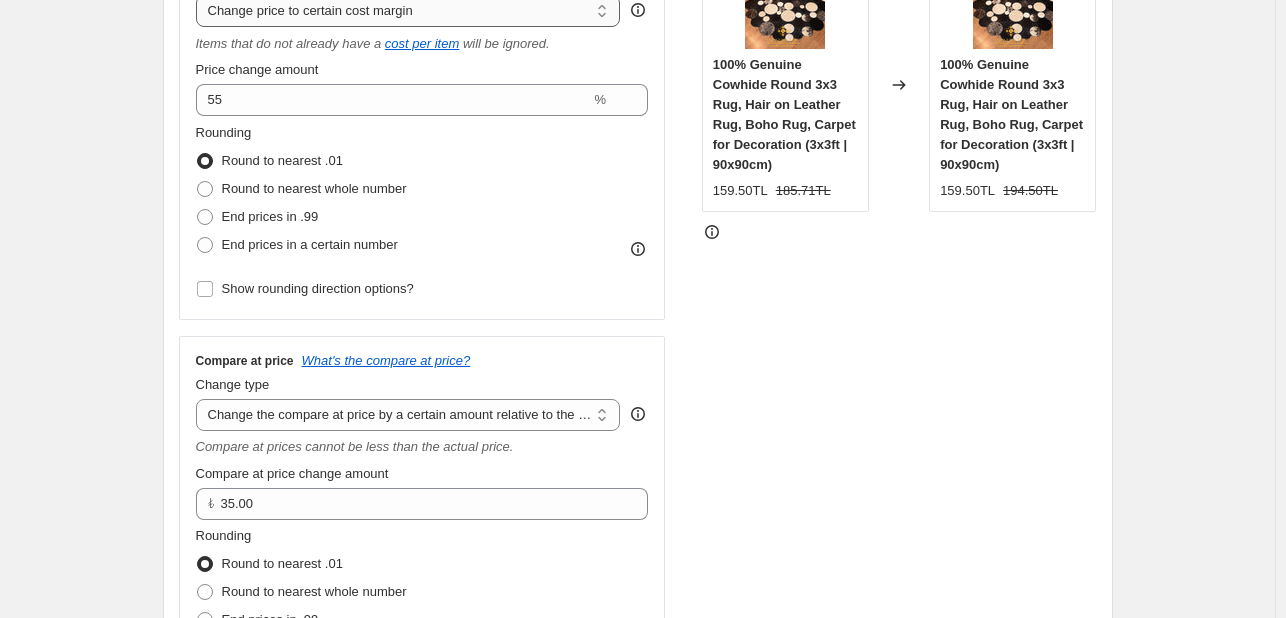 click on "Change the price to a certain amount Change the price by a certain amount Change the price by a certain percentage Change the price to the current compare at price (price before sale) Change the price by a certain amount relative to the compare at price Change the price by a certain percentage relative to the compare at price Don't change the price Change the price by a certain percentage relative to the cost per item Change price to certain cost margin" at bounding box center [408, 11] 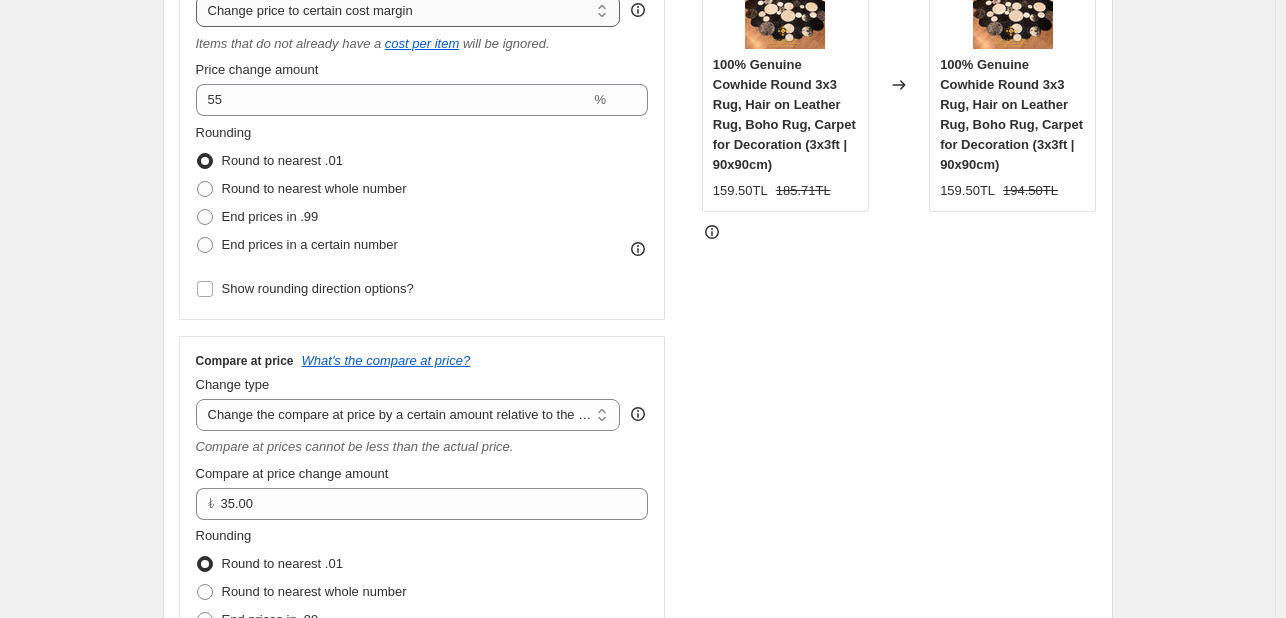 scroll, scrollTop: 431, scrollLeft: 0, axis: vertical 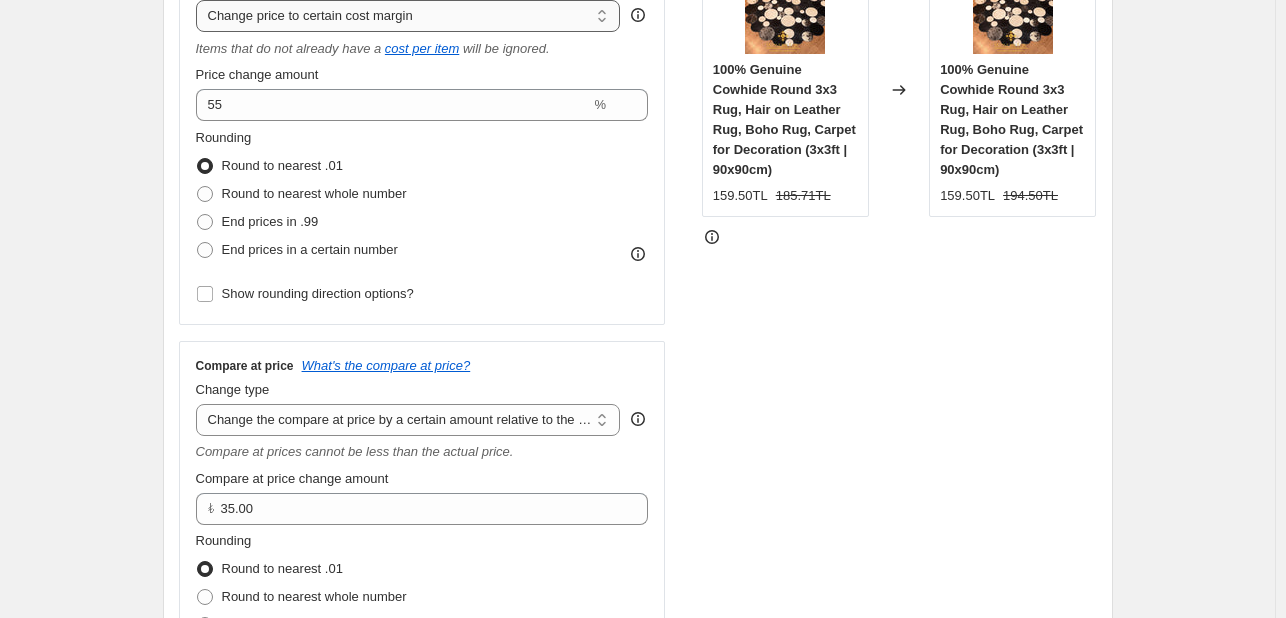 select on "bcap" 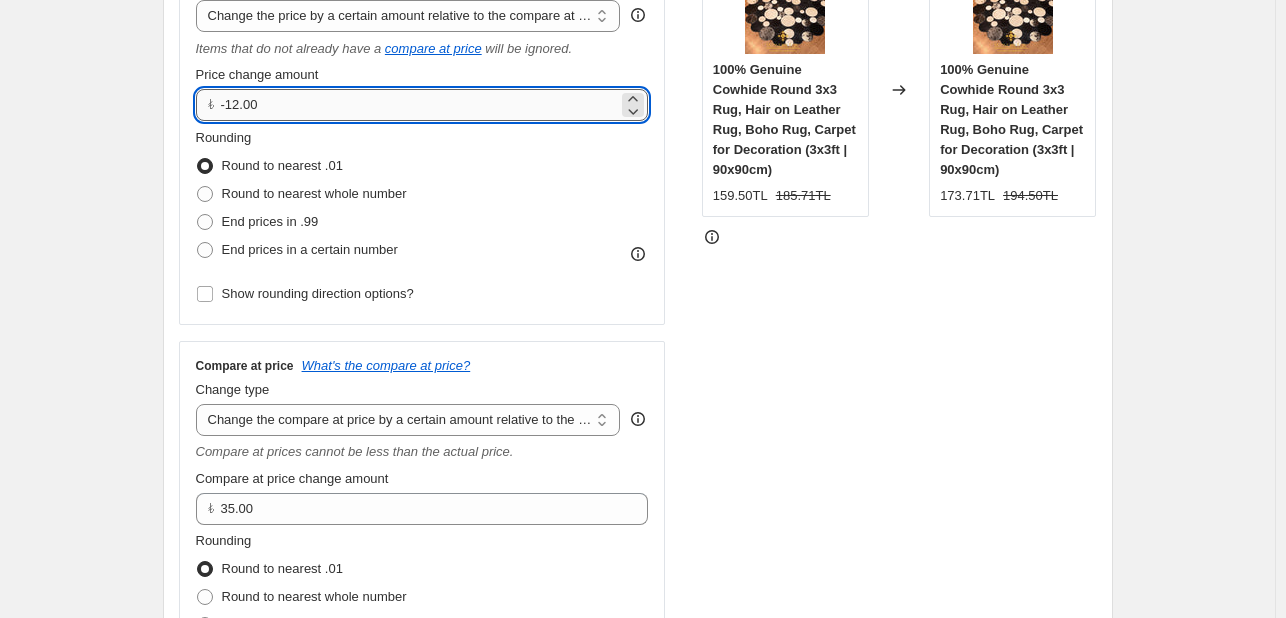 click on "-12.00" at bounding box center [420, 105] 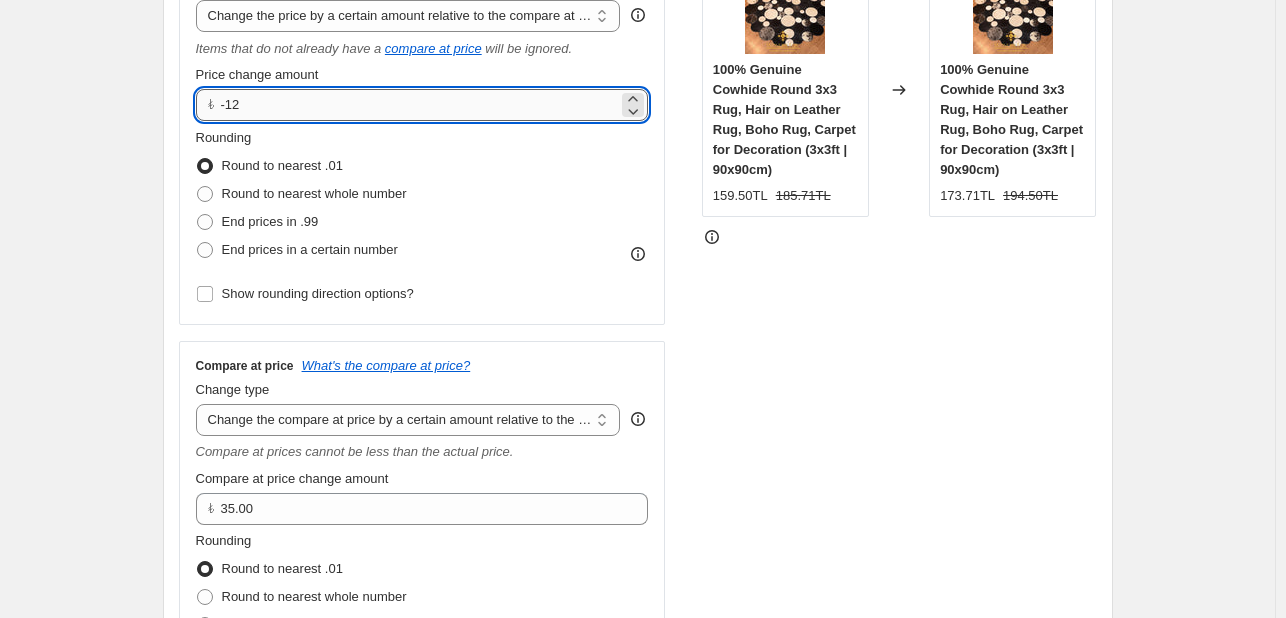 type on "-1" 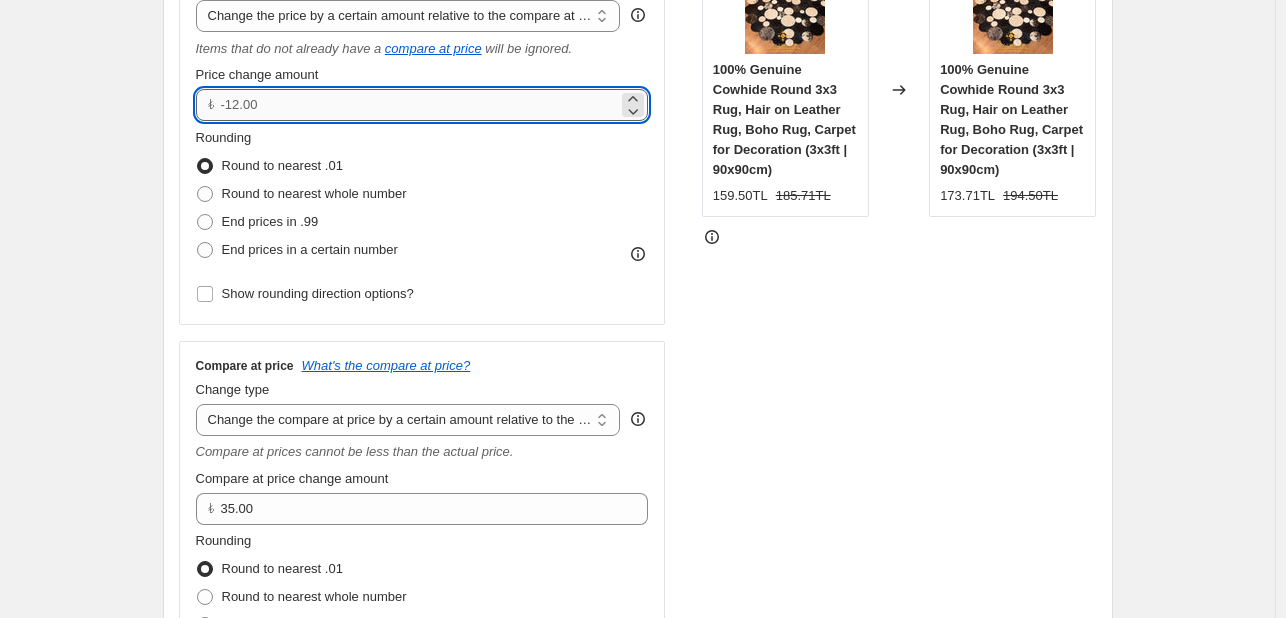 type on "-1" 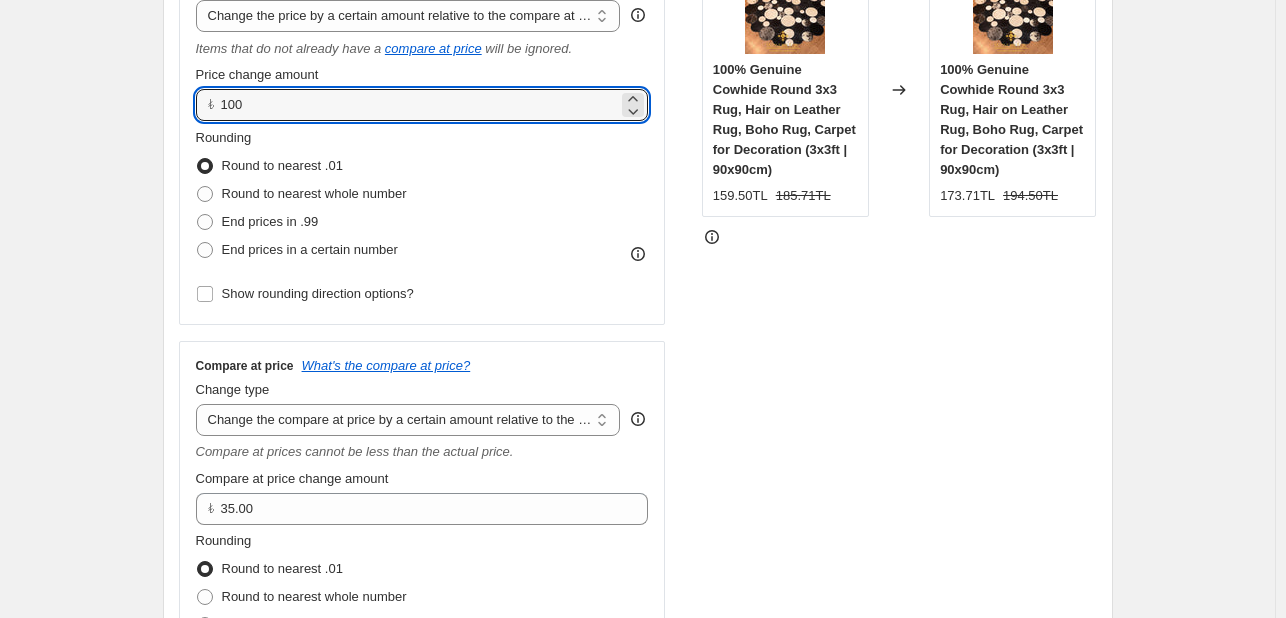type on "100.00" 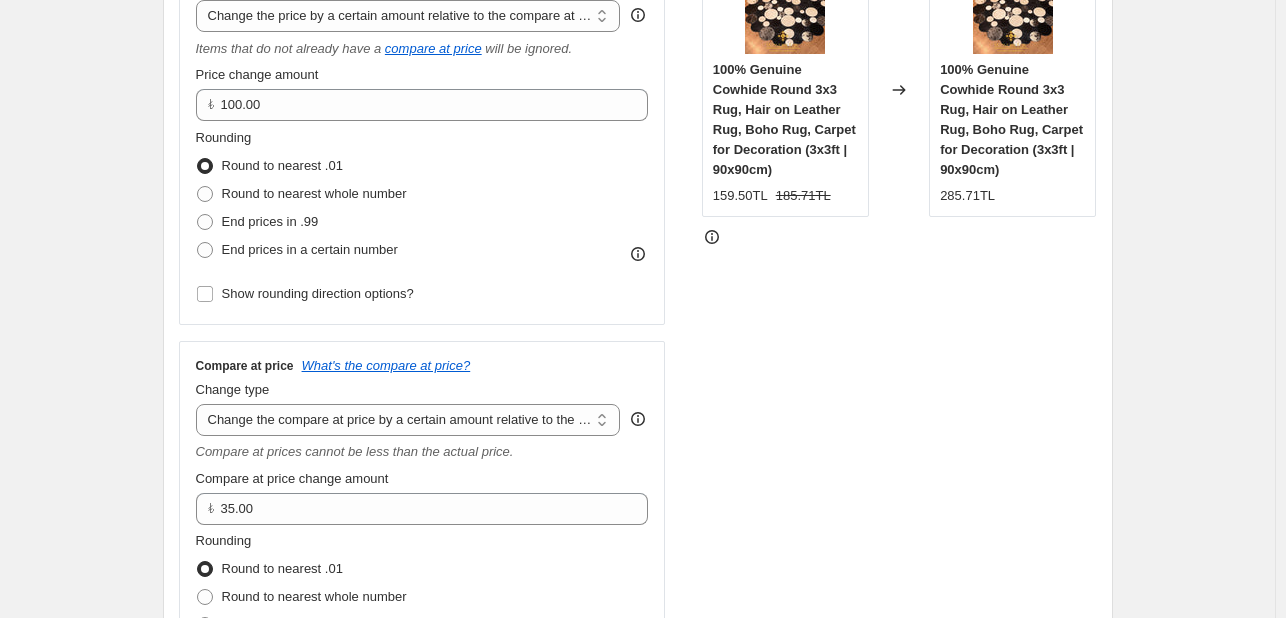 click on "STOREFRONT EXAMPLE 100% Genuine Cowhide Round 3x3 Rug, Hair on Leather Rug, Boho Rug, Carpet for Decoration (3x3ft | 90x90cm) [PRICE]TL [PRICE]TL Changed to 100% Genuine Cowhide Round 3x3 Rug, Hair on Leather Rug, Boho Rug, Carpet for Decoration (3x3ft | 90x90cm) [PRICE]TL" at bounding box center (899, 332) 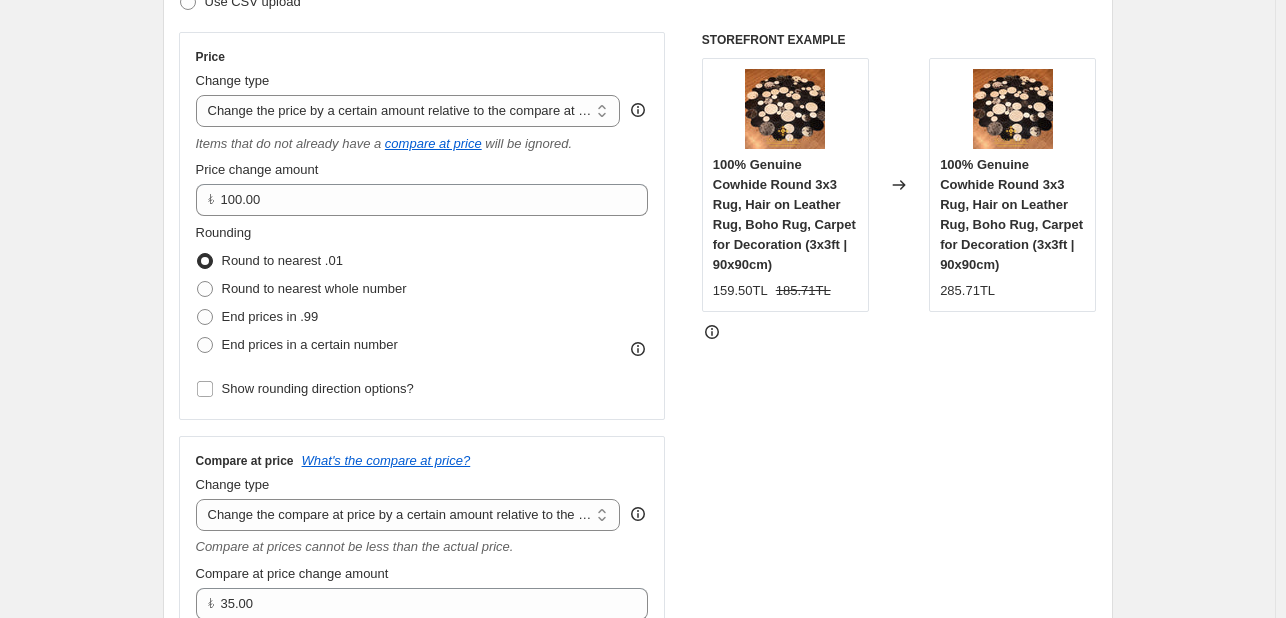 scroll, scrollTop: 331, scrollLeft: 0, axis: vertical 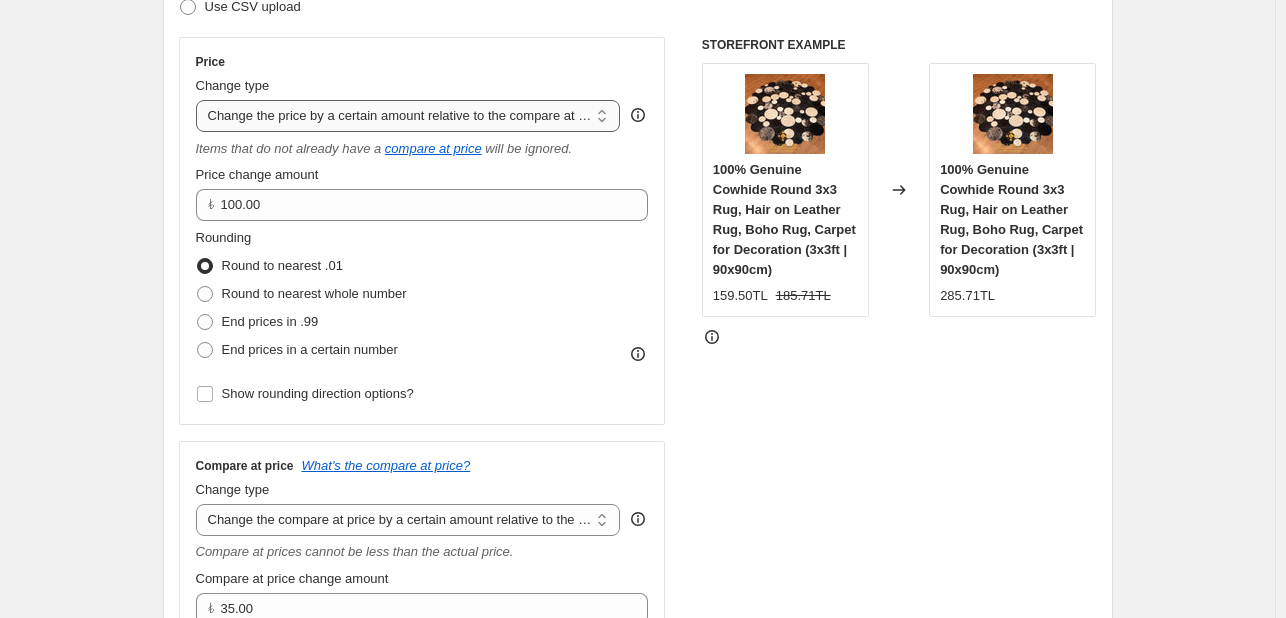 click on "Change the price to a certain amount Change the price by a certain amount Change the price by a certain percentage Change the price to the current compare at price (price before sale) Change the price by a certain amount relative to the compare at price Change the price by a certain percentage relative to the compare at price Don't change the price Change the price by a certain percentage relative to the cost per item Change price to certain cost margin" at bounding box center (408, 116) 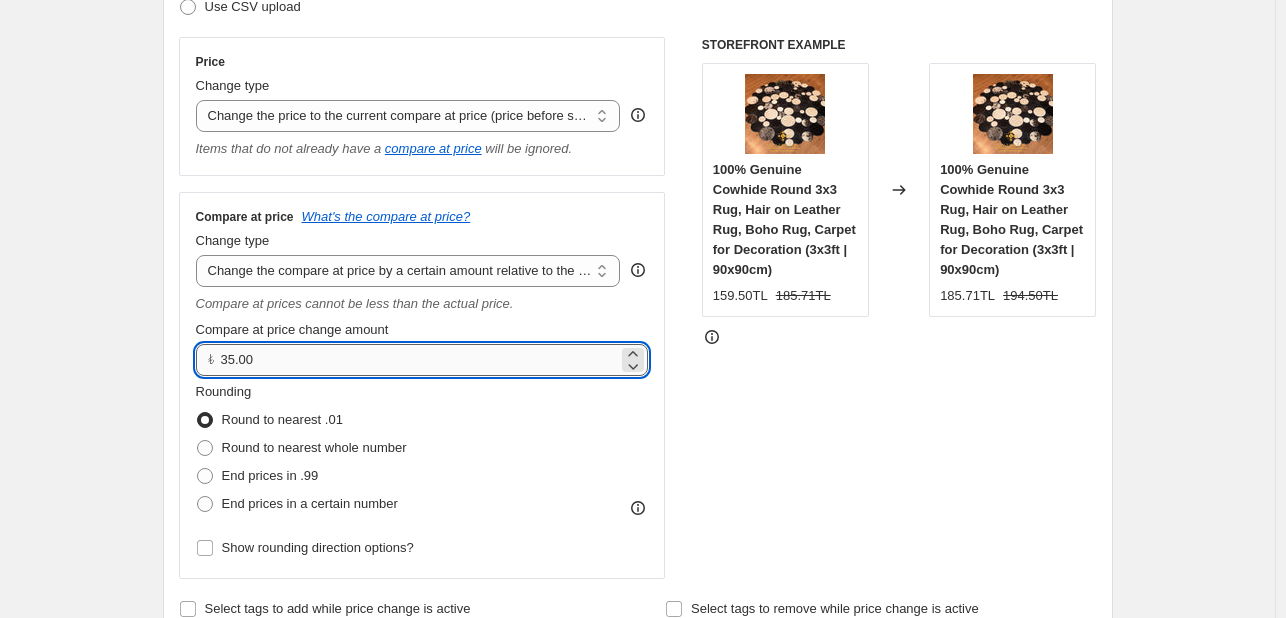 click on "35.00" at bounding box center [420, 360] 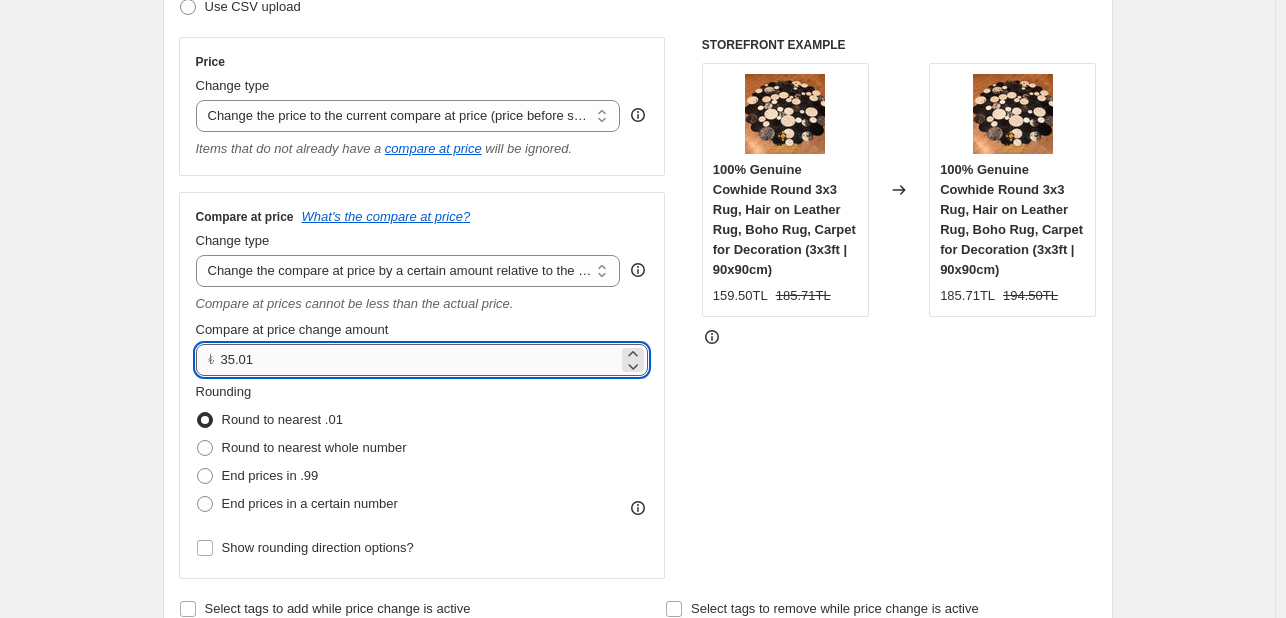 click on "35.01" at bounding box center (420, 360) 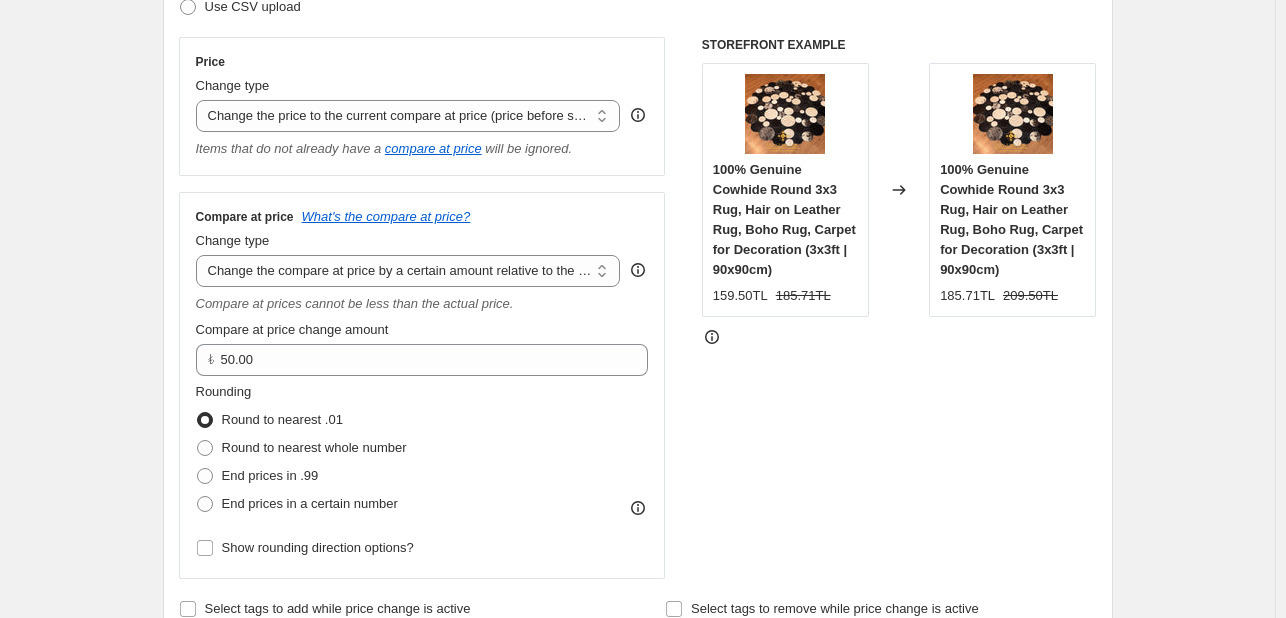 click on "STOREFRONT EXAMPLE 100% Genuine Cowhide Round 3x3 Rug, Hair on Leather Rug, Boho Rug, Carpet for Decoration (3x3ft | 90x90cm) 159.50TL 185.71TL Changed to 100% Genuine Cowhide Round 3x3 Rug, Hair on Leather Rug, Boho Rug, Carpet for Decoration (3x3ft | 90x90cm) 185.71TL 209.50TL" at bounding box center [899, 308] 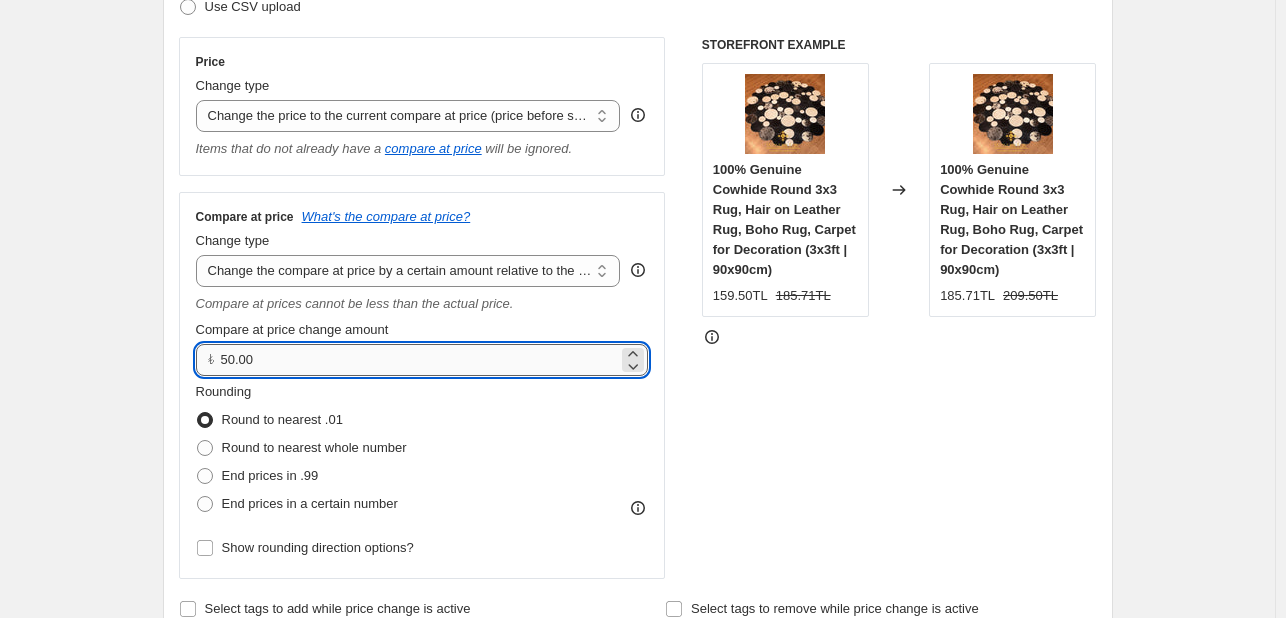 click on "50.00" at bounding box center [420, 360] 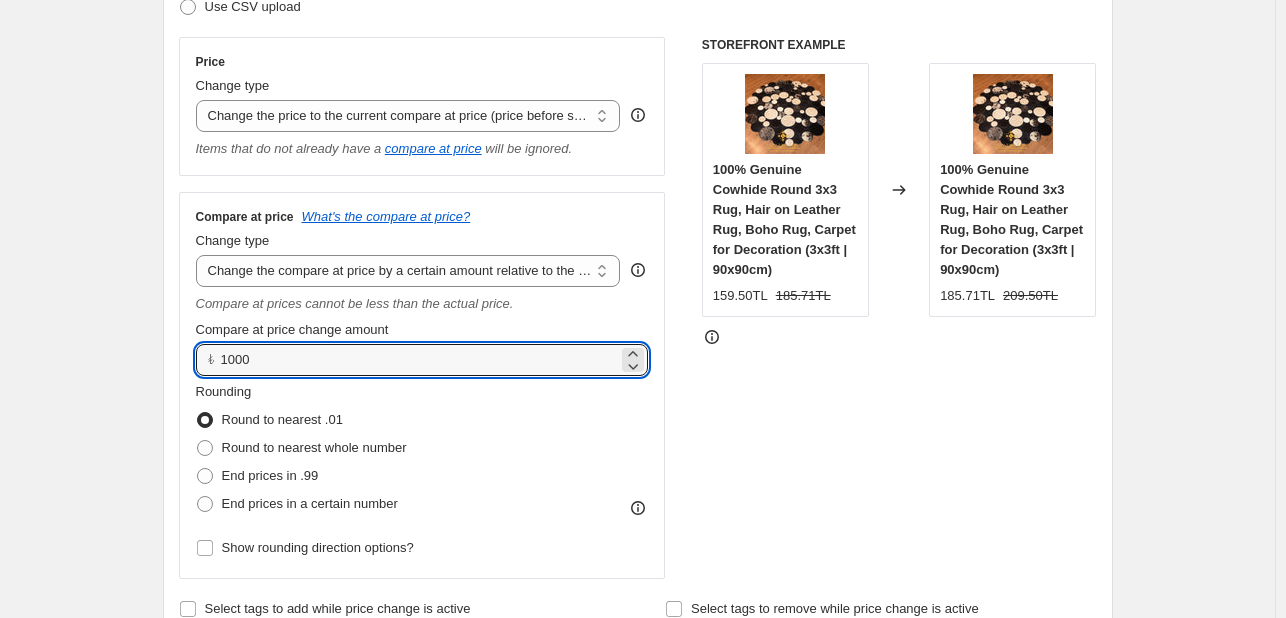type on "1000.00" 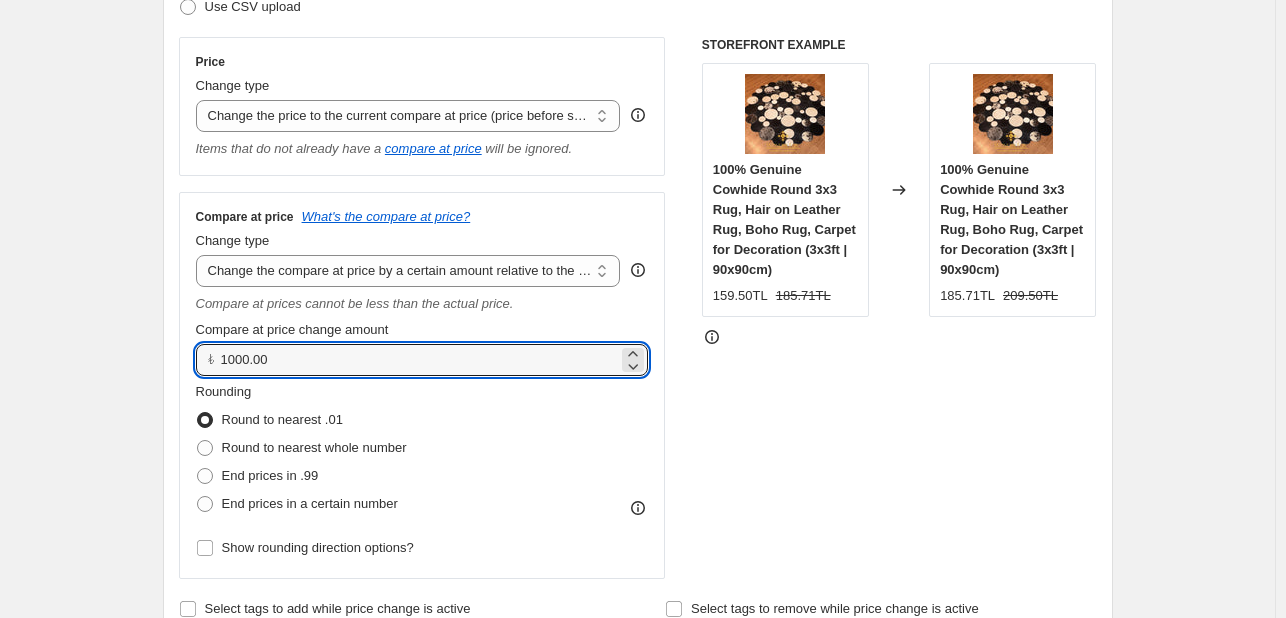 click on "STOREFRONT EXAMPLE 100% Genuine Cowhide Round 3x3 Rug, Hair on Leather Rug, Boho Rug, Carpet for Decoration (3x3ft | 90x90cm) 159.50TL 185.71TL Changed to 100% Genuine Cowhide Round 3x3 Rug, Hair on Leather Rug, Boho Rug, Carpet for Decoration (3x3ft | 90x90cm) 185.71TL 209.50TL" at bounding box center [899, 308] 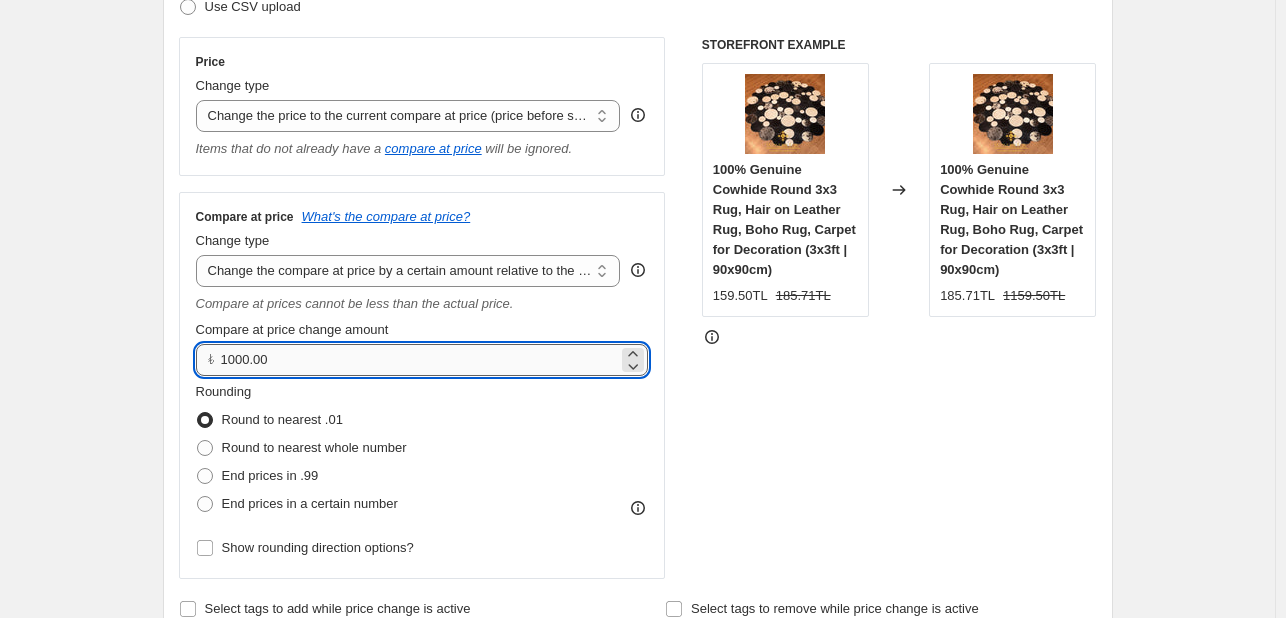 click on "1000.00" at bounding box center [420, 360] 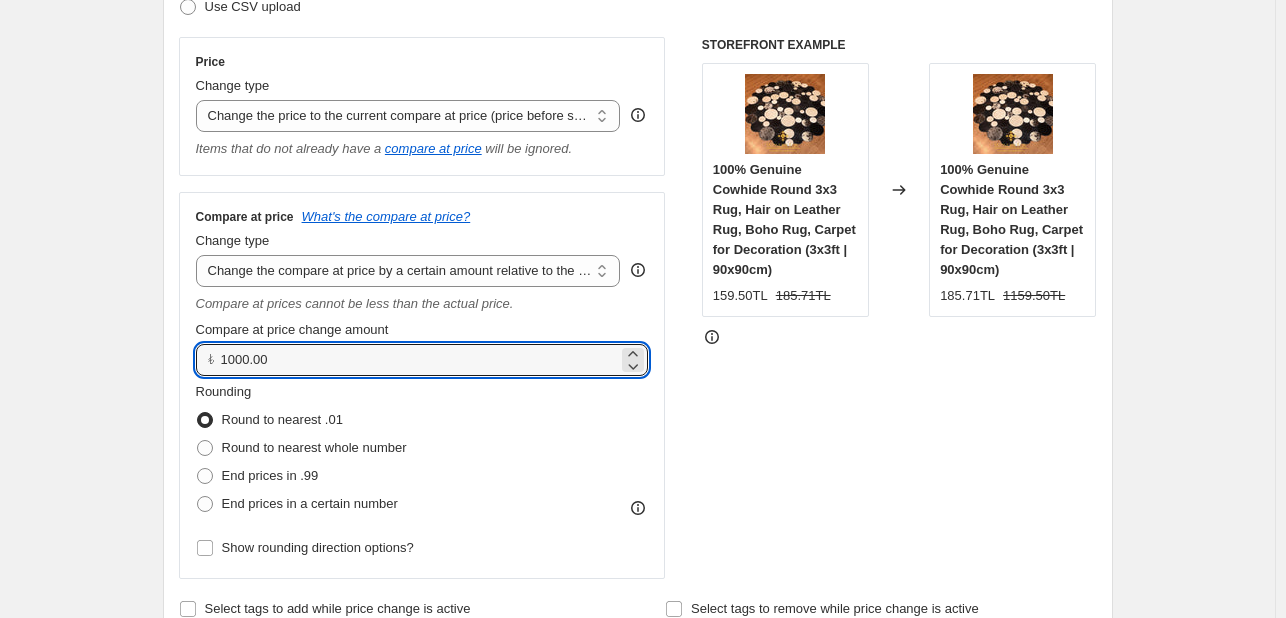 click on "Change type" at bounding box center [408, 241] 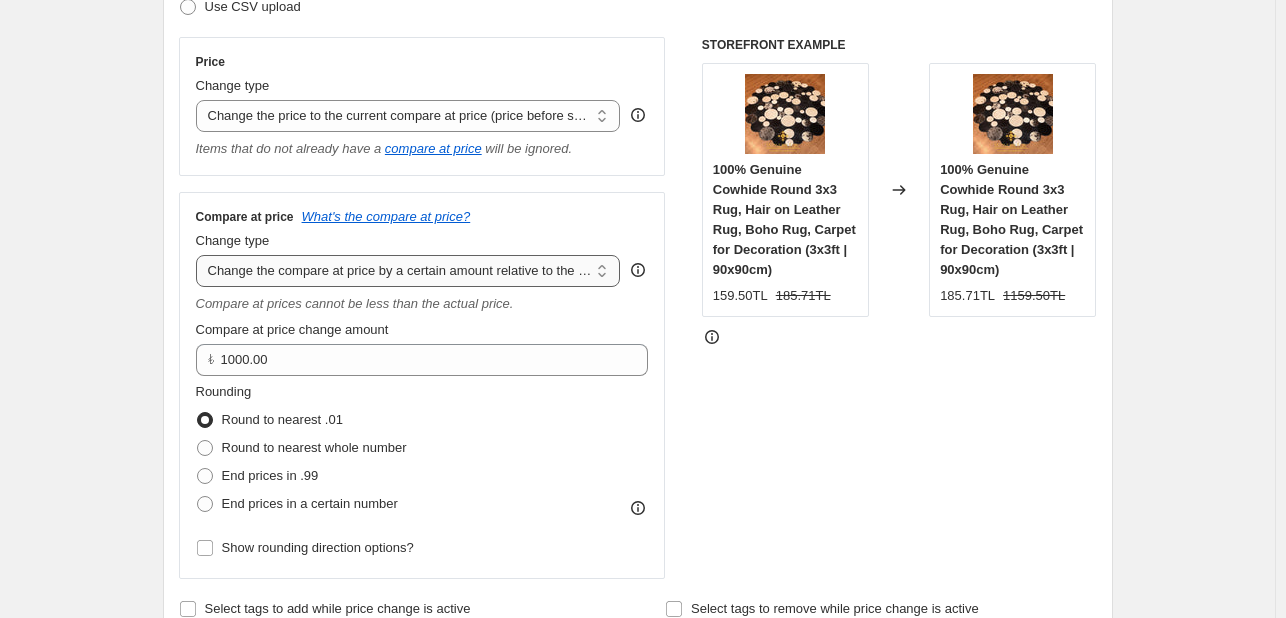 click on "Change the compare at price to the current price (sale) Change the compare at price to a certain amount Change the compare at price by a certain amount Change the compare at price by a certain percentage Change the compare at price by a certain amount relative to the actual price Change the compare at price by a certain percentage relative to the actual price Don't change the compare at price Remove the compare at price" at bounding box center [408, 271] 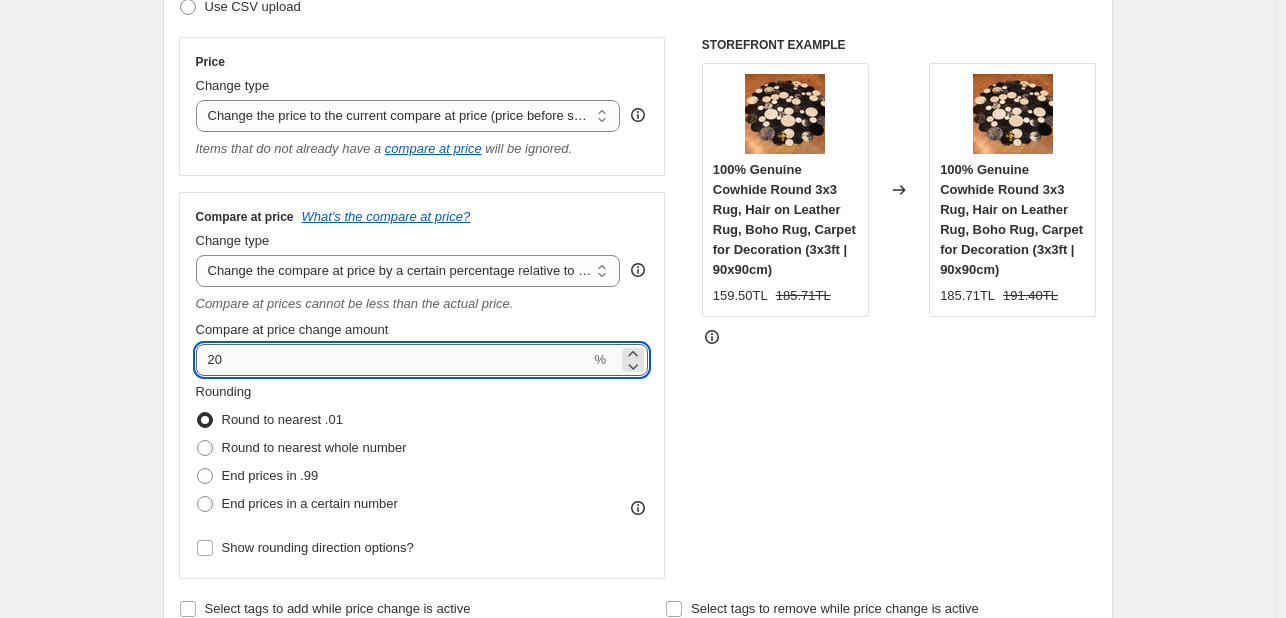 click on "20" at bounding box center [393, 360] 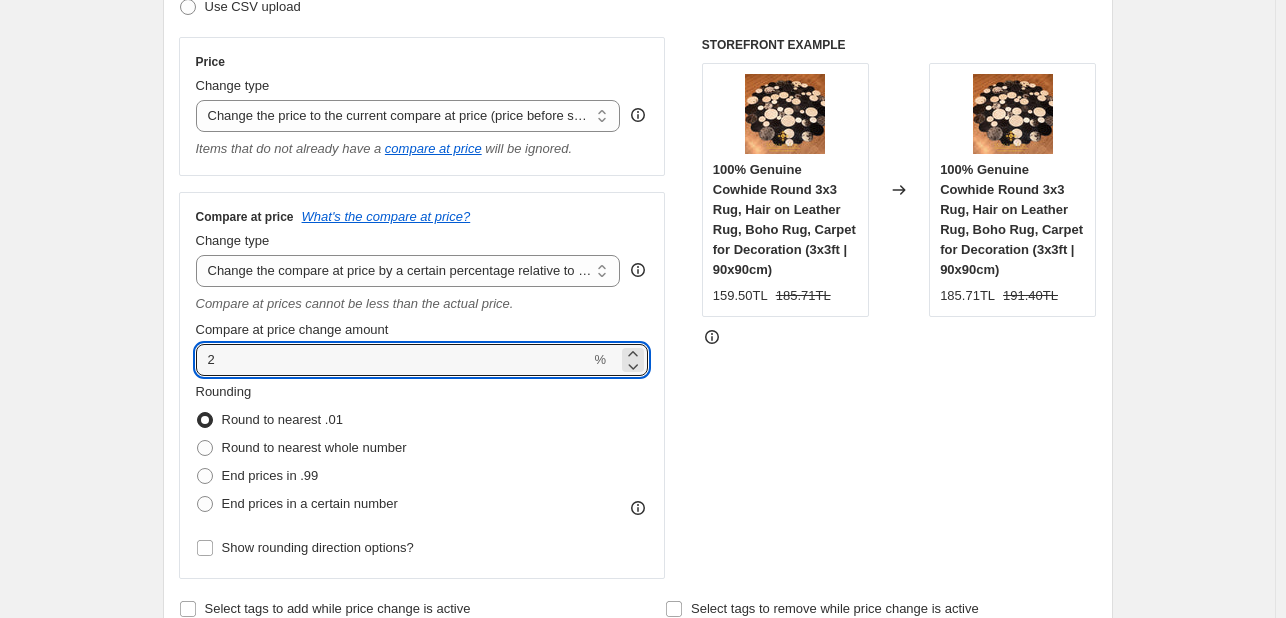 type on "2" 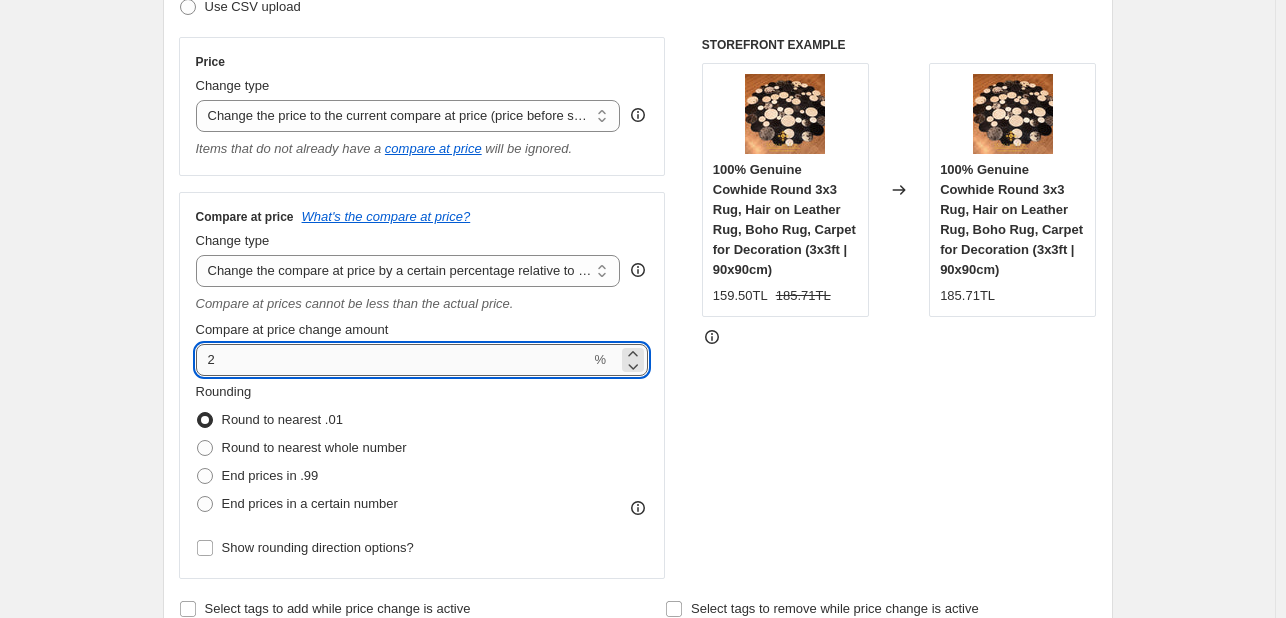 click on "2" at bounding box center [393, 360] 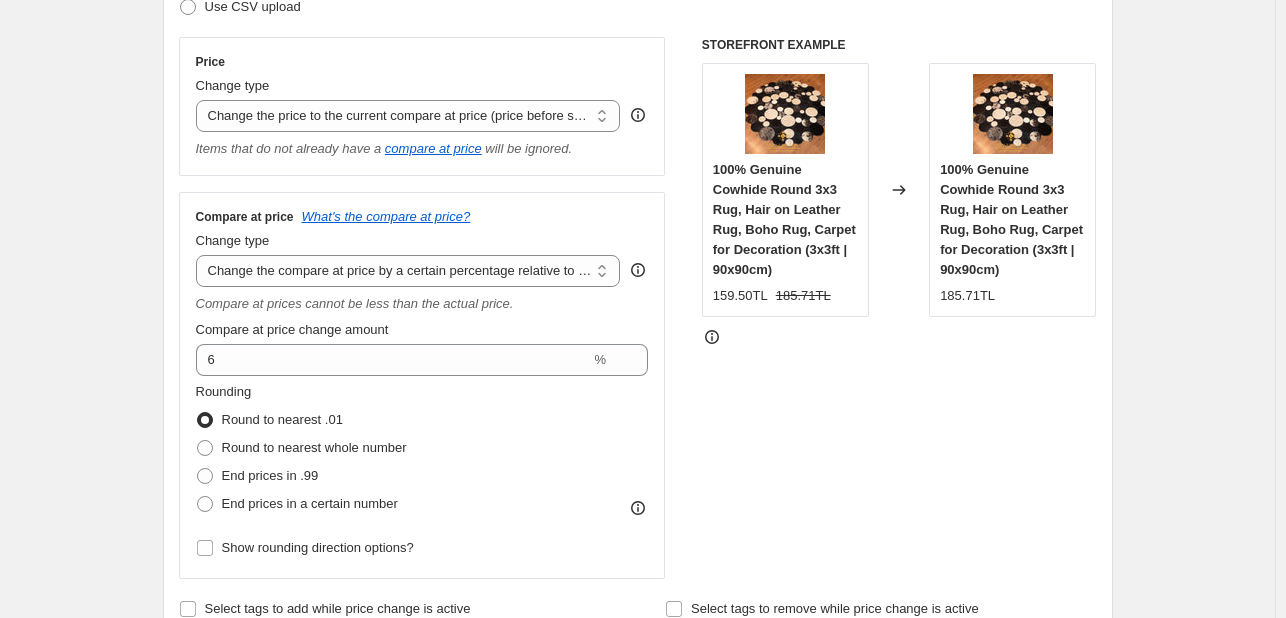 click on "STOREFRONT EXAMPLE 100% Genuine Cowhide Round 3x3 Rug, Hair on Leather Rug, Boho Rug, Carpet for Decoration (3x3ft | 90x90cm) 159.50TL 185.71TL Changed to 100% Genuine Cowhide Round 3x3 Rug, Hair on Leather Rug, Boho Rug, Carpet for Decoration (3x3ft | 90x90cm) 185.71TL" at bounding box center (899, 308) 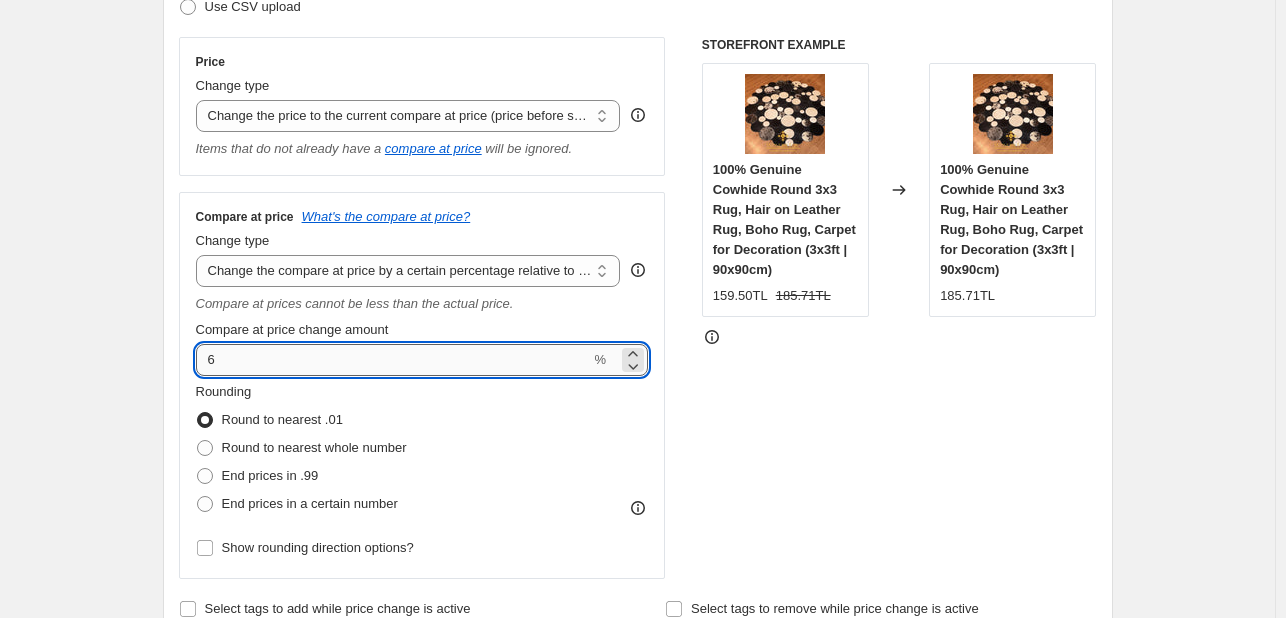 click on "6" at bounding box center (393, 360) 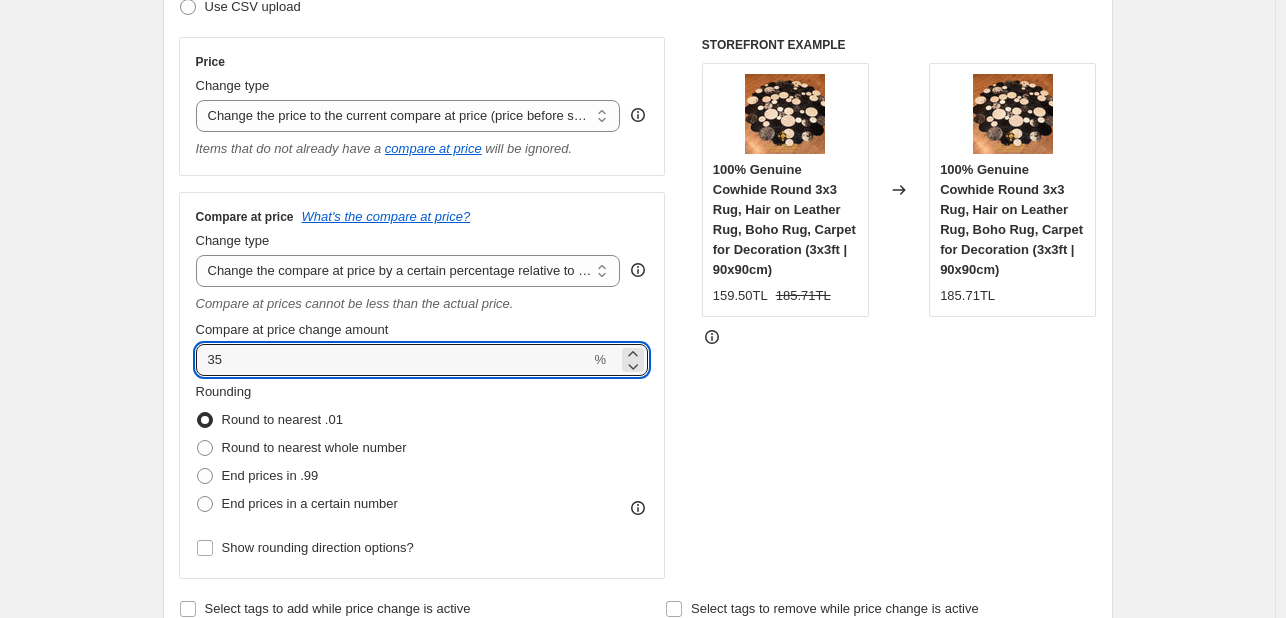 type on "35" 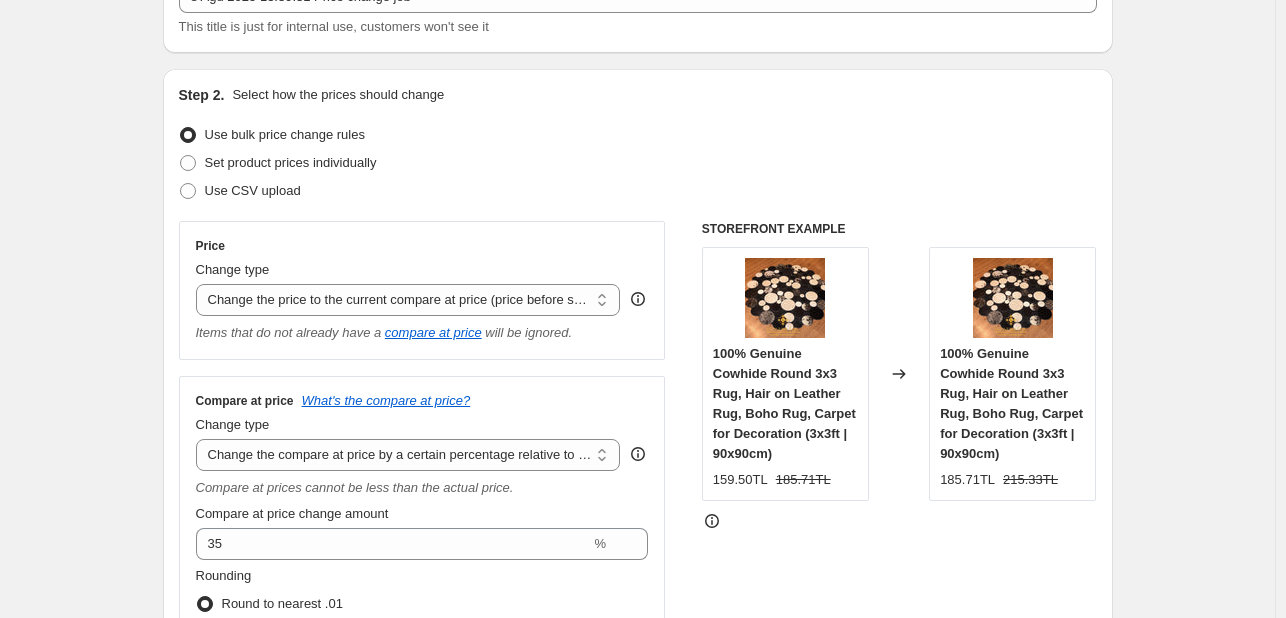 scroll, scrollTop: 131, scrollLeft: 0, axis: vertical 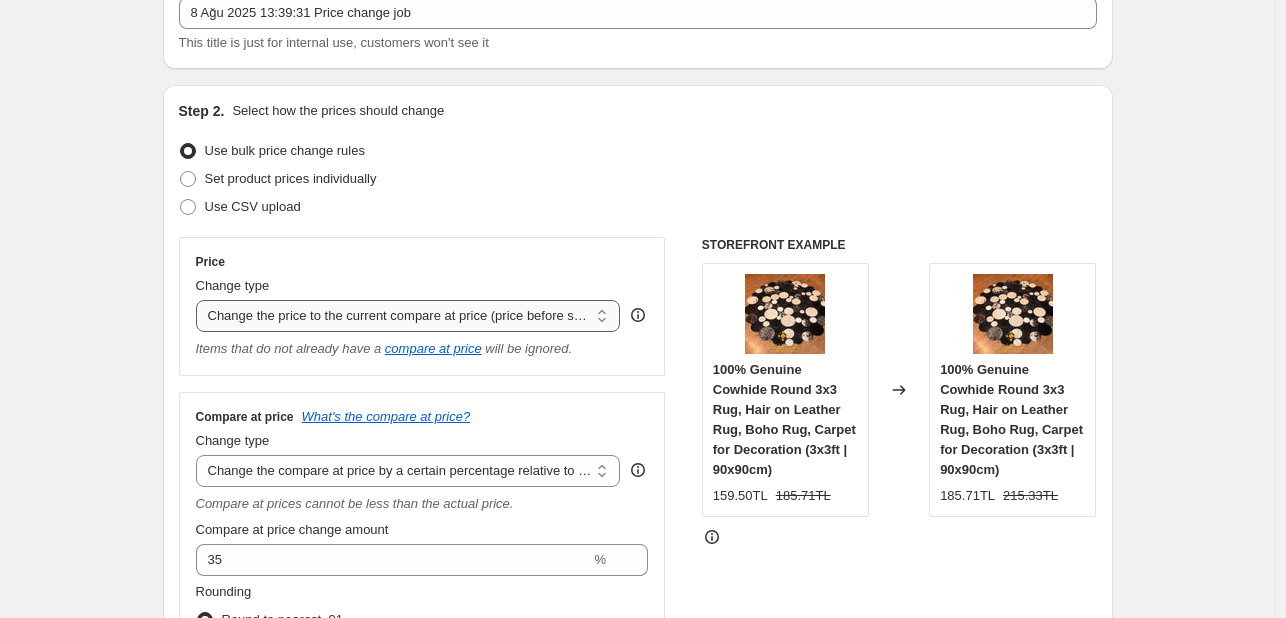 click on "Change the price to a certain amount Change the price by a certain amount Change the price by a certain percentage Change the price to the current compare at price (price before sale) Change the price by a certain amount relative to the compare at price Change the price by a certain percentage relative to the compare at price Don't change the price Change the price by a certain percentage relative to the cost per item Change price to certain cost margin" at bounding box center [408, 316] 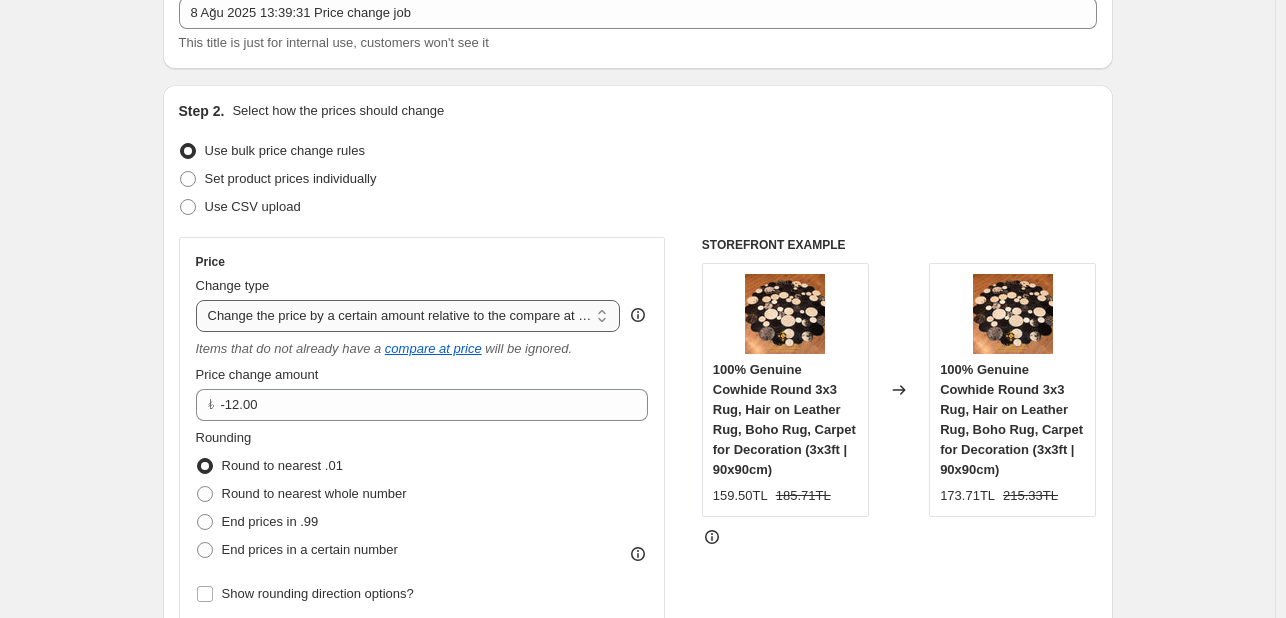 click on "Change the price to a certain amount Change the price by a certain amount Change the price by a certain percentage Change the price to the current compare at price (price before sale) Change the price by a certain amount relative to the compare at price Change the price by a certain percentage relative to the compare at price Don't change the price Change the price by a certain percentage relative to the cost per item Change price to certain cost margin" at bounding box center [408, 316] 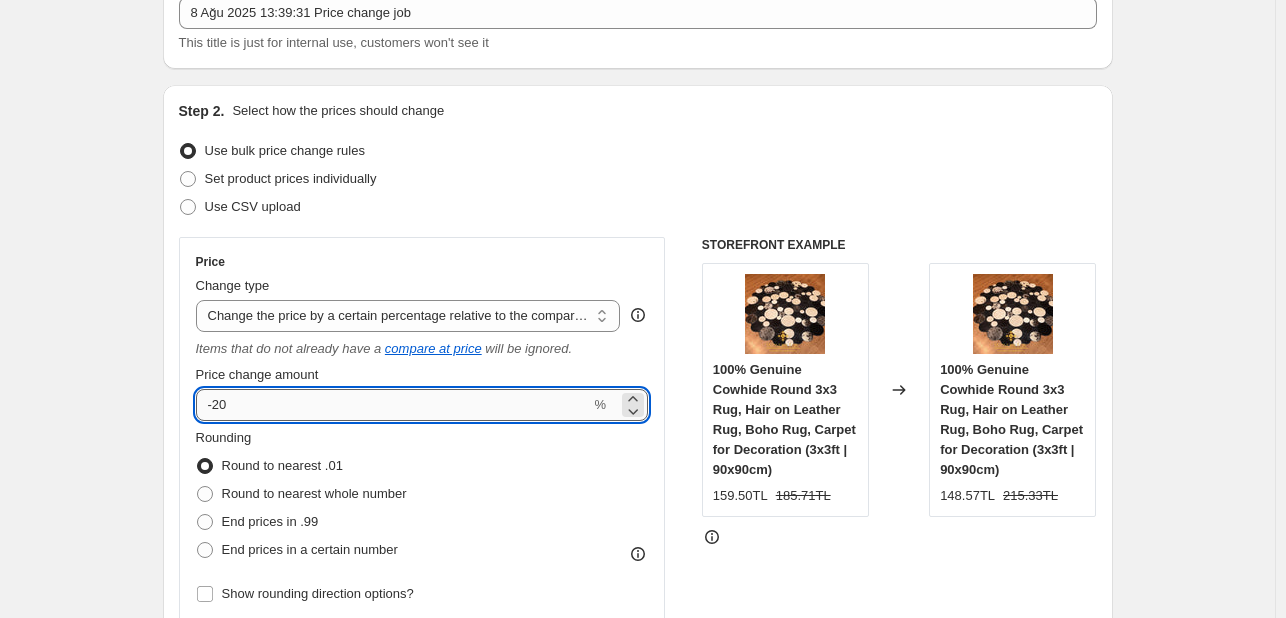 click on "-20" at bounding box center [393, 405] 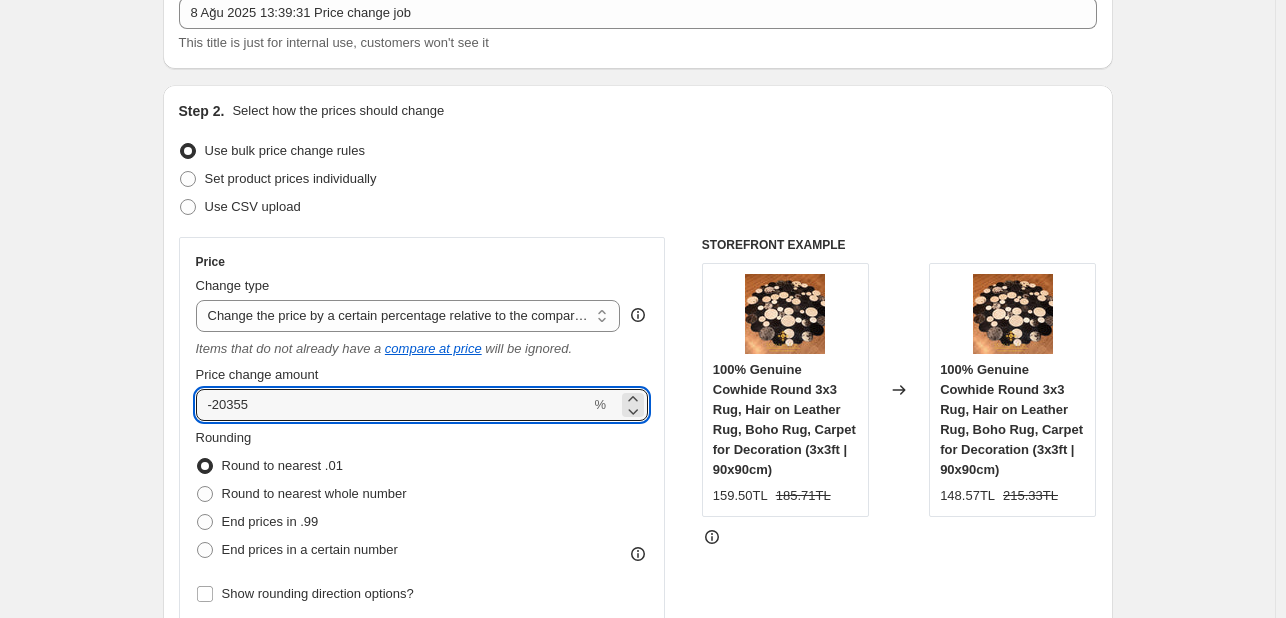 click on "STOREFRONT EXAMPLE 100% Genuine Cowhide Round 3x3 Rug, Hair on Leather Rug, Boho Rug, Carpet for Decoration (3x3ft | 90x90cm) 159.50TL 185.71TL Changed to 100% Genuine Cowhide Round 3x3 Rug, Hair on Leather Rug, Boho Rug, Carpet for Decoration (3x3ft | 90x90cm) 148.57TL 215.33TL" at bounding box center (899, 632) 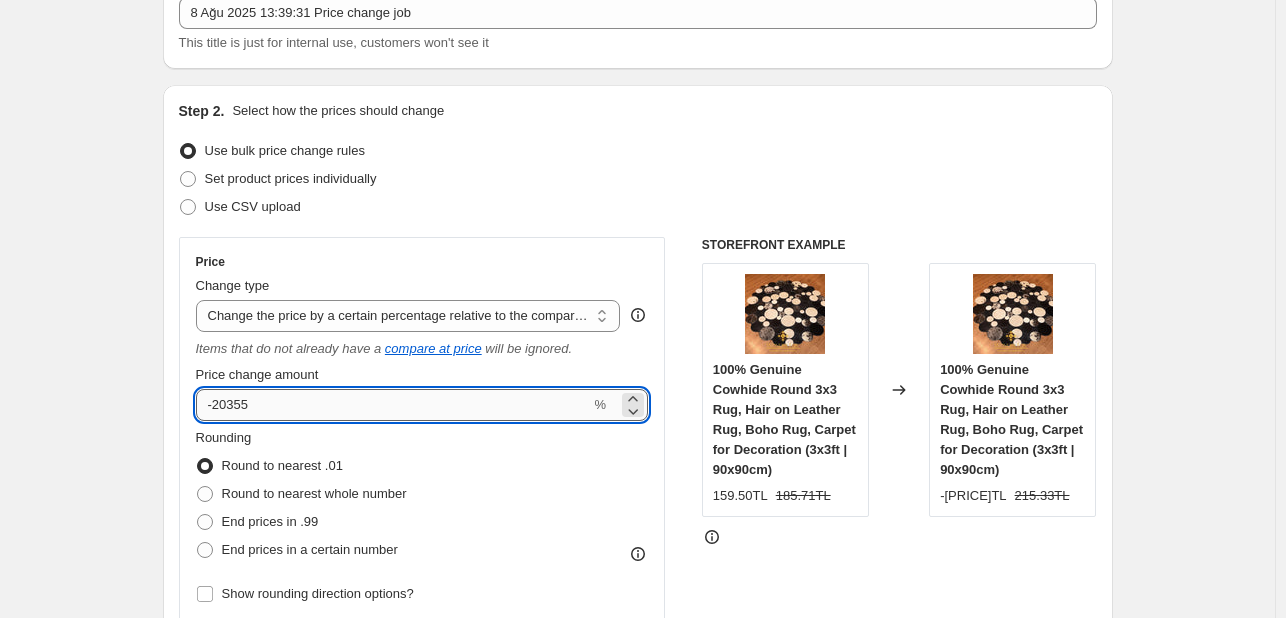 click on "-20355" at bounding box center [393, 405] 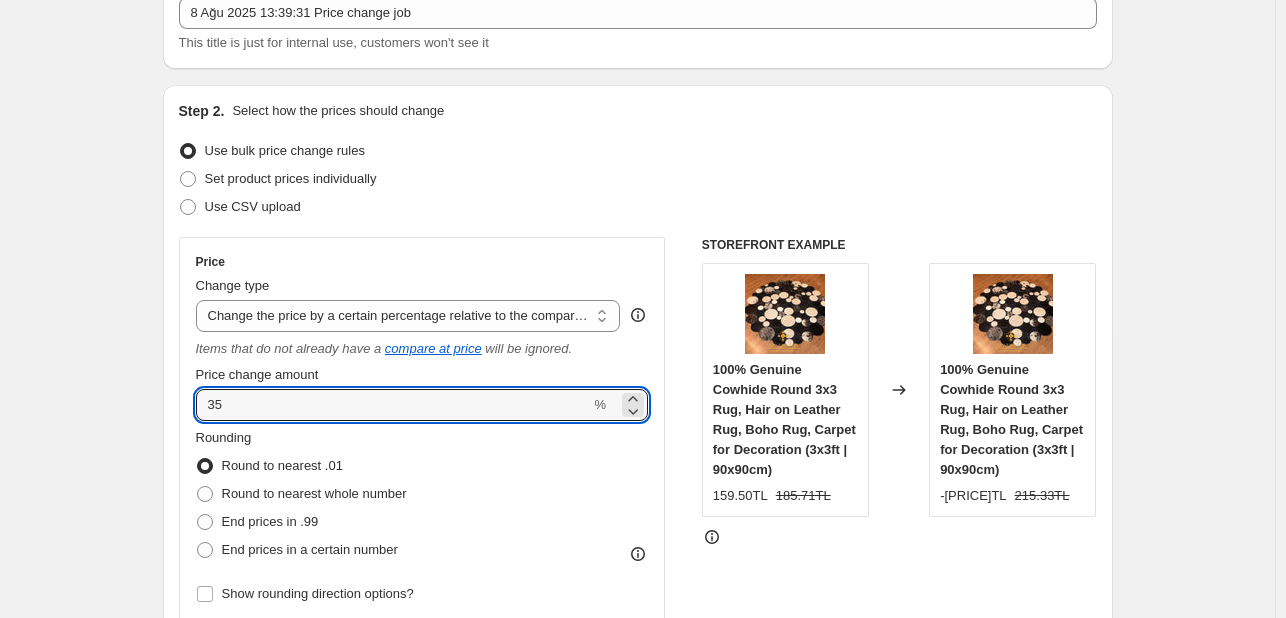type on "35" 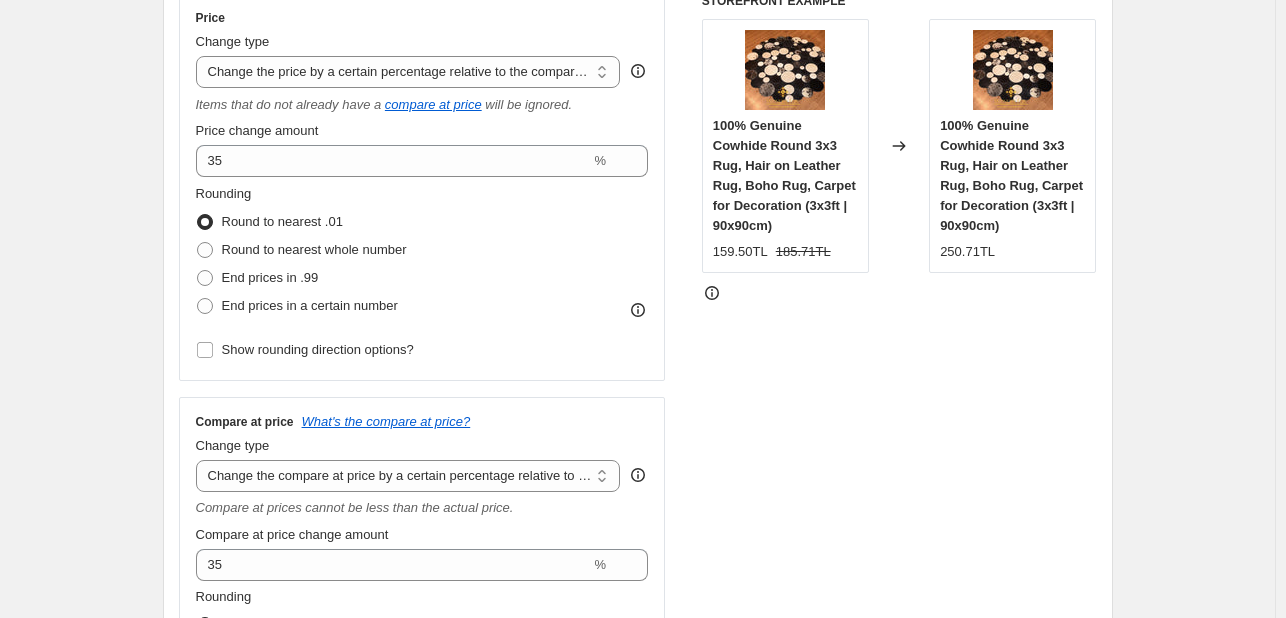 scroll, scrollTop: 431, scrollLeft: 0, axis: vertical 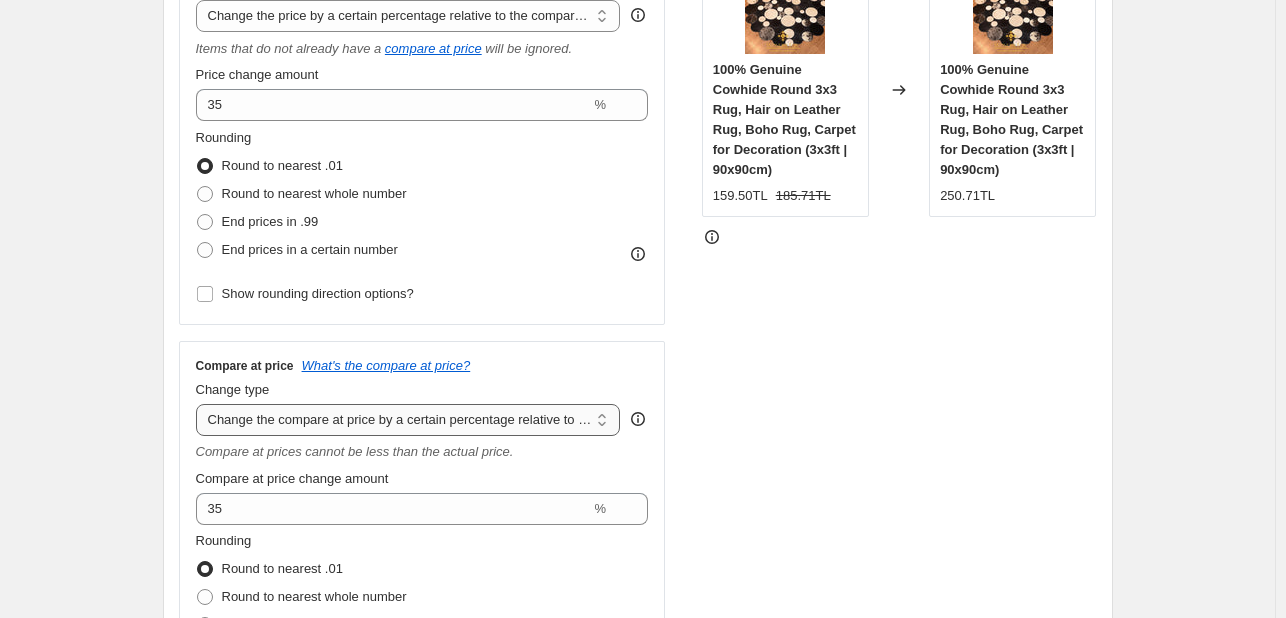 click on "Change the compare at price to the current price (sale) Change the compare at price to a certain amount Change the compare at price by a certain amount Change the compare at price by a certain percentage Change the compare at price by a certain amount relative to the actual price Change the compare at price by a certain percentage relative to the actual price Don't change the compare at price Remove the compare at price" at bounding box center [408, 420] 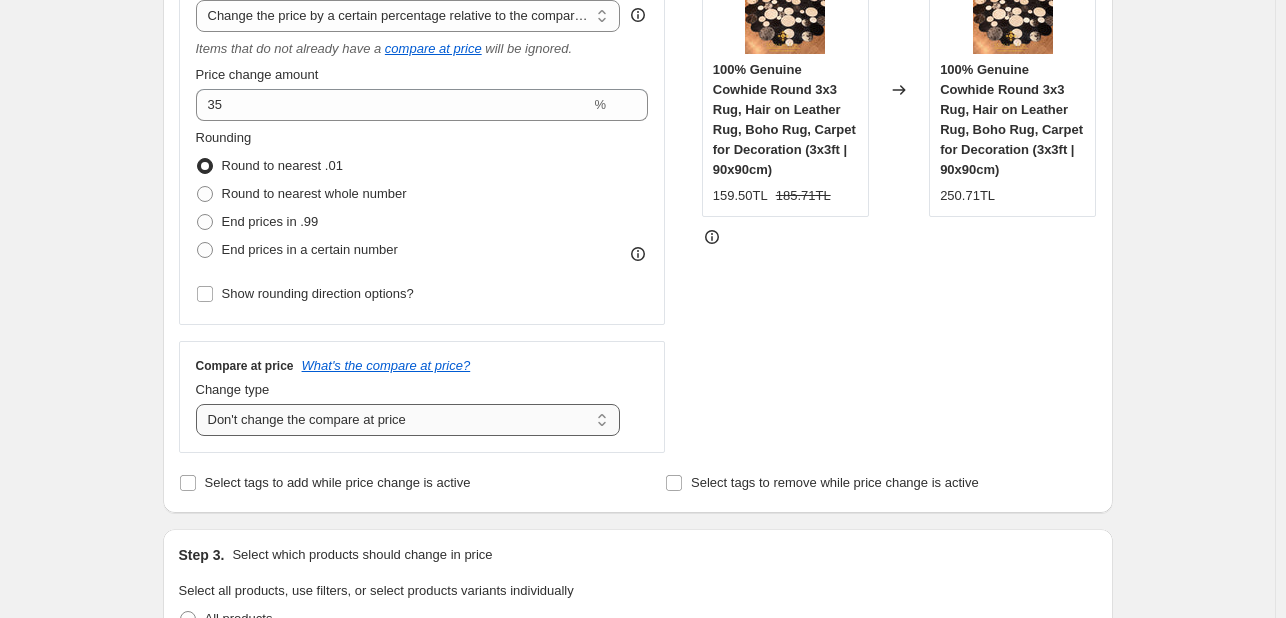 click on "Change the compare at price to the current price (sale) Change the compare at price to a certain amount Change the compare at price by a certain amount Change the compare at price by a certain percentage Change the compare at price by a certain amount relative to the actual price Change the compare at price by a certain percentage relative to the actual price Don't change the compare at price Remove the compare at price" at bounding box center (408, 420) 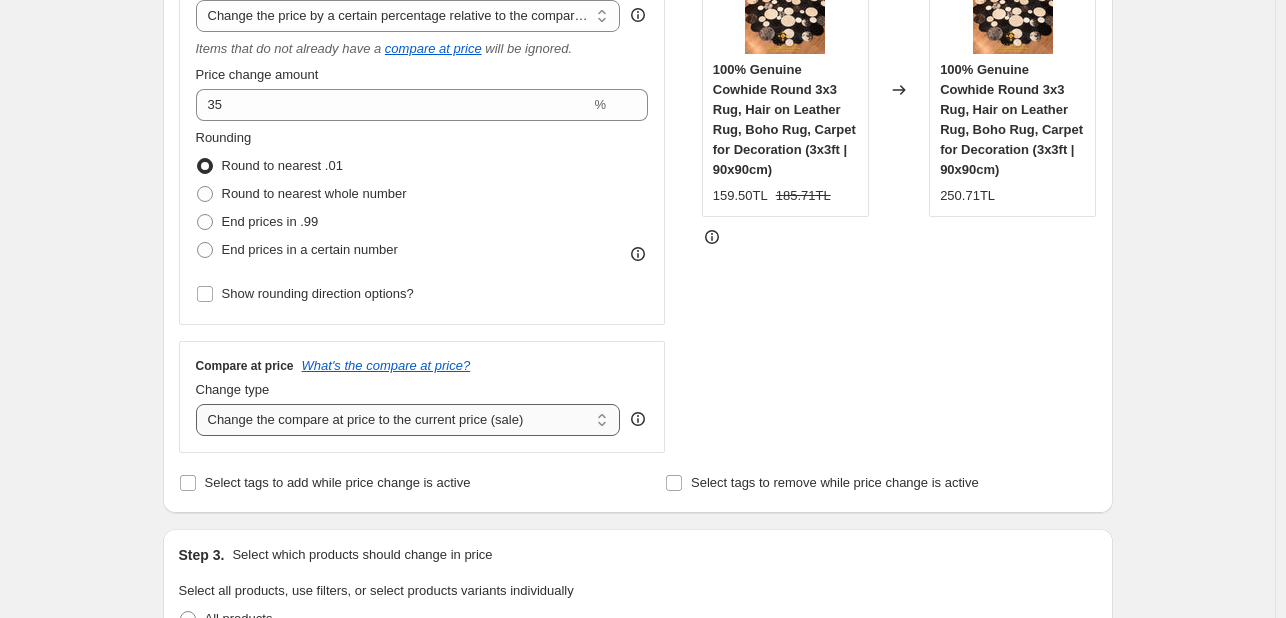 drag, startPoint x: 457, startPoint y: 421, endPoint x: 447, endPoint y: 405, distance: 18.867962 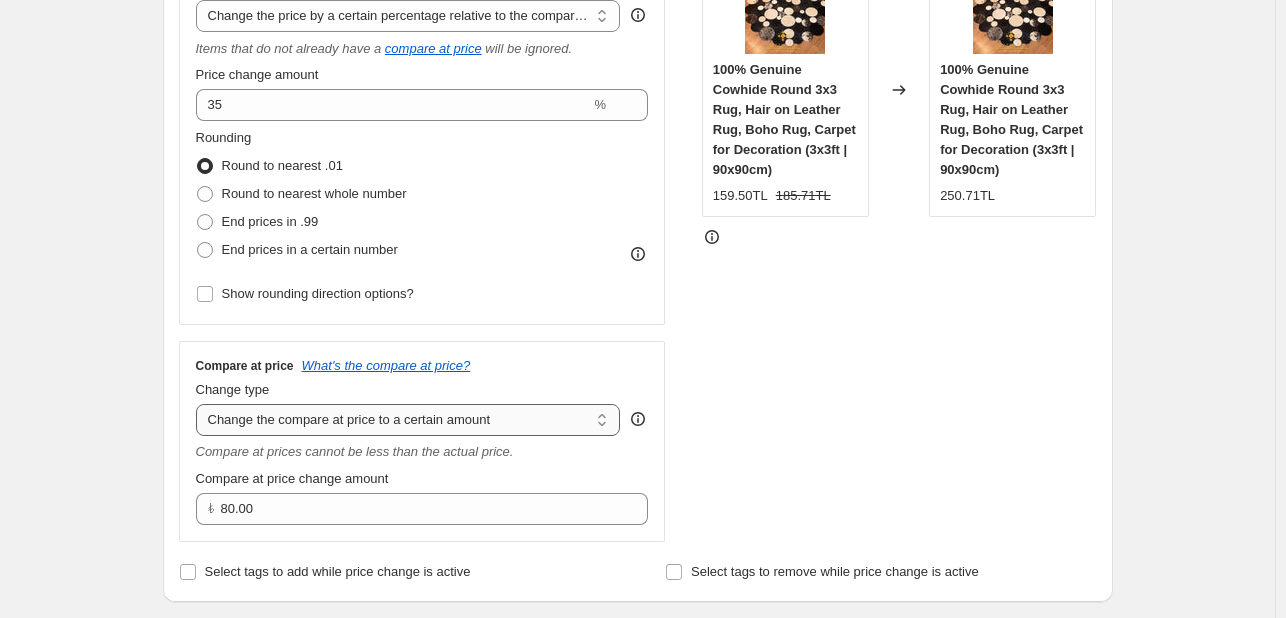 click on "Change the compare at price to the current price (sale) Change the compare at price to a certain amount Change the compare at price by a certain amount Change the compare at price by a certain percentage Change the compare at price by a certain amount relative to the actual price Change the compare at price by a certain percentage relative to the actual price Don't change the compare at price Remove the compare at price" at bounding box center [408, 420] 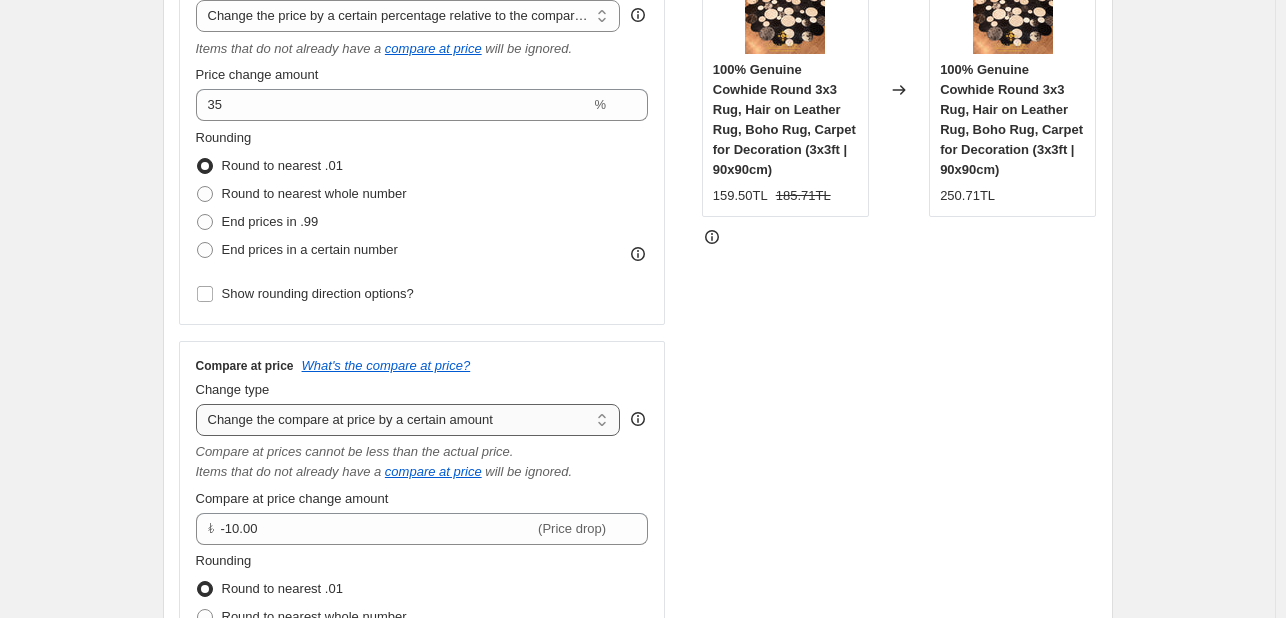 click on "Change the compare at price to the current price (sale) Change the compare at price to a certain amount Change the compare at price by a certain amount Change the compare at price by a certain percentage Change the compare at price by a certain amount relative to the actual price Change the compare at price by a certain percentage relative to the actual price Don't change the compare at price Remove the compare at price" at bounding box center (408, 420) 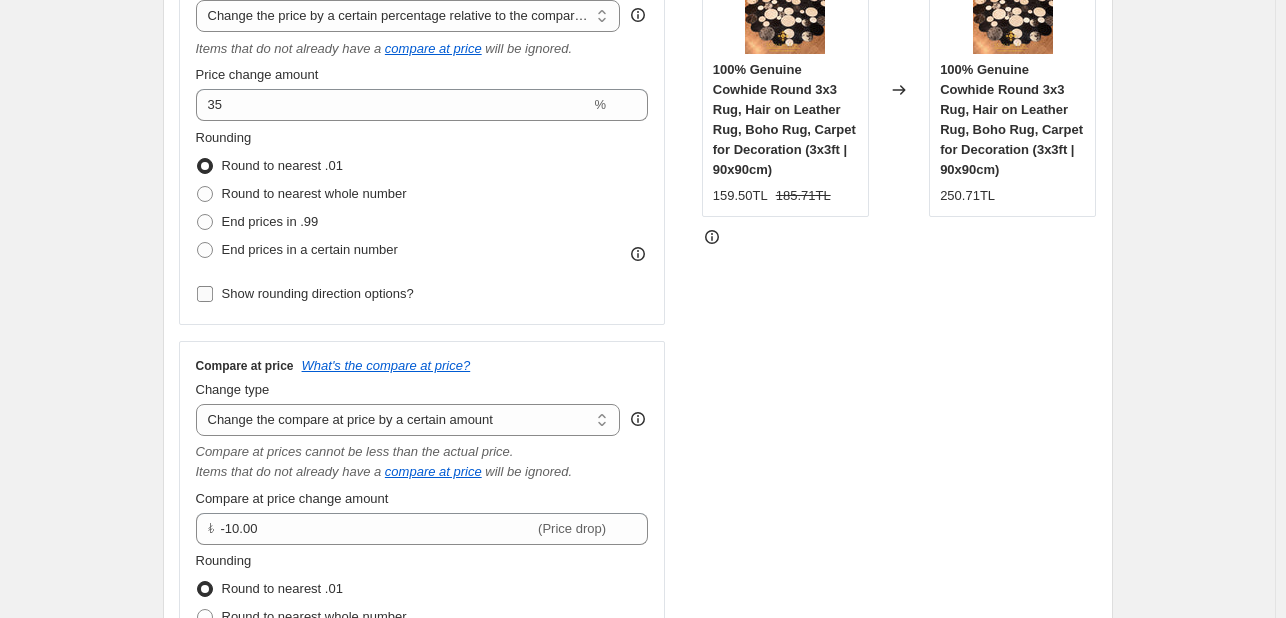 type on "-15" 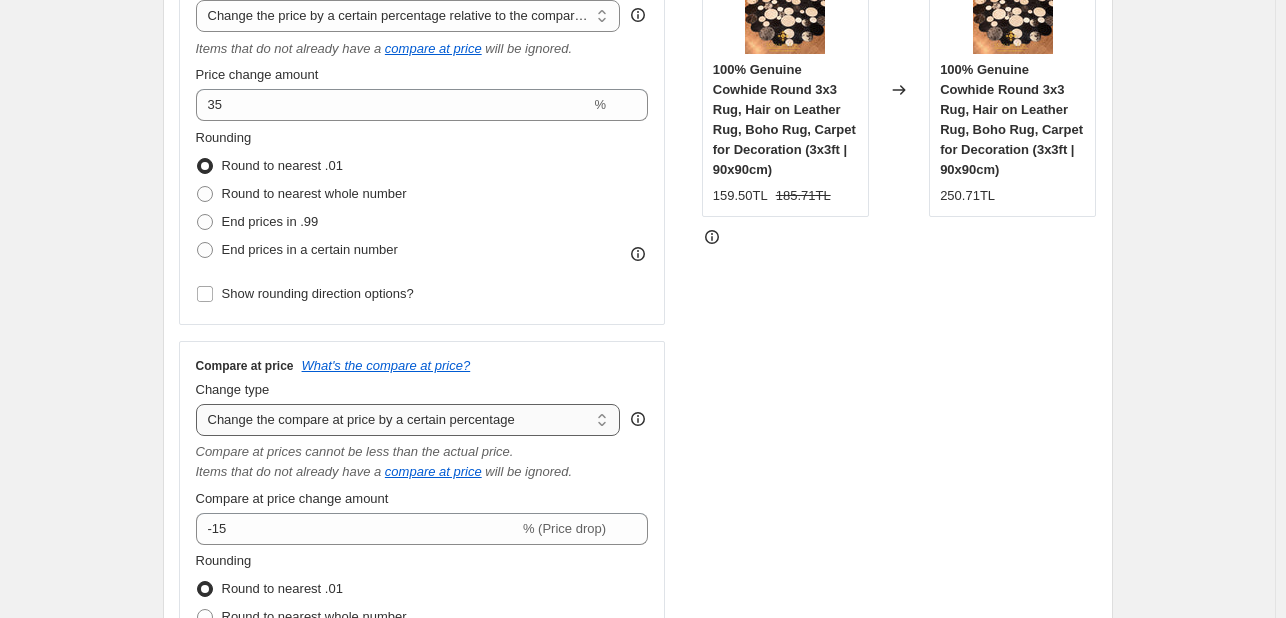 click on "Change the compare at price to the current price (sale) Change the compare at price to a certain amount Change the compare at price by a certain amount Change the compare at price by a certain percentage Change the compare at price by a certain amount relative to the actual price Change the compare at price by a certain percentage relative to the actual price Don't change the compare at price Remove the compare at price" at bounding box center (408, 420) 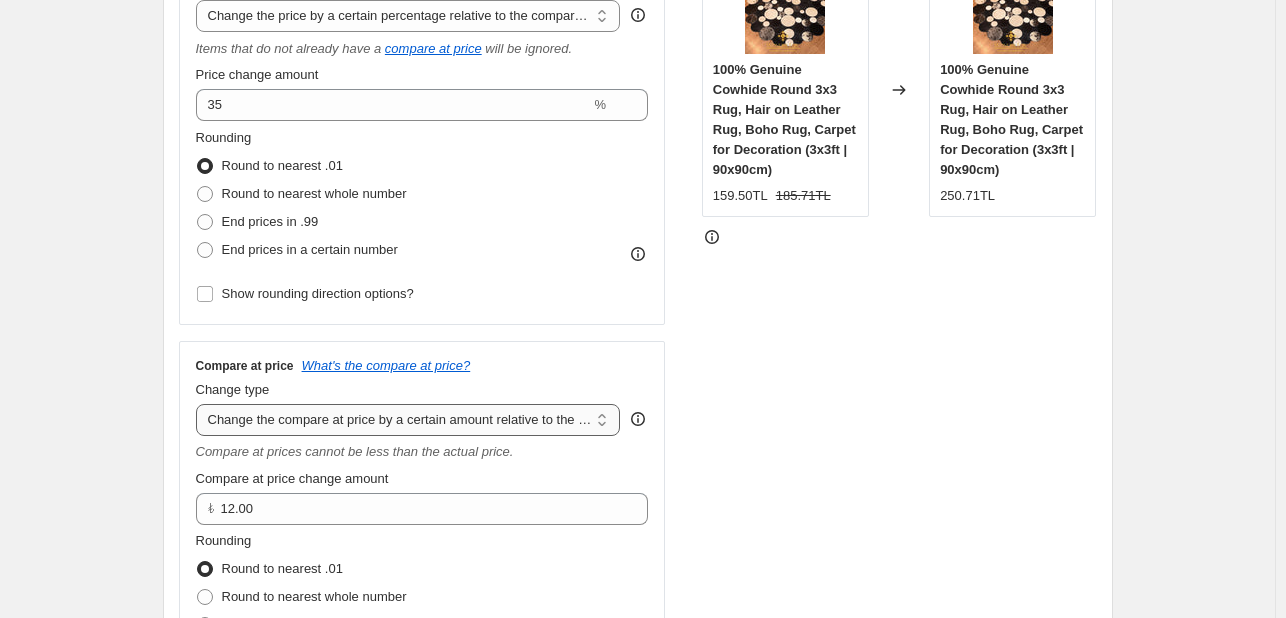 click on "Change the compare at price to the current price (sale) Change the compare at price to a certain amount Change the compare at price by a certain amount Change the compare at price by a certain percentage Change the compare at price by a certain amount relative to the actual price Change the compare at price by a certain percentage relative to the actual price Don't change the compare at price Remove the compare at price" at bounding box center [408, 420] 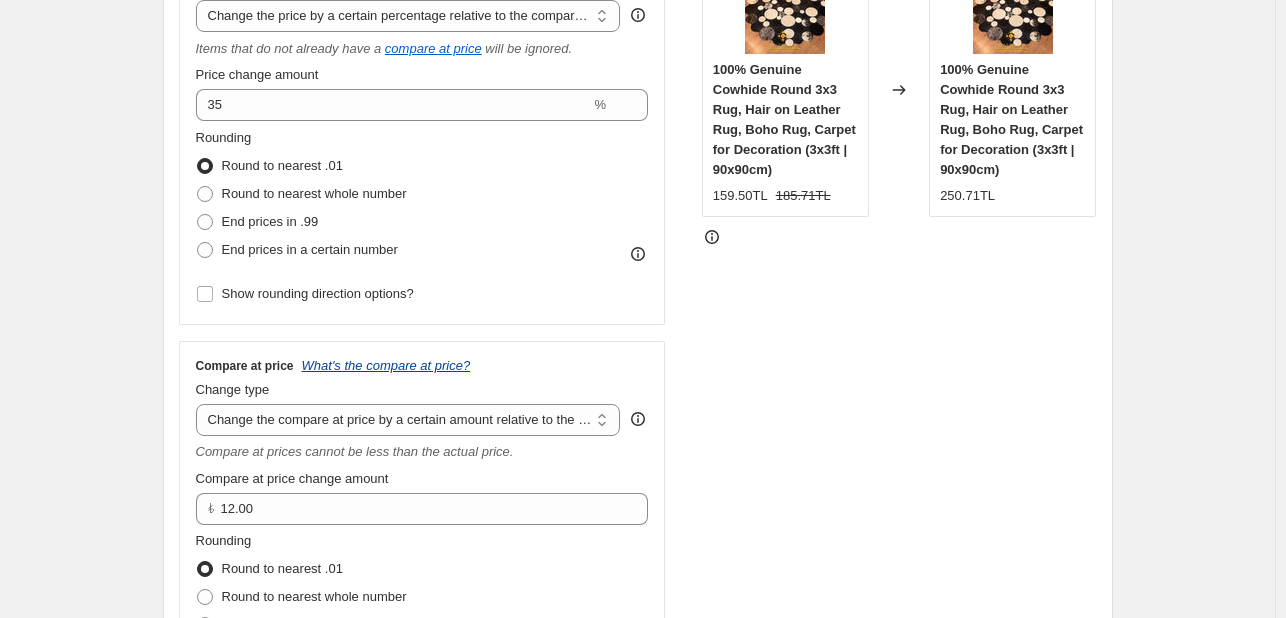 type on "20" 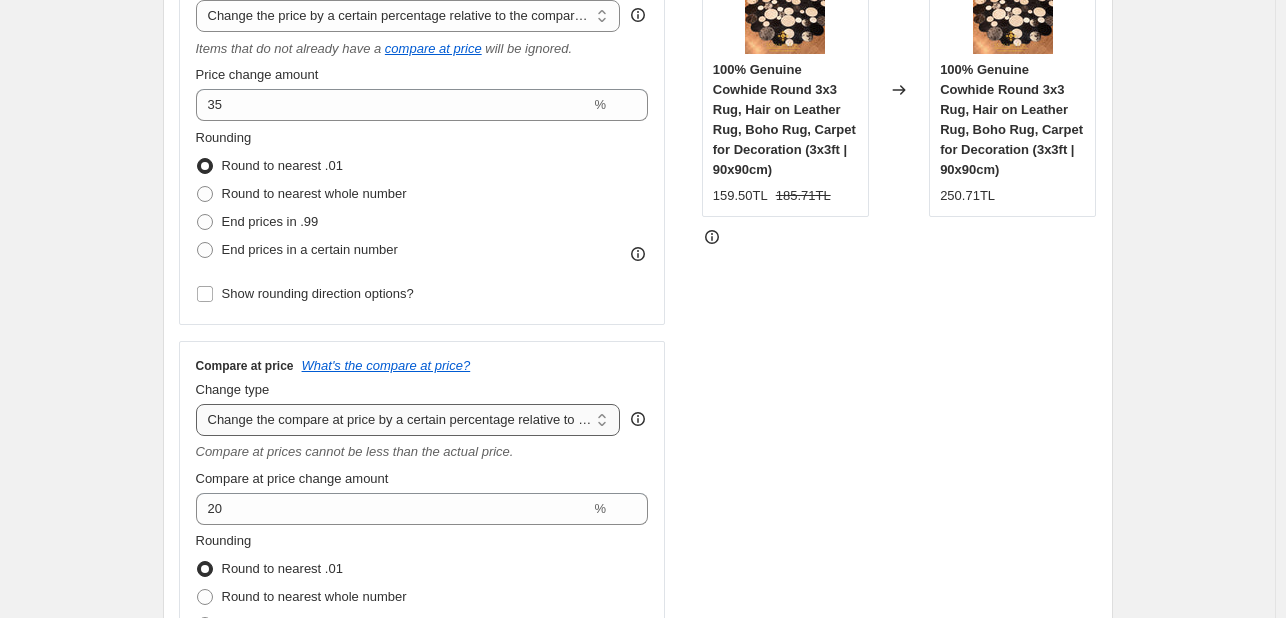 click on "Change the compare at price to the current price (sale) Change the compare at price to a certain amount Change the compare at price by a certain amount Change the compare at price by a certain percentage Change the compare at price by a certain amount relative to the actual price Change the compare at price by a certain percentage relative to the actual price Don't change the compare at price Remove the compare at price" at bounding box center (408, 420) 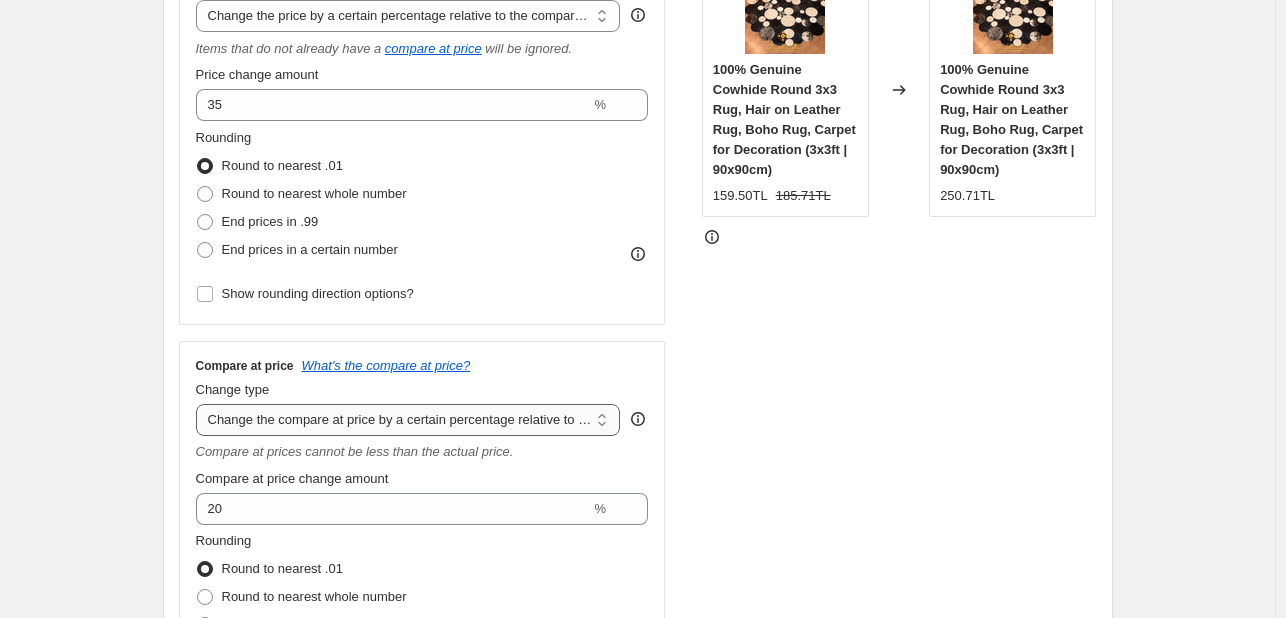 click on "Change the compare at price to the current price (sale) Change the compare at price to a certain amount Change the compare at price by a certain amount Change the compare at price by a certain percentage Change the compare at price by a certain amount relative to the actual price Change the compare at price by a certain percentage relative to the actual price Don't change the compare at price Remove the compare at price" at bounding box center [408, 420] 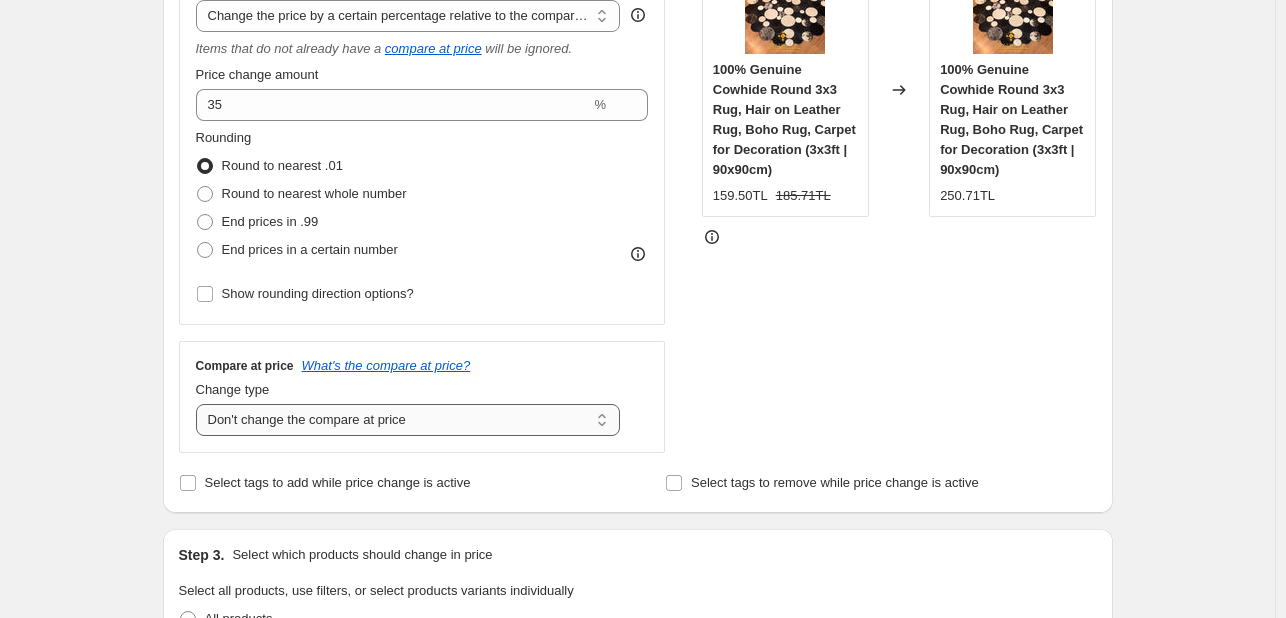 click on "Change the compare at price to the current price (sale) Change the compare at price to a certain amount Change the compare at price by a certain amount Change the compare at price by a certain percentage Change the compare at price by a certain amount relative to the actual price Change the compare at price by a certain percentage relative to the actual price Don't change the compare at price Remove the compare at price" at bounding box center [408, 420] 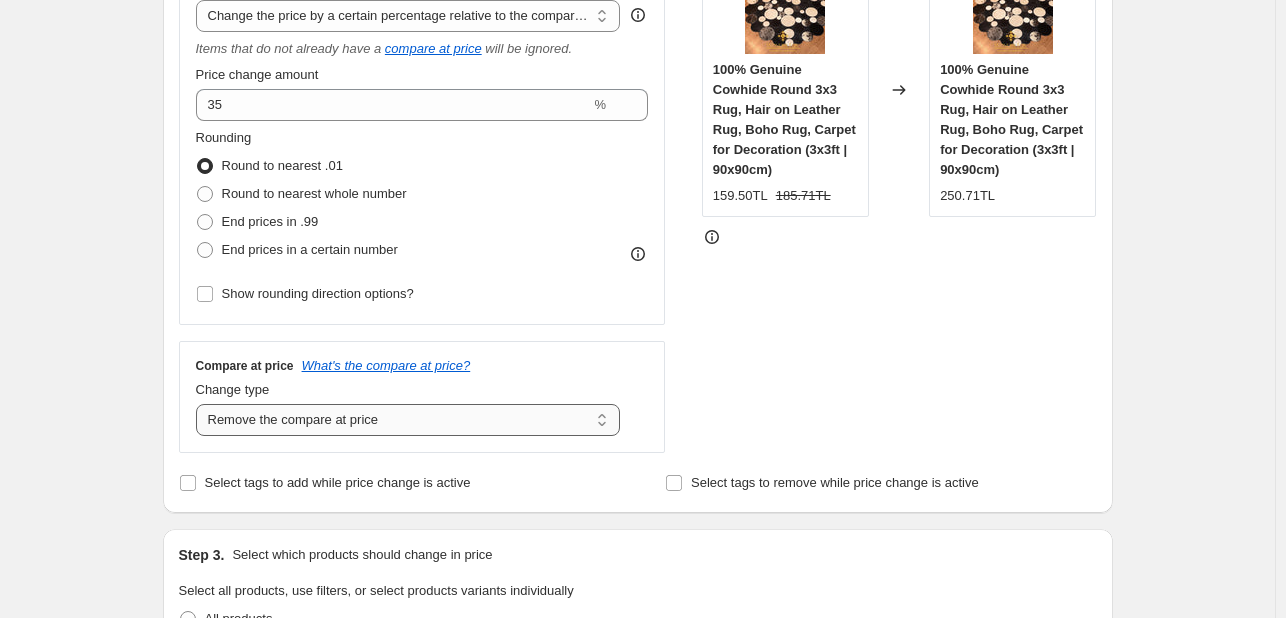 click on "Change the compare at price to the current price (sale) Change the compare at price to a certain amount Change the compare at price by a certain amount Change the compare at price by a certain percentage Change the compare at price by a certain amount relative to the actual price Change the compare at price by a certain percentage relative to the actual price Don't change the compare at price Remove the compare at price" at bounding box center [408, 420] 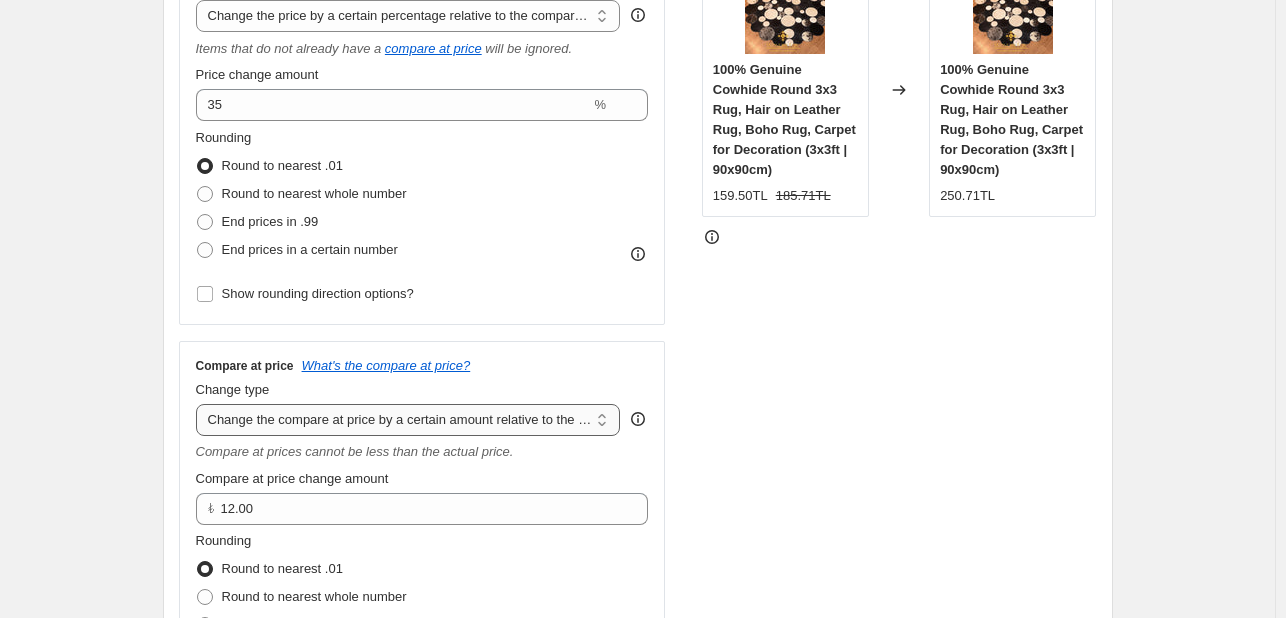 click on "Change the compare at price to the current price (sale) Change the compare at price to a certain amount Change the compare at price by a certain amount Change the compare at price by a certain percentage Change the compare at price by a certain amount relative to the actual price Change the compare at price by a certain percentage relative to the actual price Don't change the compare at price Remove the compare at price" at bounding box center (408, 420) 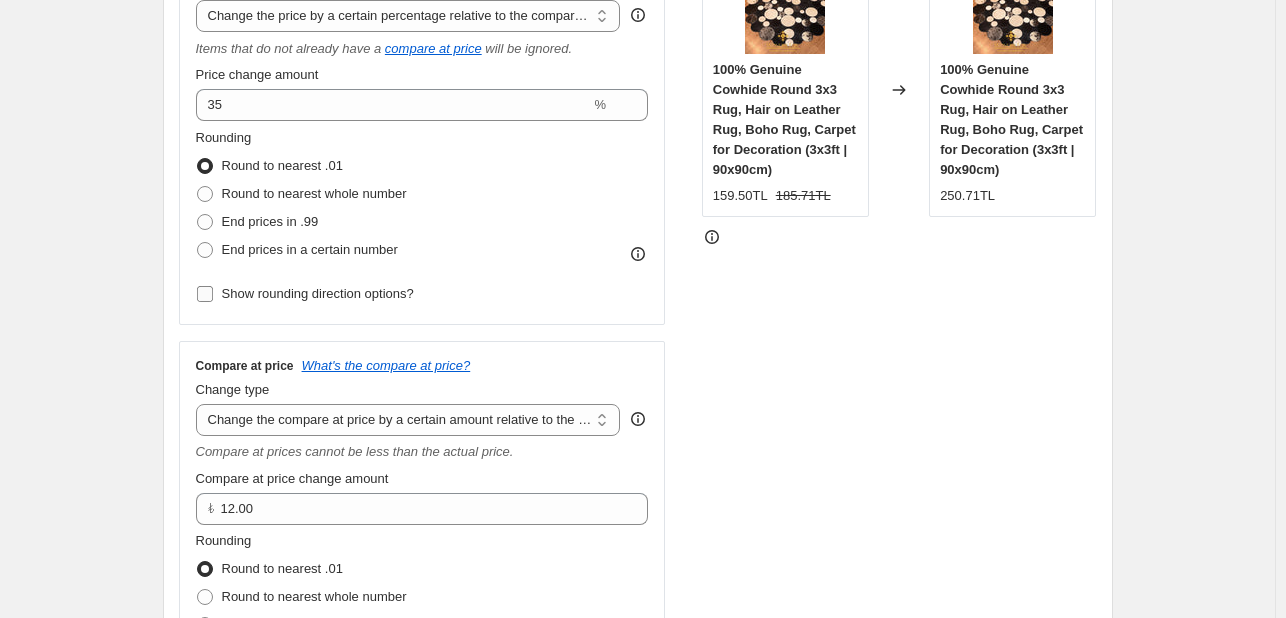 type on "-15" 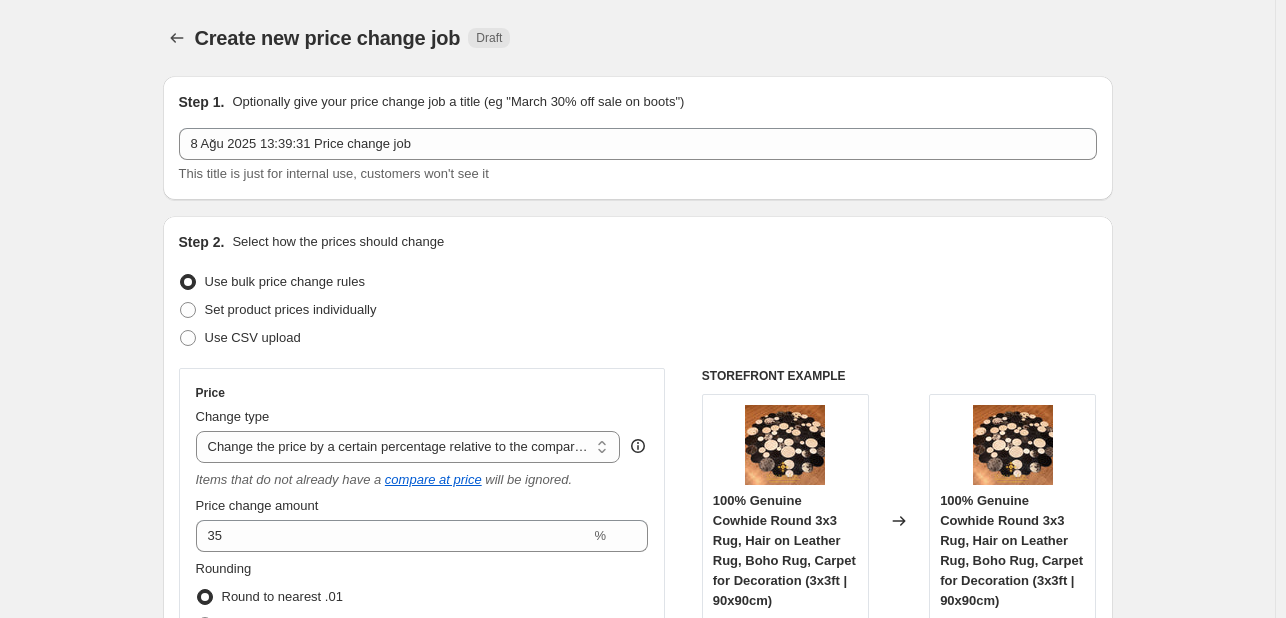 scroll, scrollTop: 500, scrollLeft: 0, axis: vertical 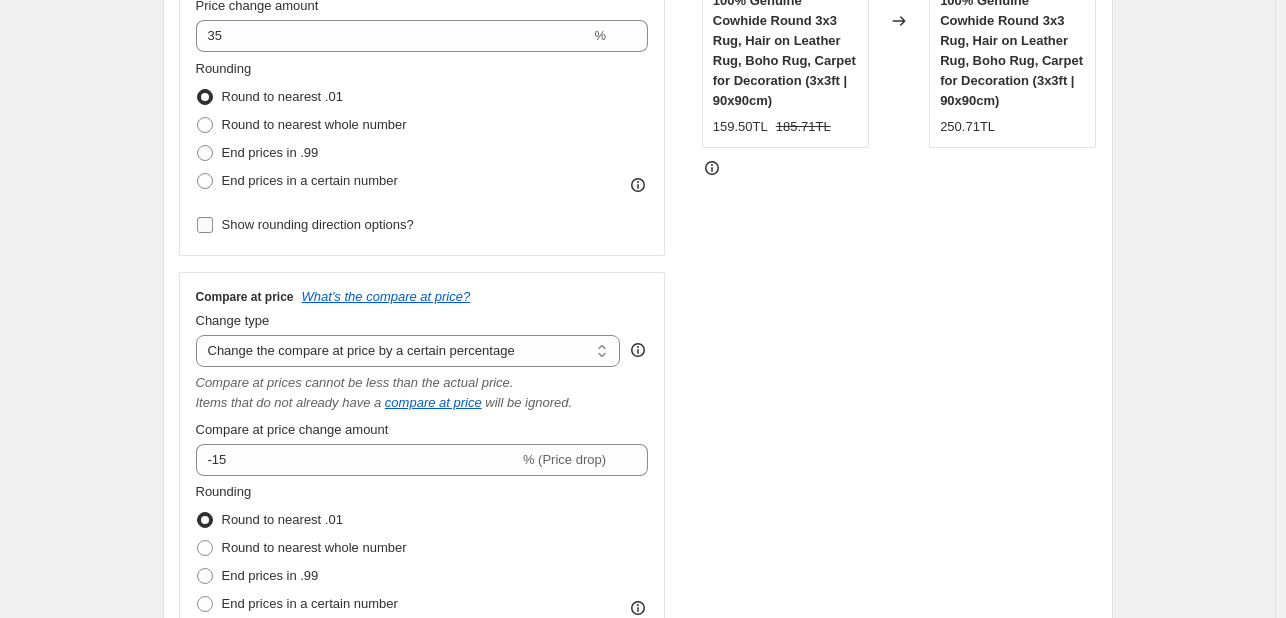 click on "Show rounding direction options?" at bounding box center (205, 225) 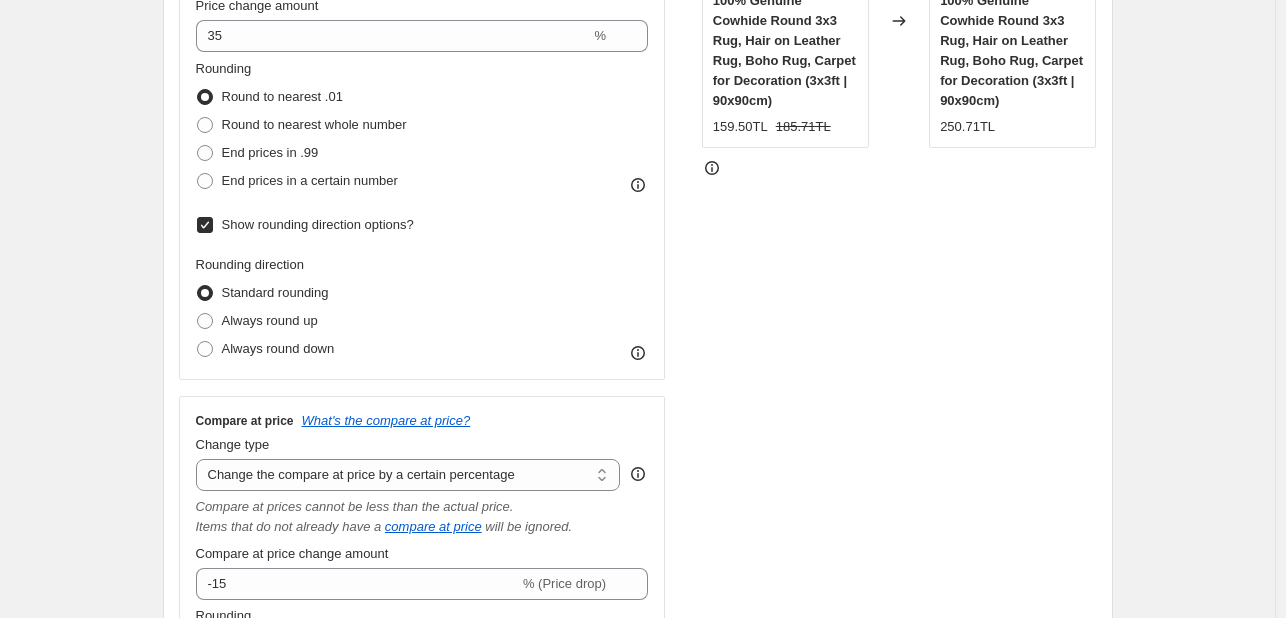 click on "Show rounding direction options?" at bounding box center [205, 225] 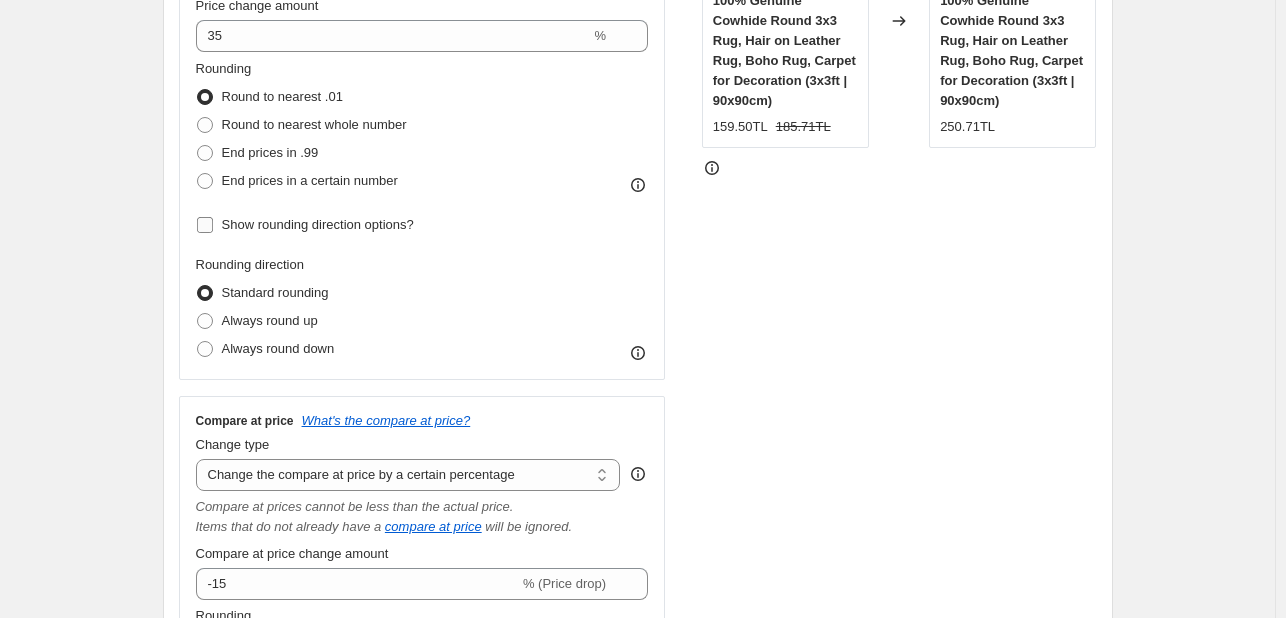 checkbox on "false" 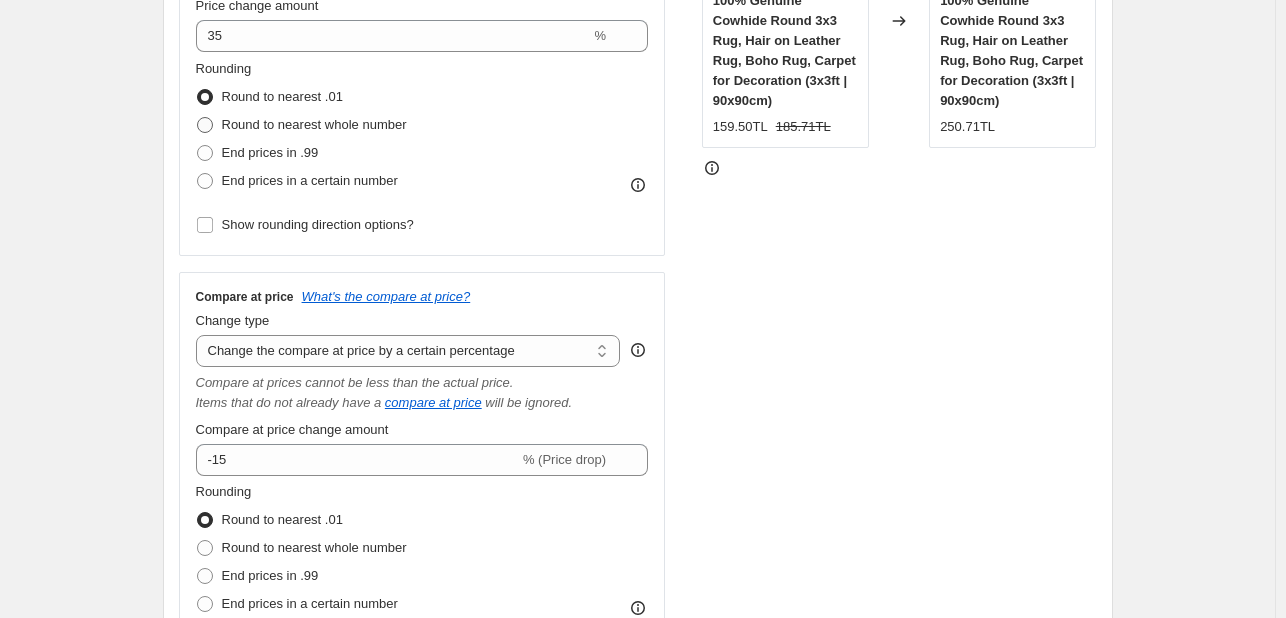 click at bounding box center (205, 125) 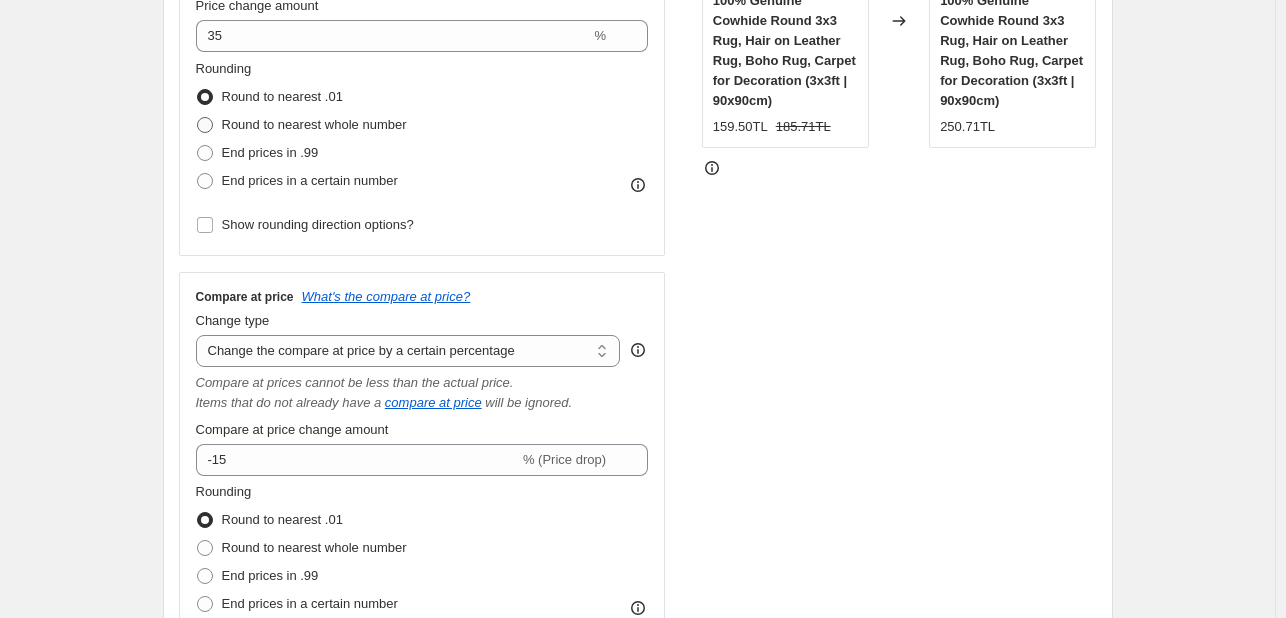 radio on "true" 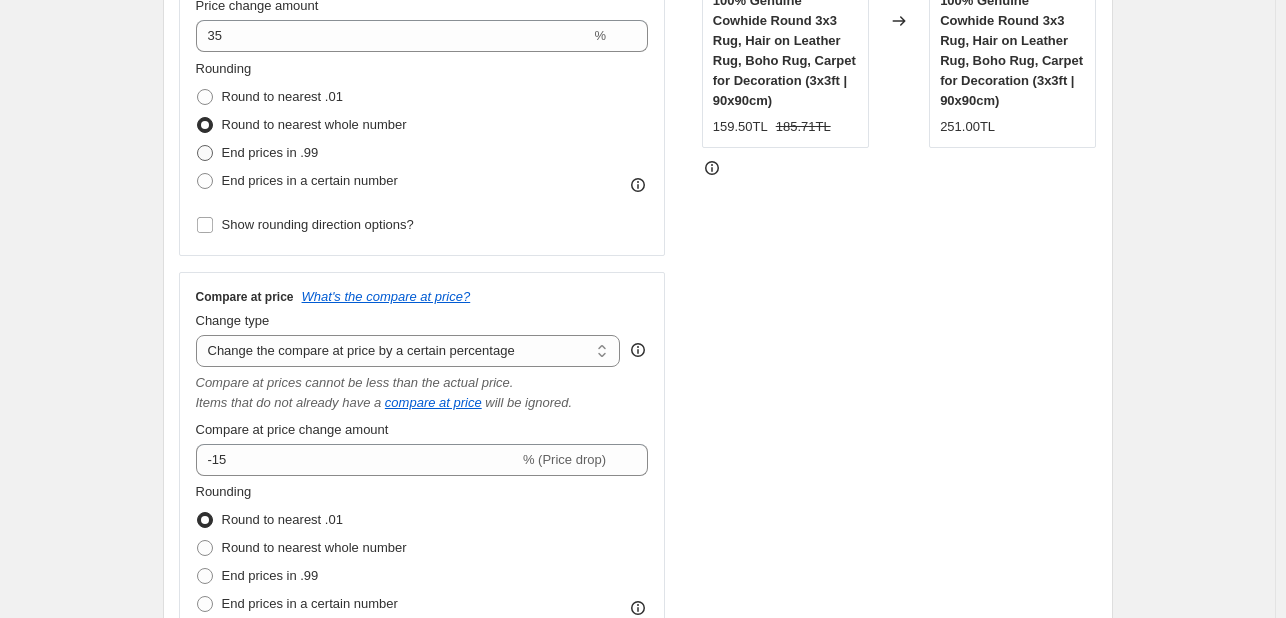 click at bounding box center [205, 153] 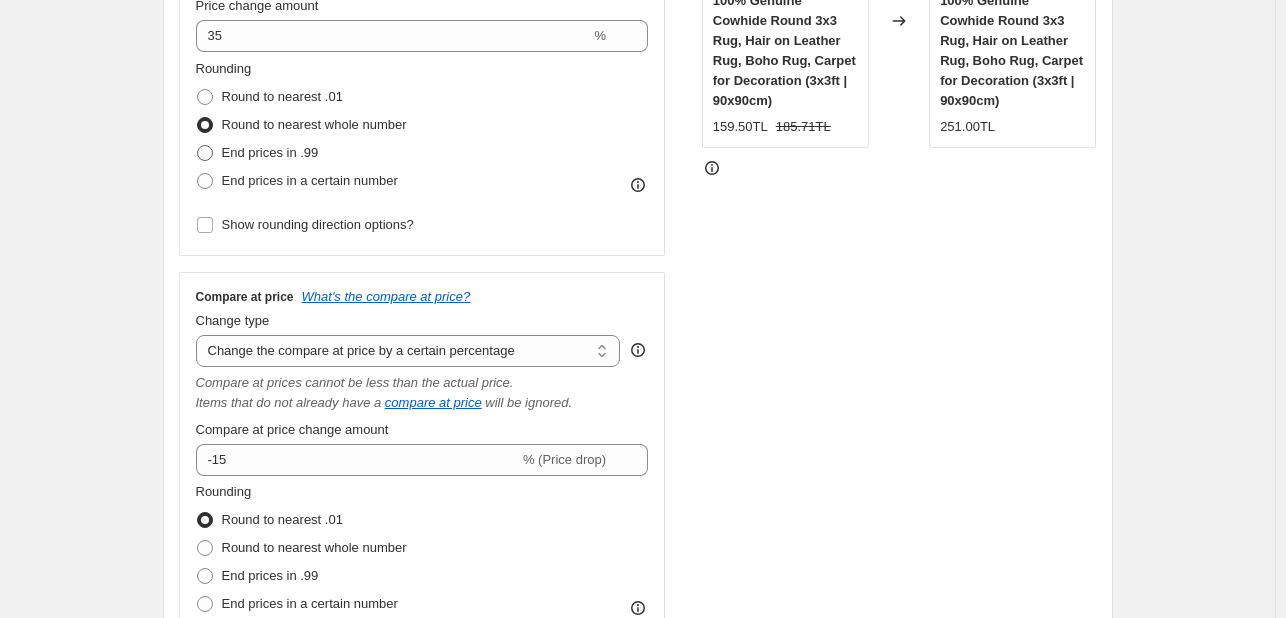 radio on "true" 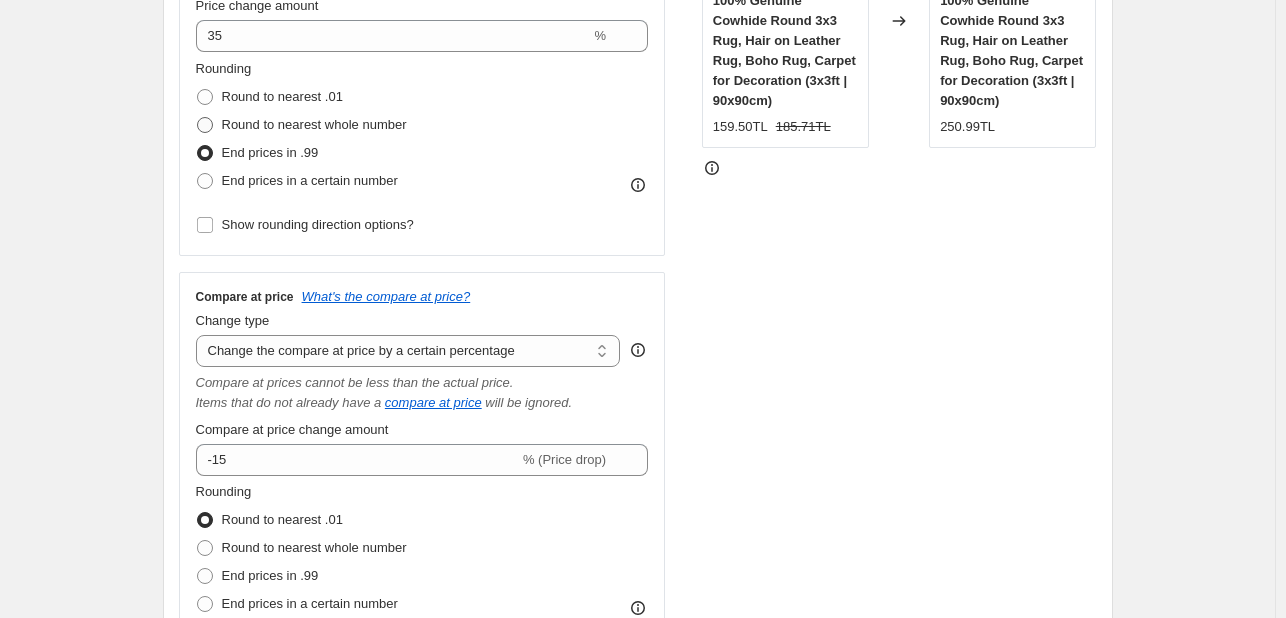 click on "Round to nearest whole number" at bounding box center [301, 125] 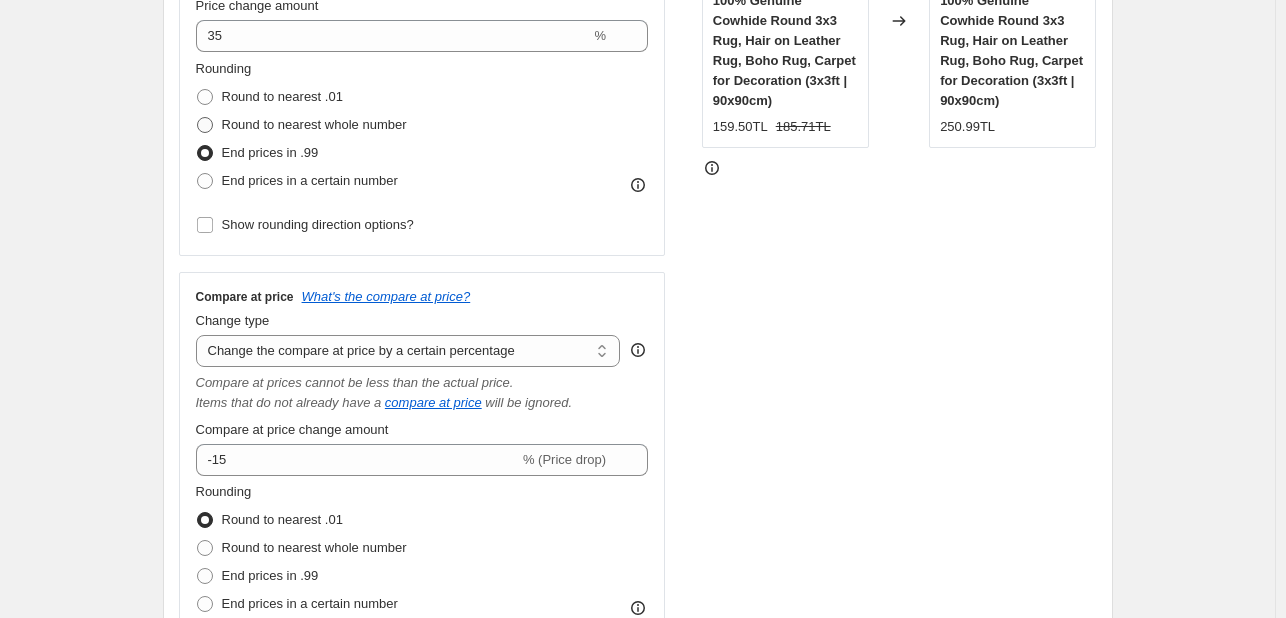 radio on "true" 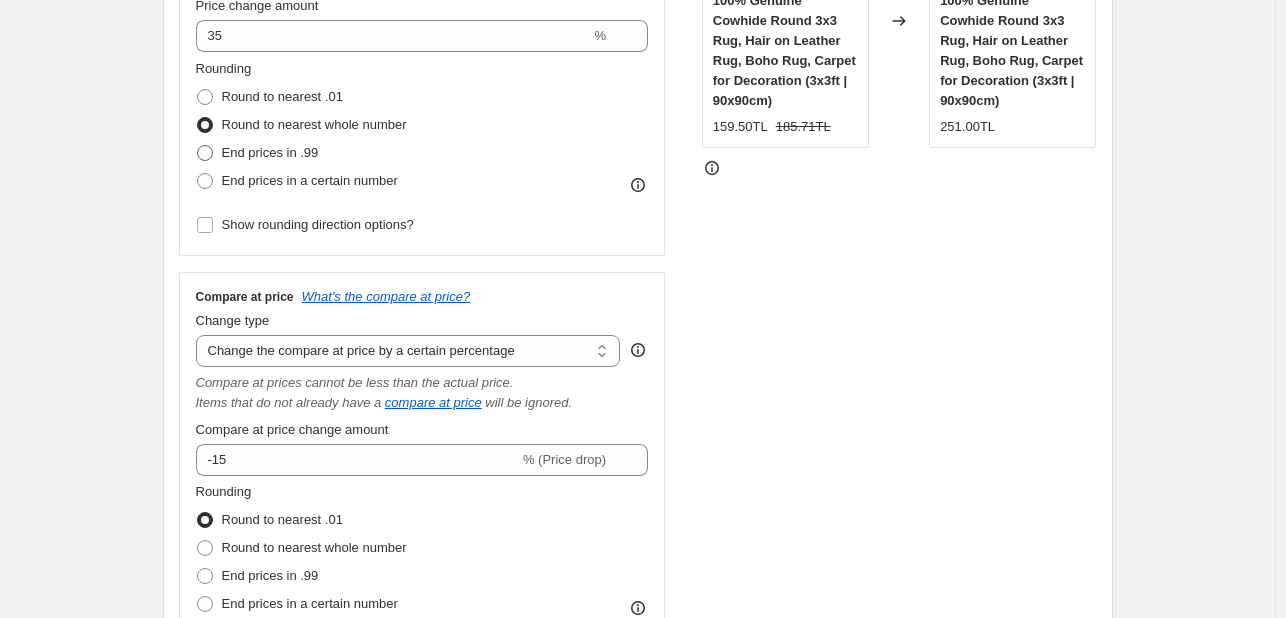click at bounding box center [205, 153] 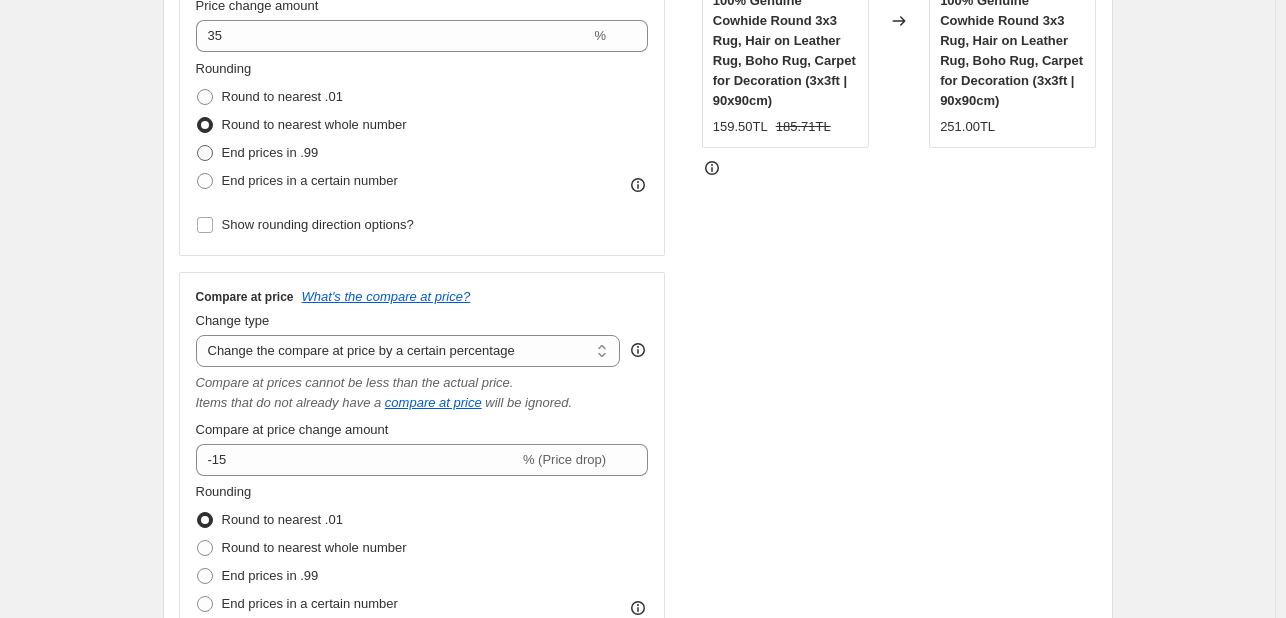click on "End prices in .99" at bounding box center (197, 145) 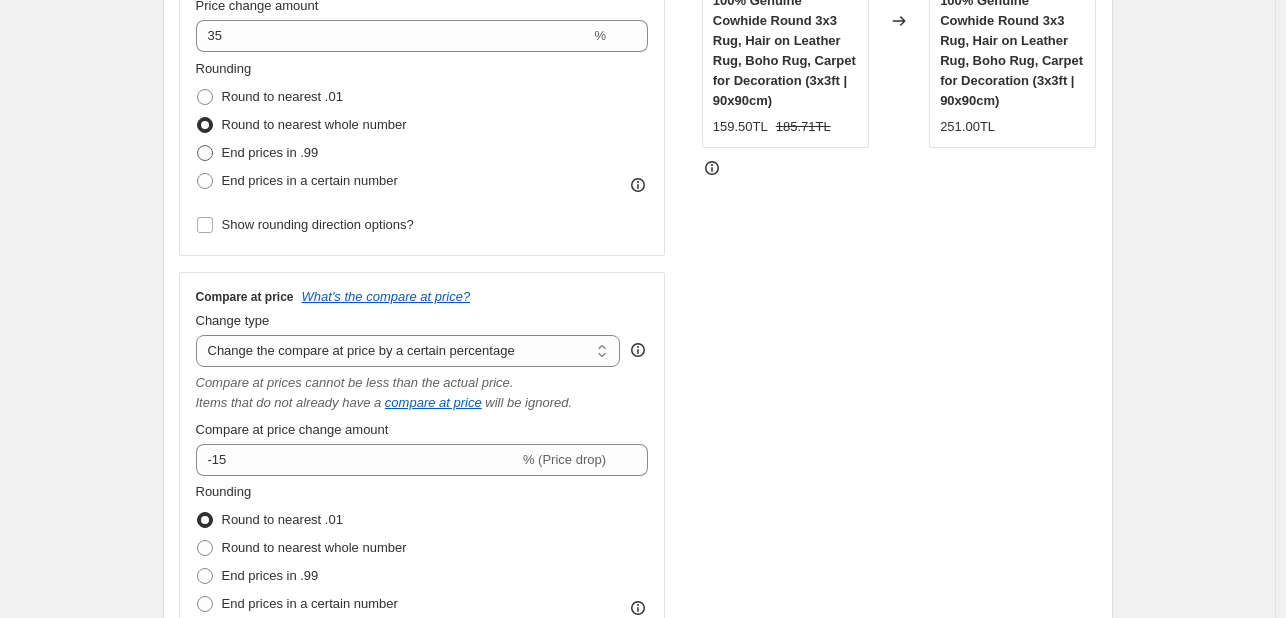 radio on "true" 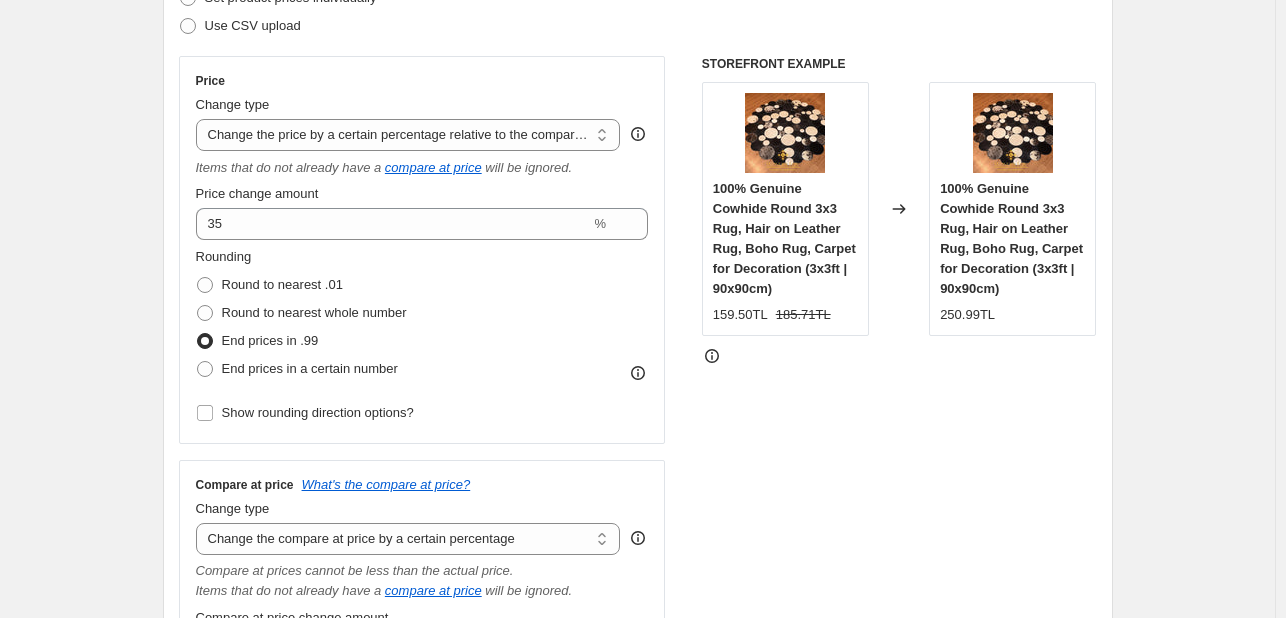 scroll, scrollTop: 300, scrollLeft: 0, axis: vertical 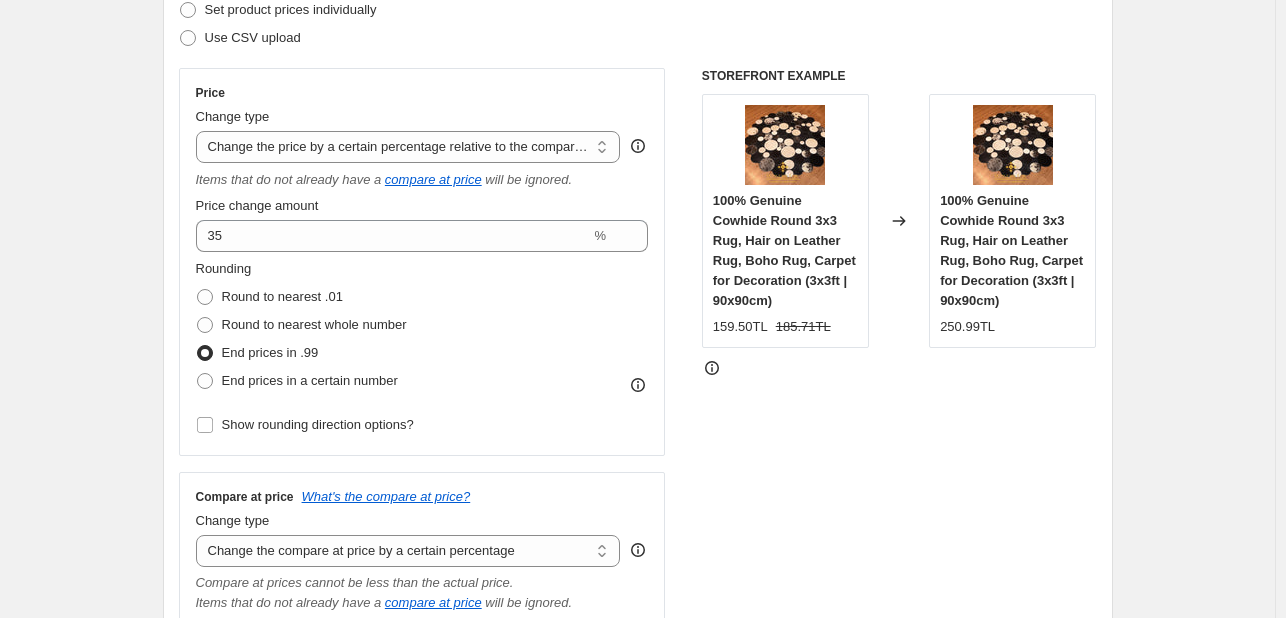 click on "STOREFRONT EXAMPLE 100% Genuine Cowhide Round 3x3 Rug, Hair on Leather Rug, Boho Rug, Carpet for Decoration (3x3ft | 90x90cm) 159.50TL 185.71TL Changed to 100% Genuine Cowhide Round 3x3 Rug, Hair on Leather Rug, Boho Rug, Carpet for Decoration (3x3ft | 90x90cm) 250.99TL" at bounding box center [899, 473] 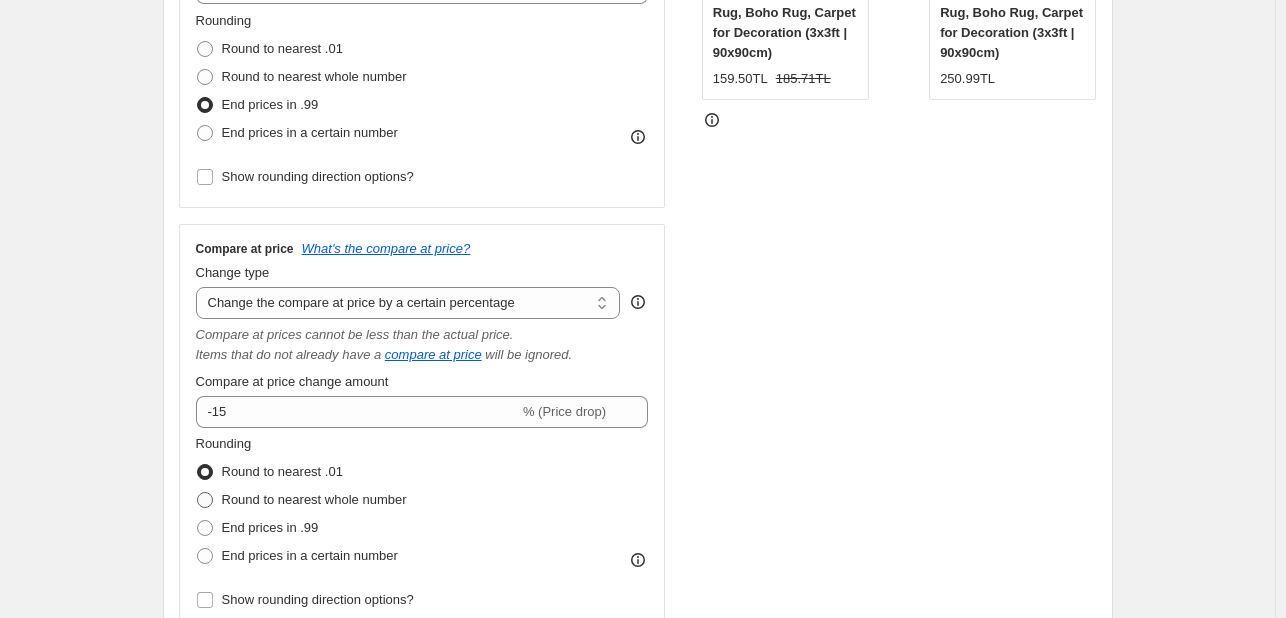 scroll, scrollTop: 600, scrollLeft: 0, axis: vertical 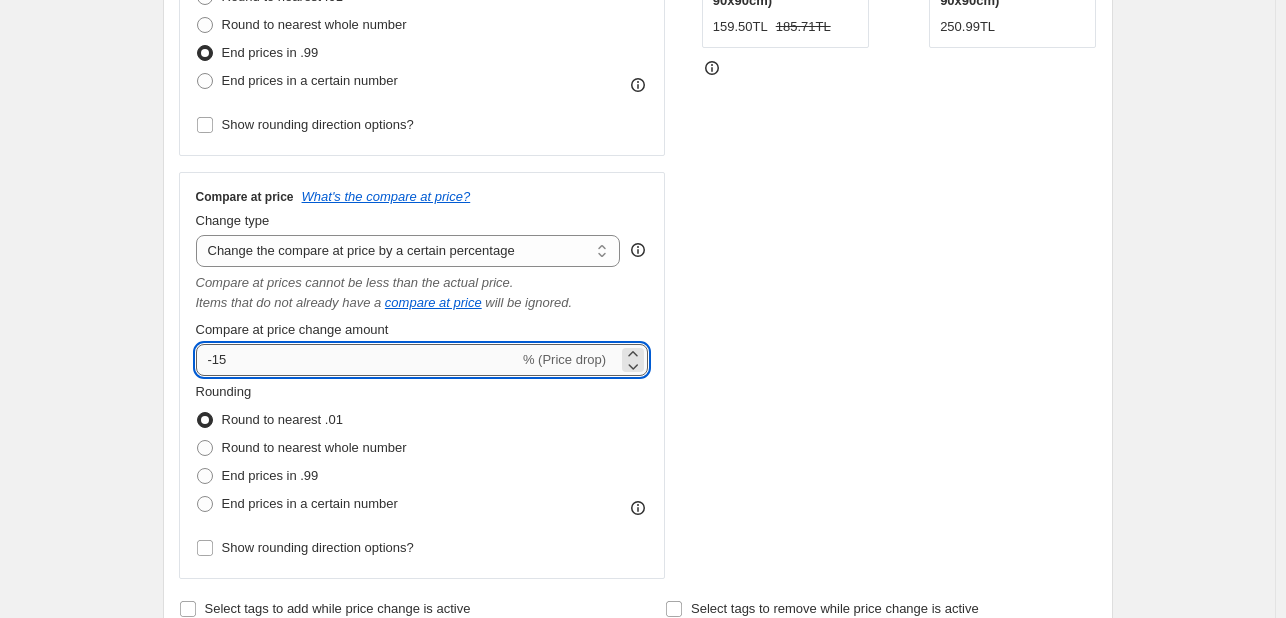 click on "-15" at bounding box center [357, 360] 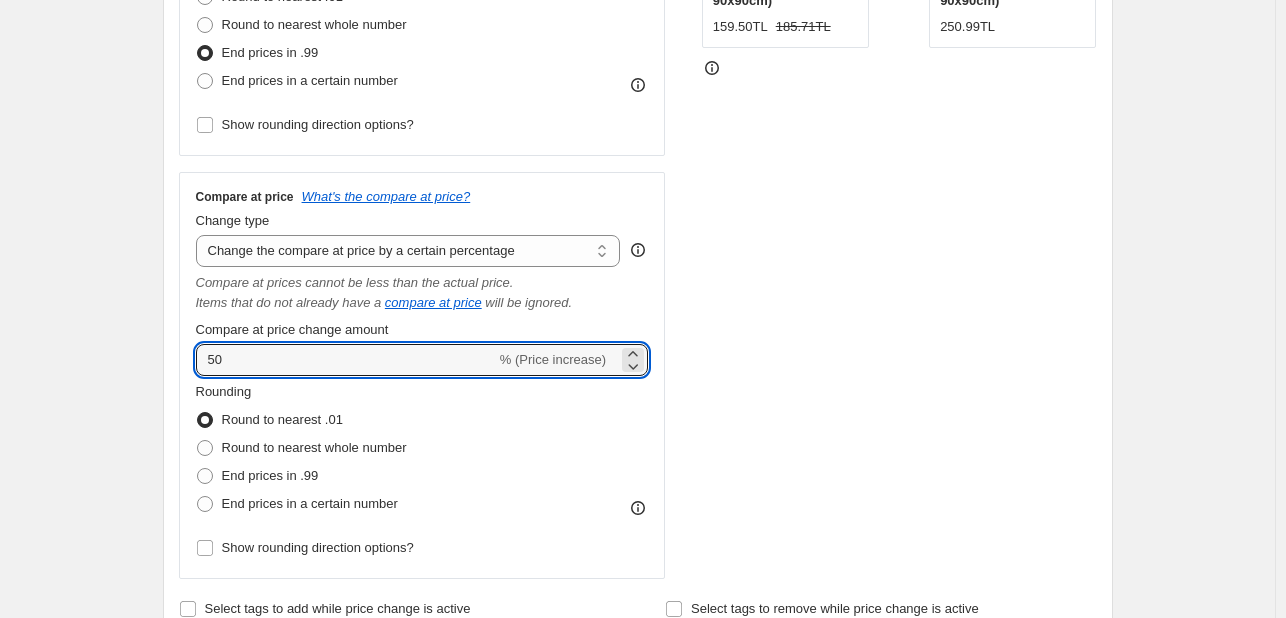 click on "STOREFRONT EXAMPLE 100% Genuine Cowhide Round 3x3 Rug, Hair on Leather Rug, Boho Rug, Carpet for Decoration (3x3ft | 90x90cm) 159.50TL 185.71TL Changed to 100% Genuine Cowhide Round 3x3 Rug, Hair on Leather Rug, Boho Rug, Carpet for Decoration (3x3ft | 90x90cm) 250.99TL" at bounding box center (899, 173) 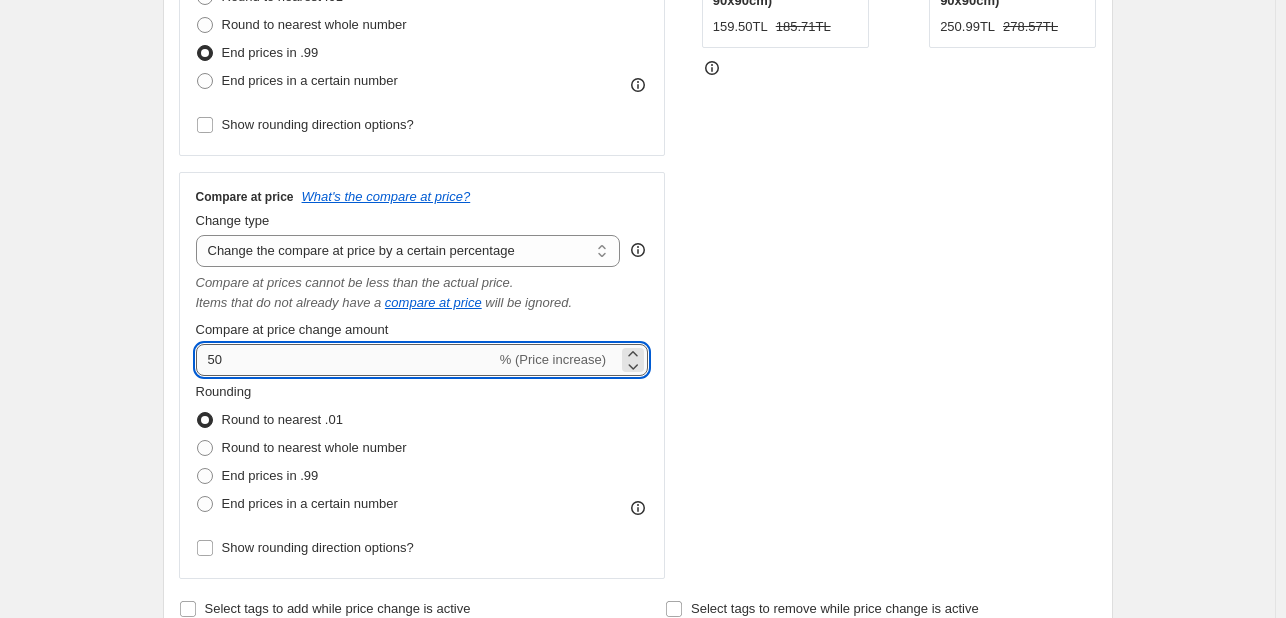 click on "50" at bounding box center [346, 360] 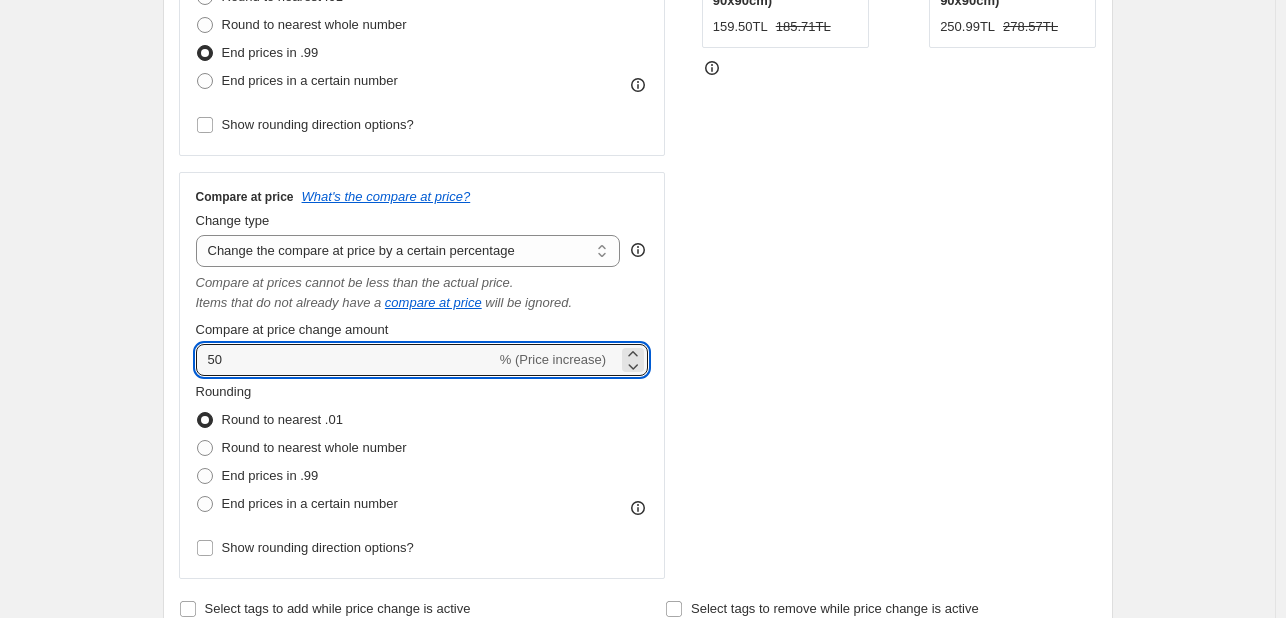 drag, startPoint x: 240, startPoint y: 349, endPoint x: 174, endPoint y: 351, distance: 66.0303 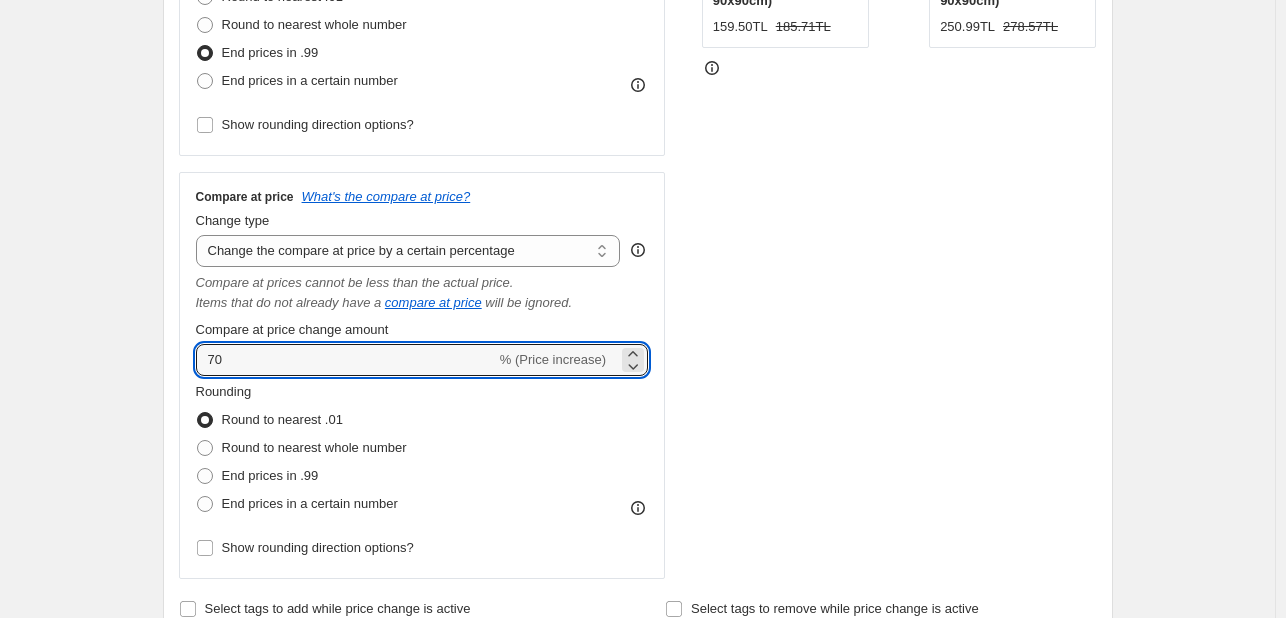 type on "70" 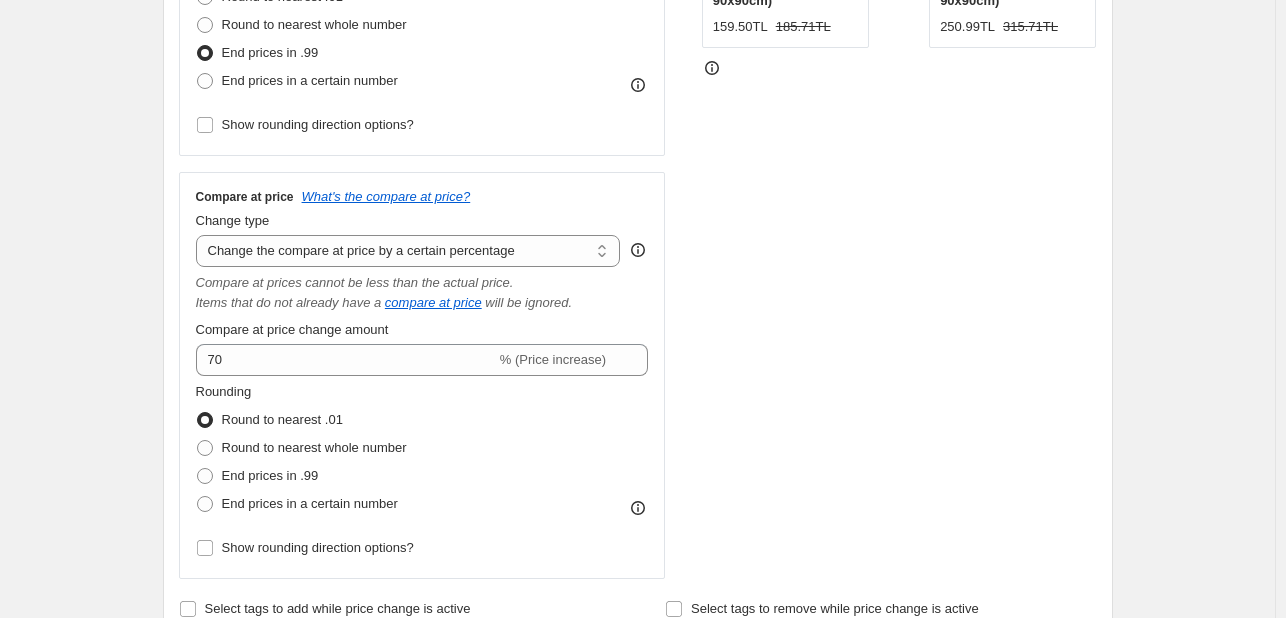 click on "STOREFRONT EXAMPLE 100% Genuine Cowhide Round 3x3 Rug, Hair on Leather Rug, Boho Rug, Carpet for Decoration (3x3ft | 90x90cm) 159.50TL 185.71TL Changed to 100% Genuine Cowhide Round 3x3 Rug, Hair on Leather Rug, Boho Rug, Carpet for Decoration (3x3ft | 90x90cm) 250.99TL 315.71TL" at bounding box center [899, 173] 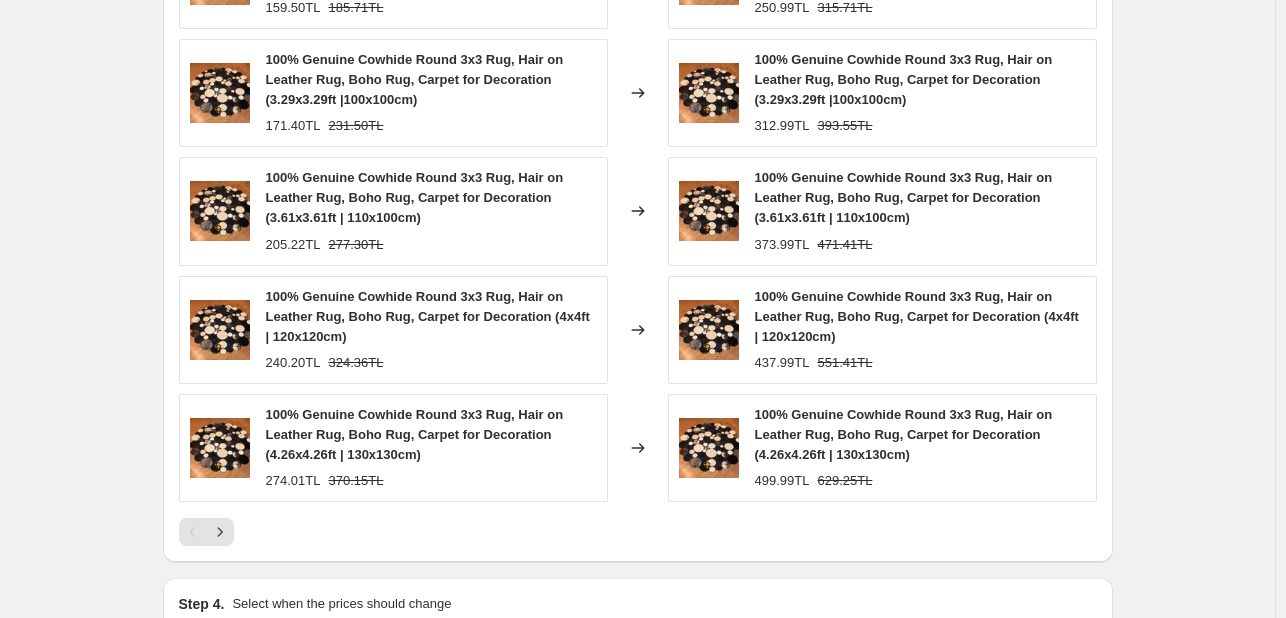 scroll, scrollTop: 2058, scrollLeft: 0, axis: vertical 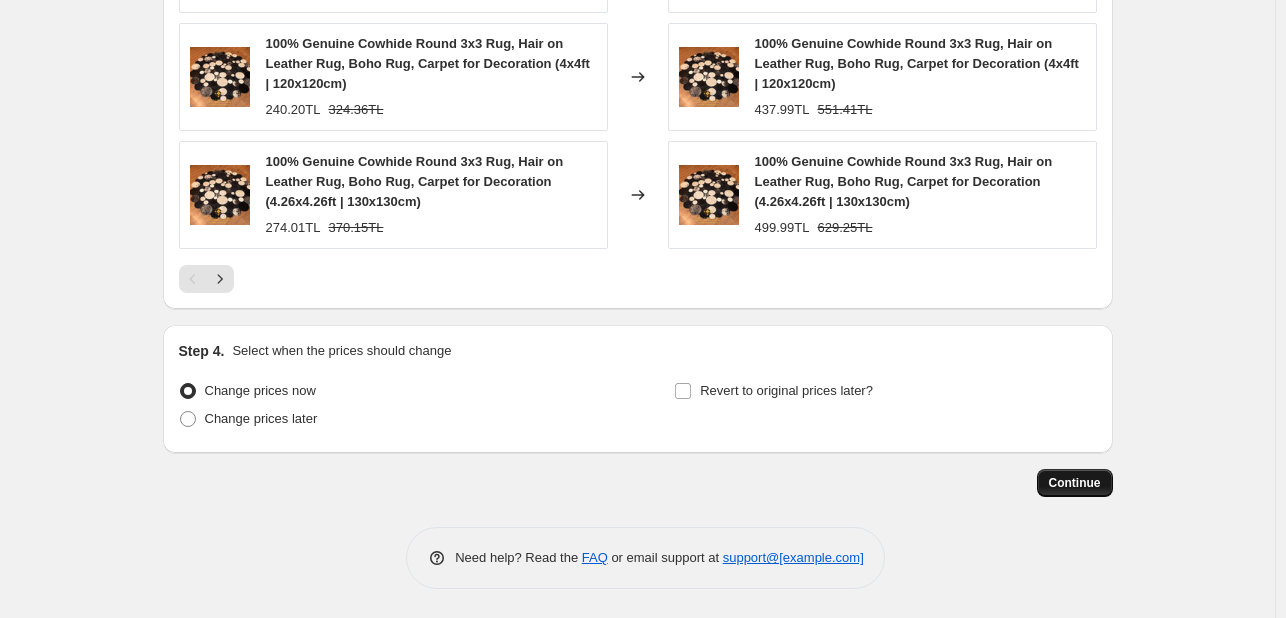 click on "Continue" at bounding box center [1075, 483] 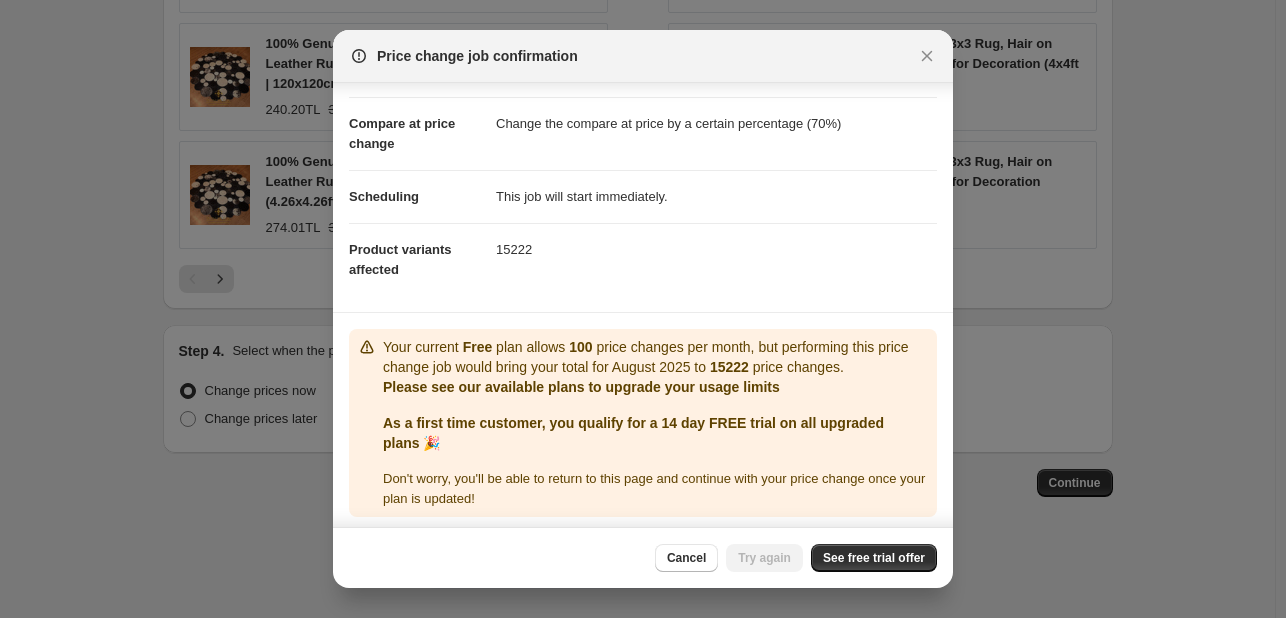 scroll, scrollTop: 99, scrollLeft: 0, axis: vertical 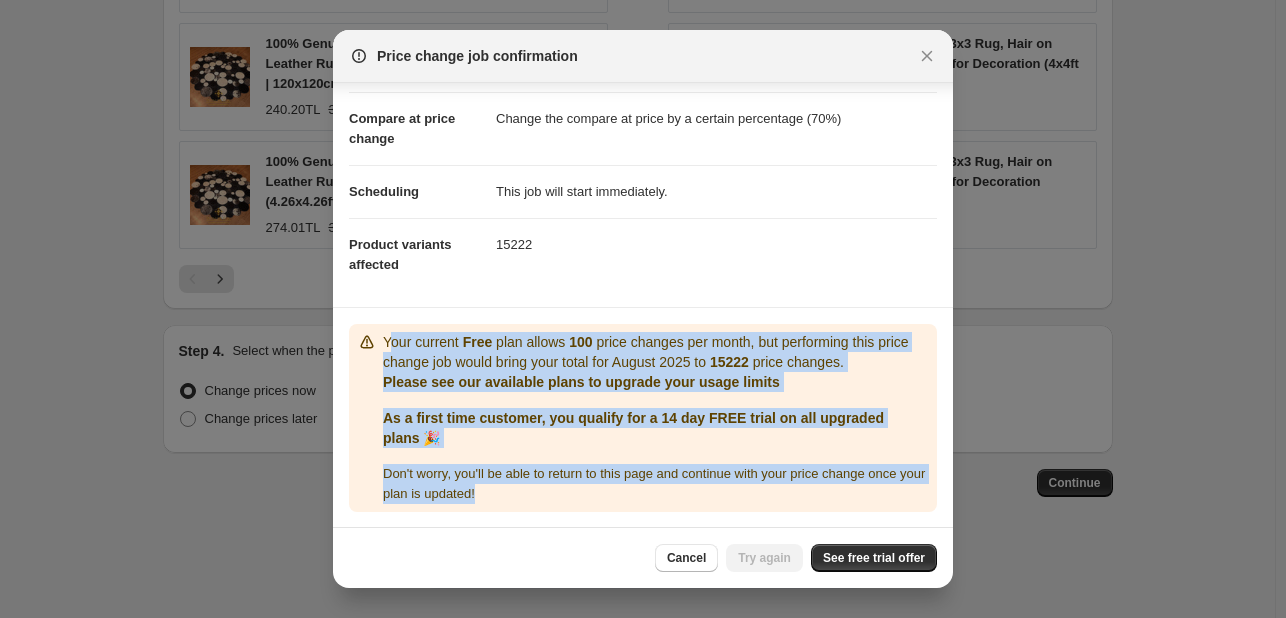 drag, startPoint x: 387, startPoint y: 345, endPoint x: 904, endPoint y: 483, distance: 535.10095 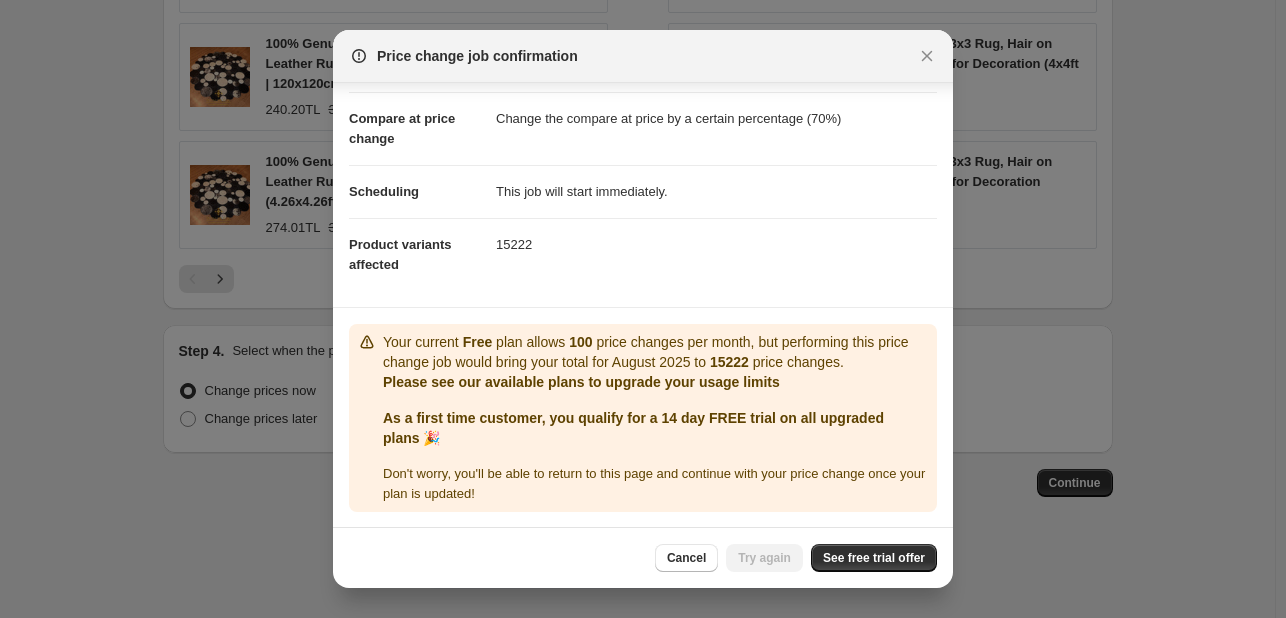 click on "Cancel Try again See free trial offer" at bounding box center (643, 557) 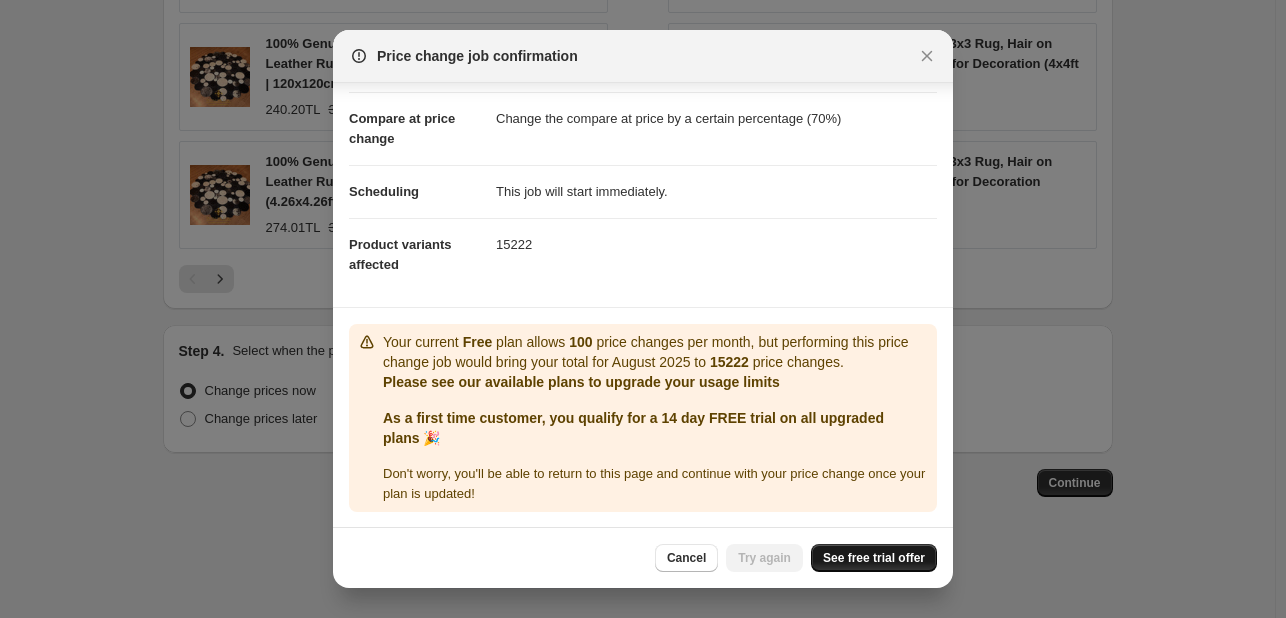 click on "See free trial offer" at bounding box center (874, 558) 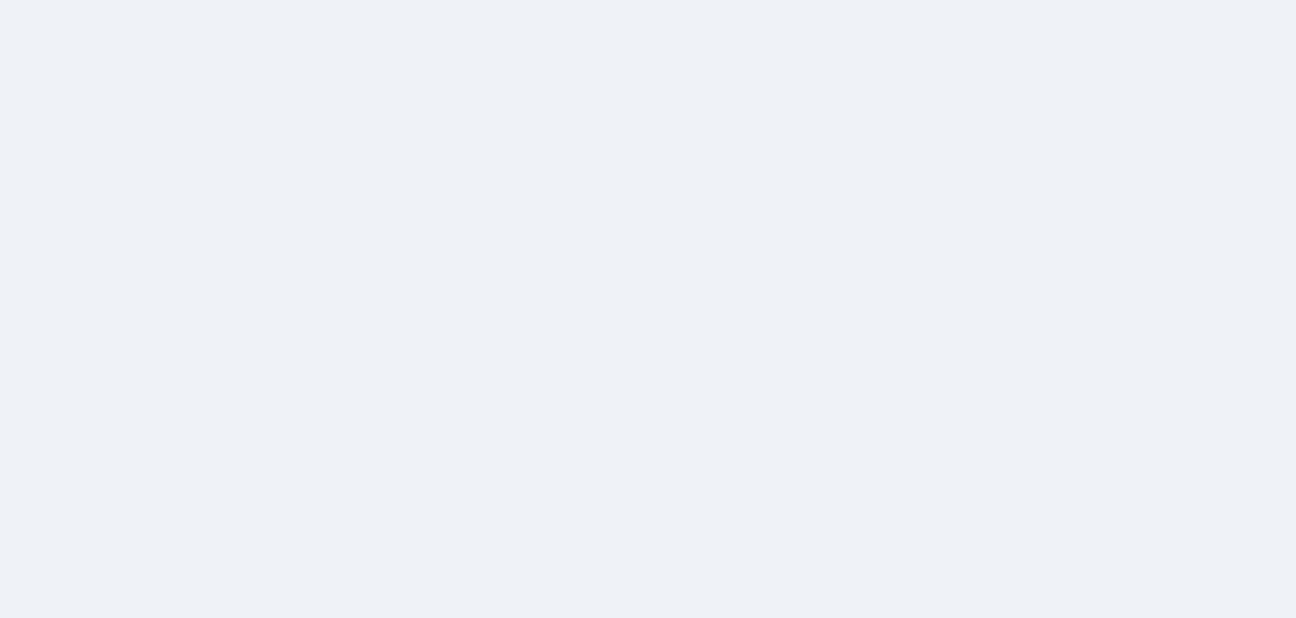 scroll, scrollTop: 0, scrollLeft: 0, axis: both 